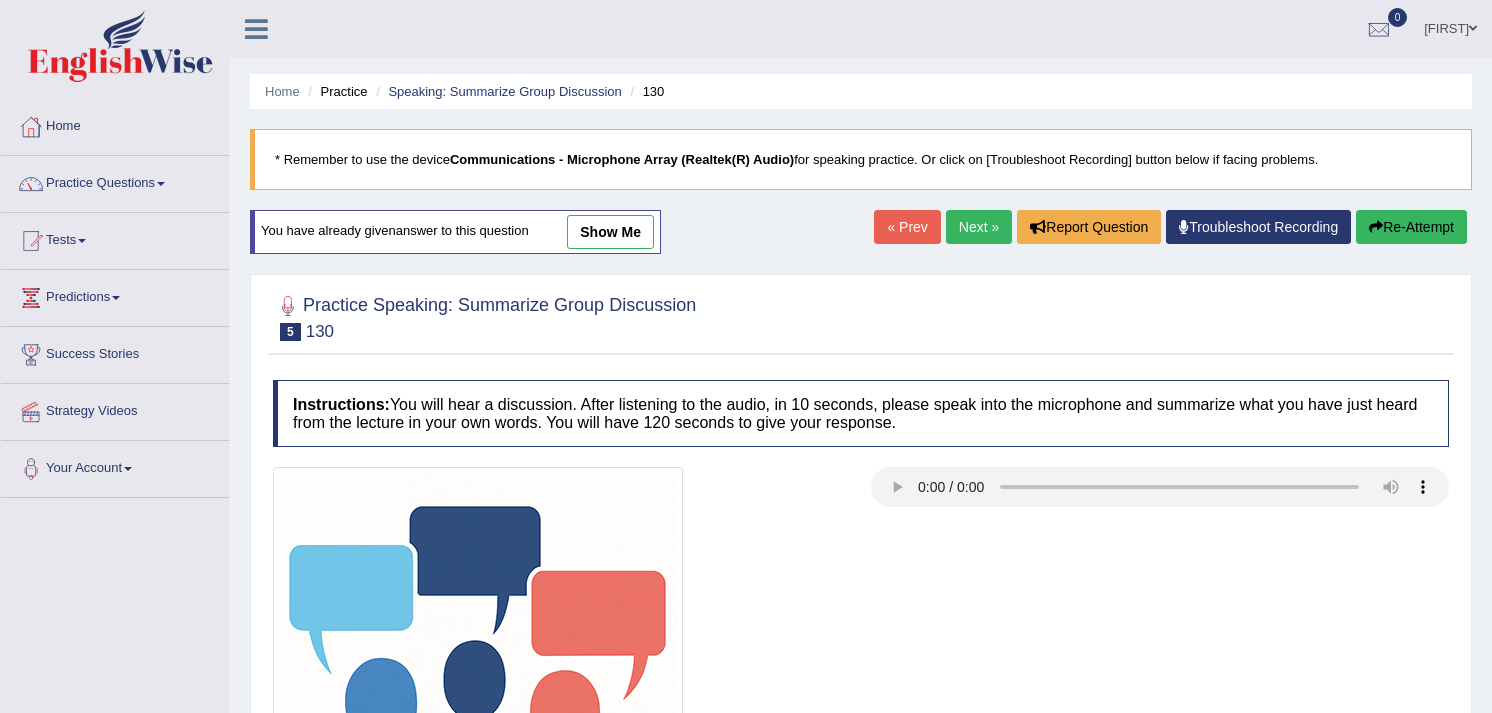 scroll, scrollTop: 0, scrollLeft: 0, axis: both 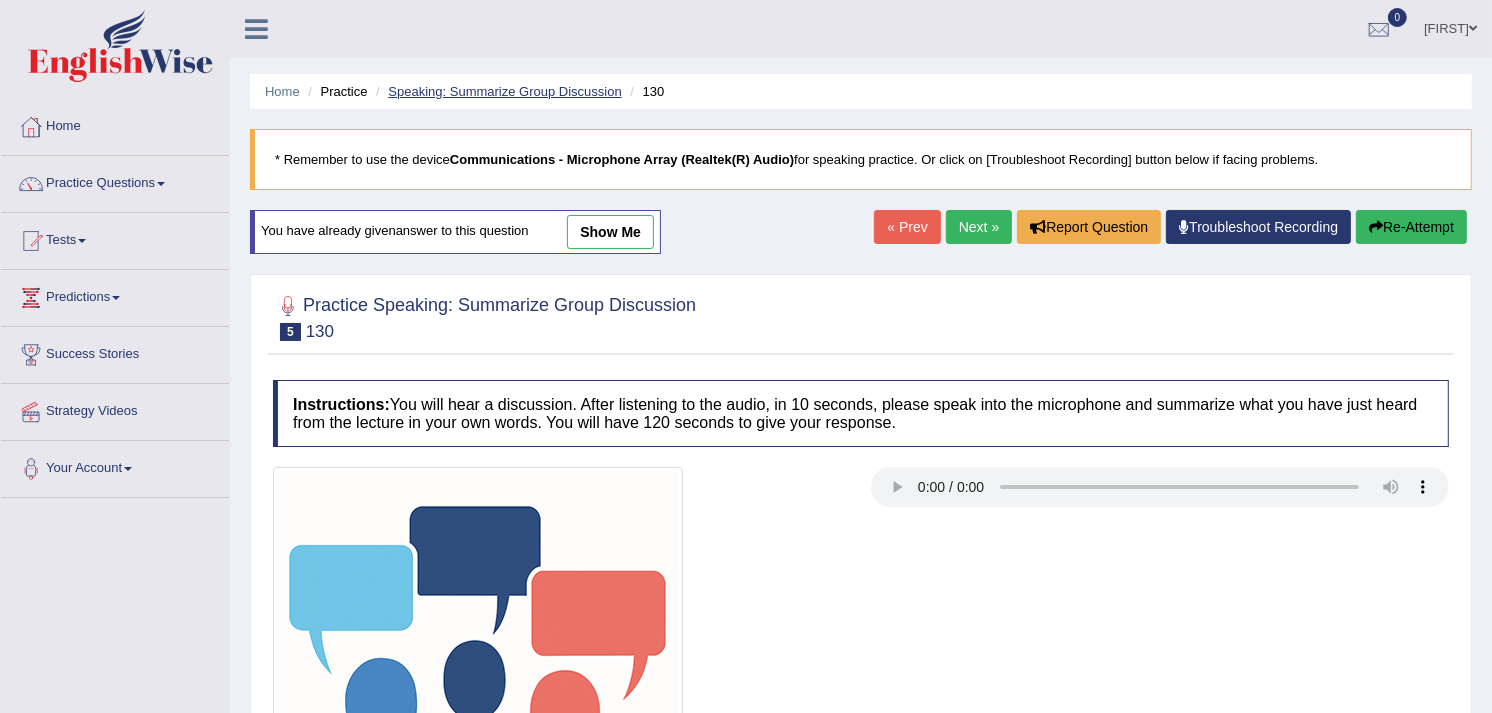 drag, startPoint x: 498, startPoint y: 98, endPoint x: 507, endPoint y: 90, distance: 12.0415945 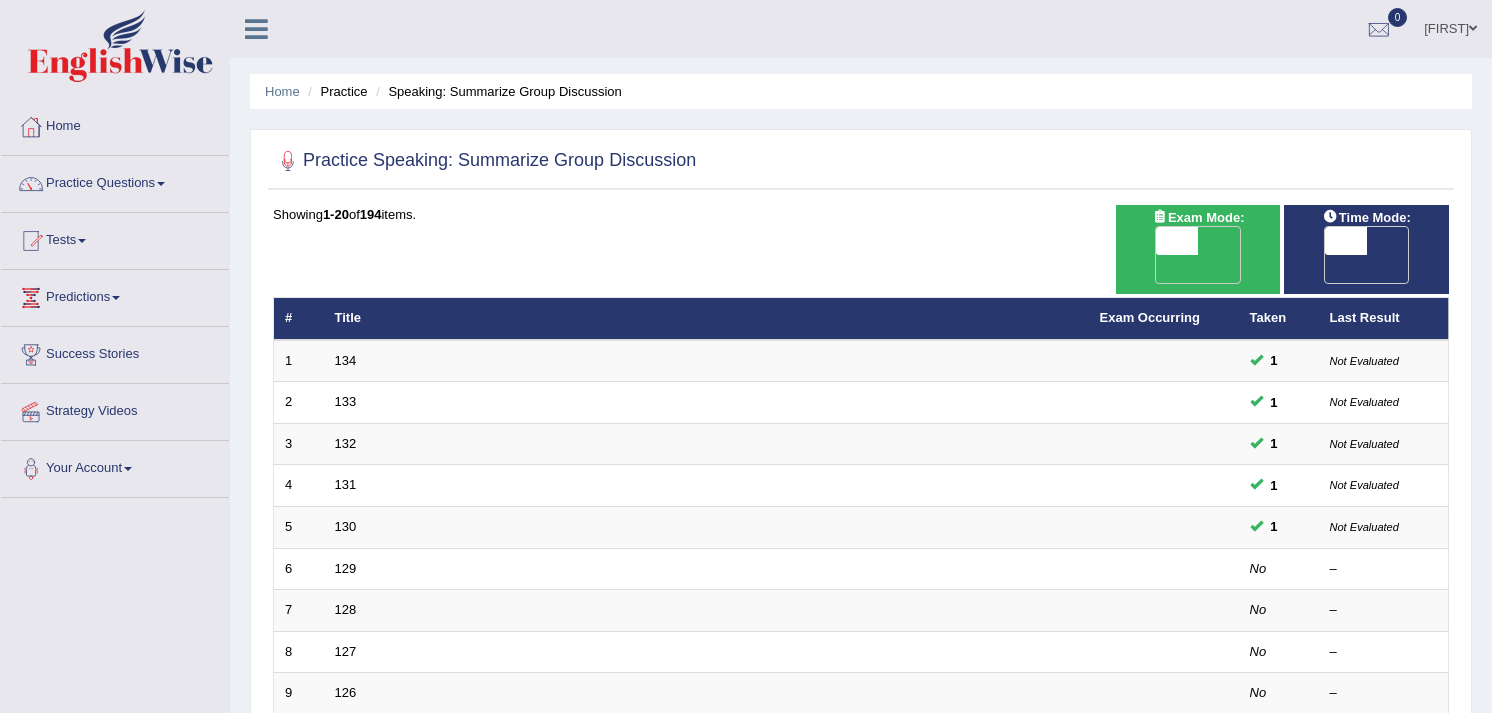 scroll, scrollTop: 0, scrollLeft: 0, axis: both 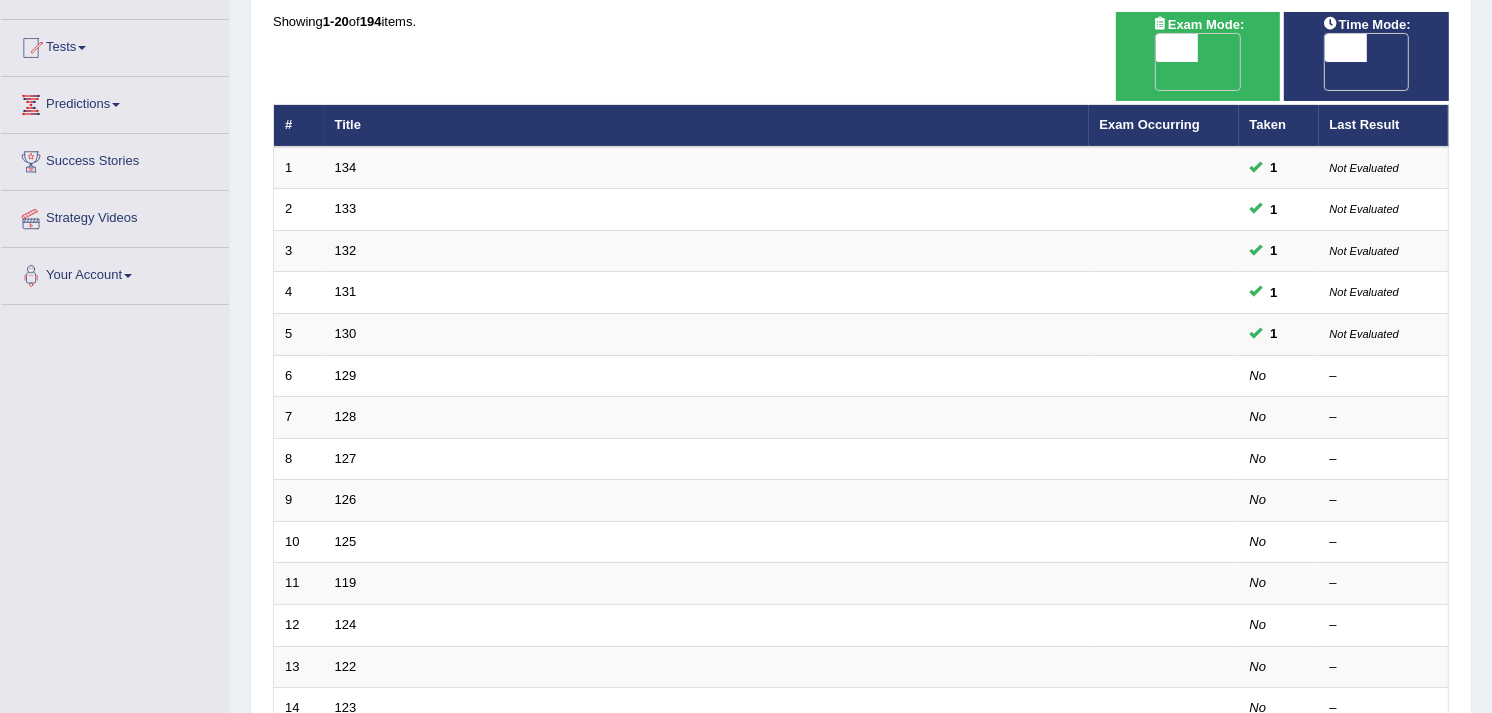 drag, startPoint x: 1488, startPoint y: 296, endPoint x: 1492, endPoint y: 313, distance: 17.464249 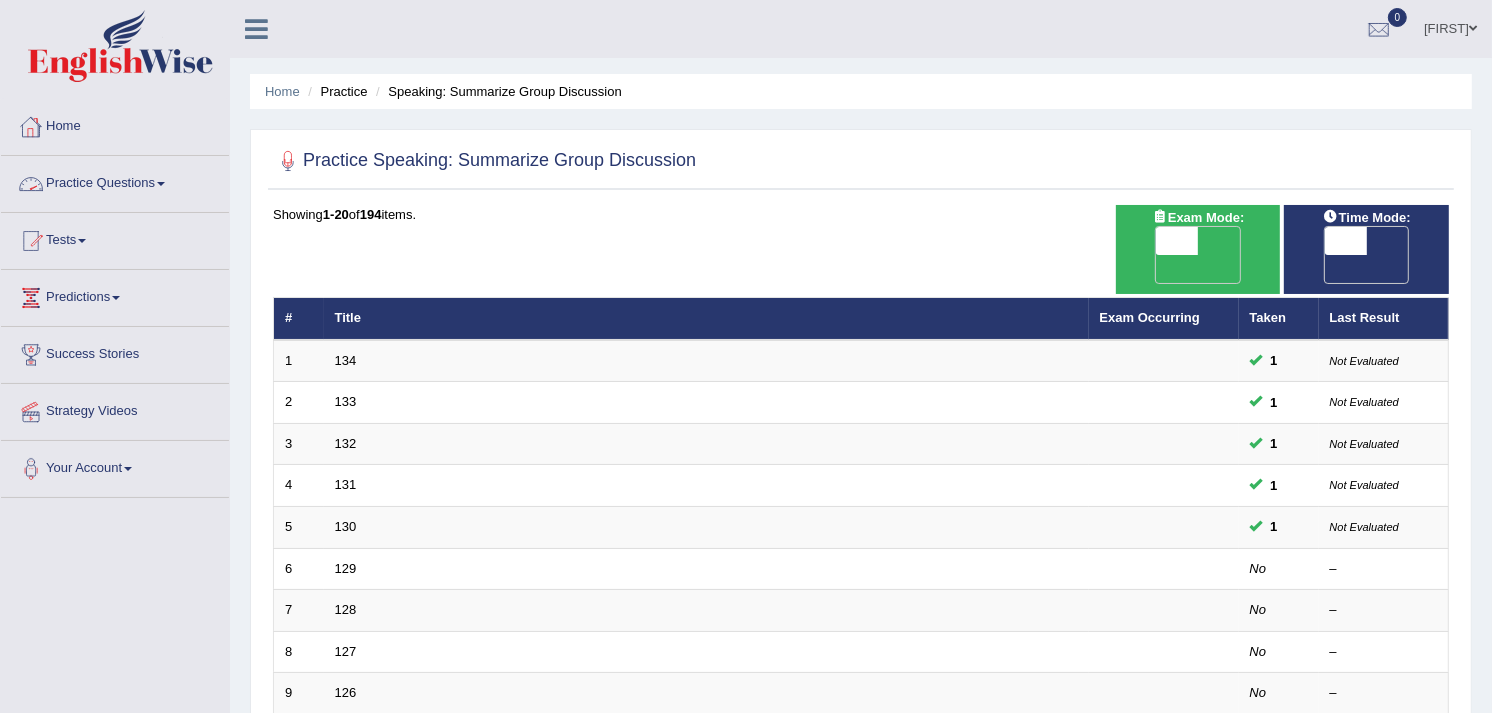 click on "Practice Questions" at bounding box center (115, 181) 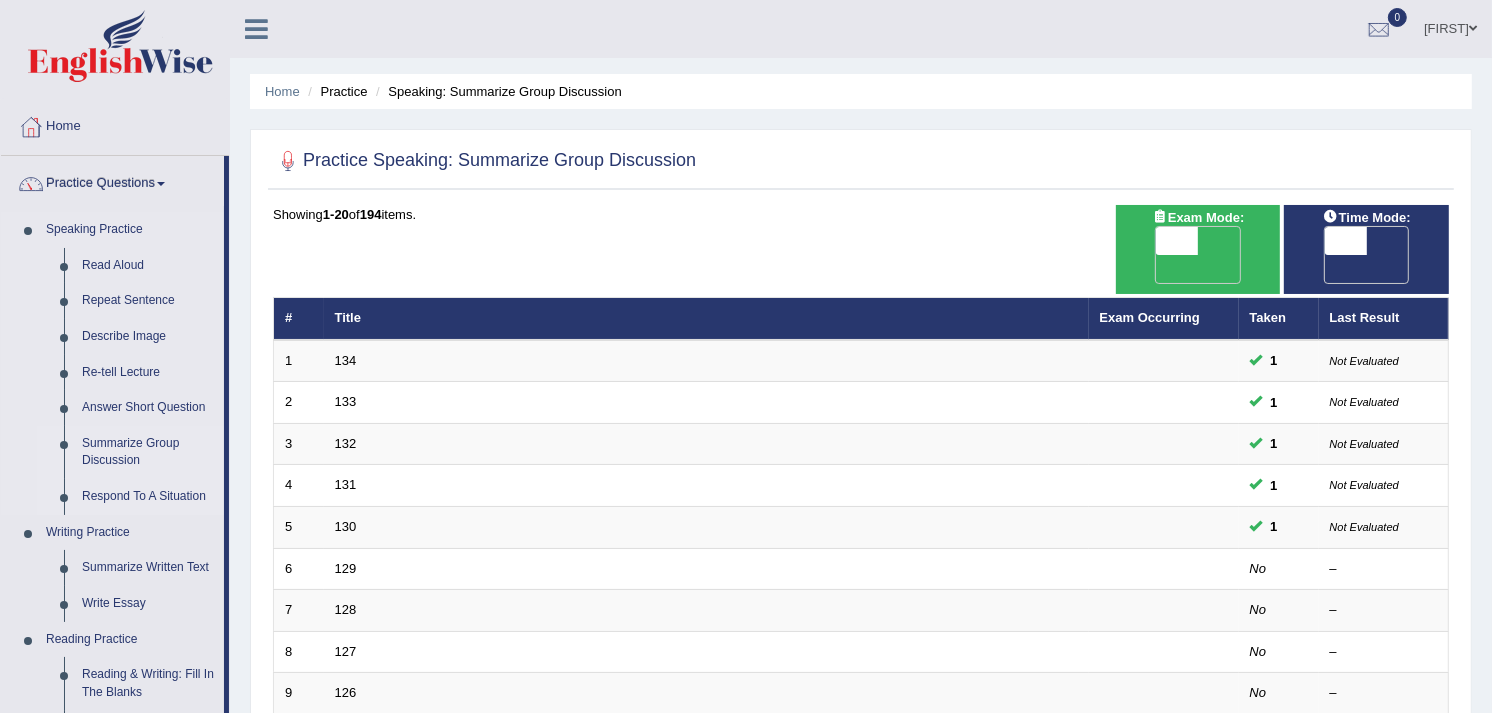 click on "Respond To A Situation" at bounding box center [148, 497] 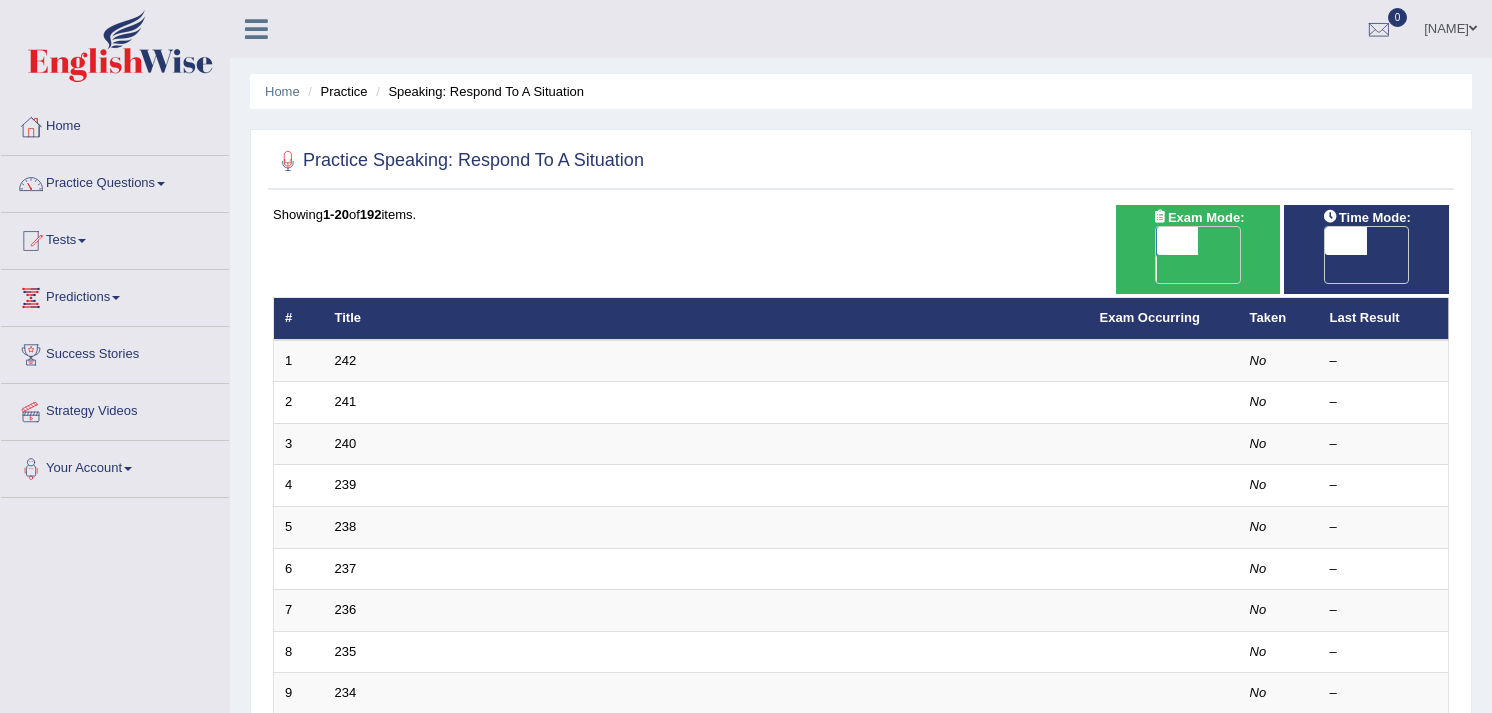scroll, scrollTop: 0, scrollLeft: 0, axis: both 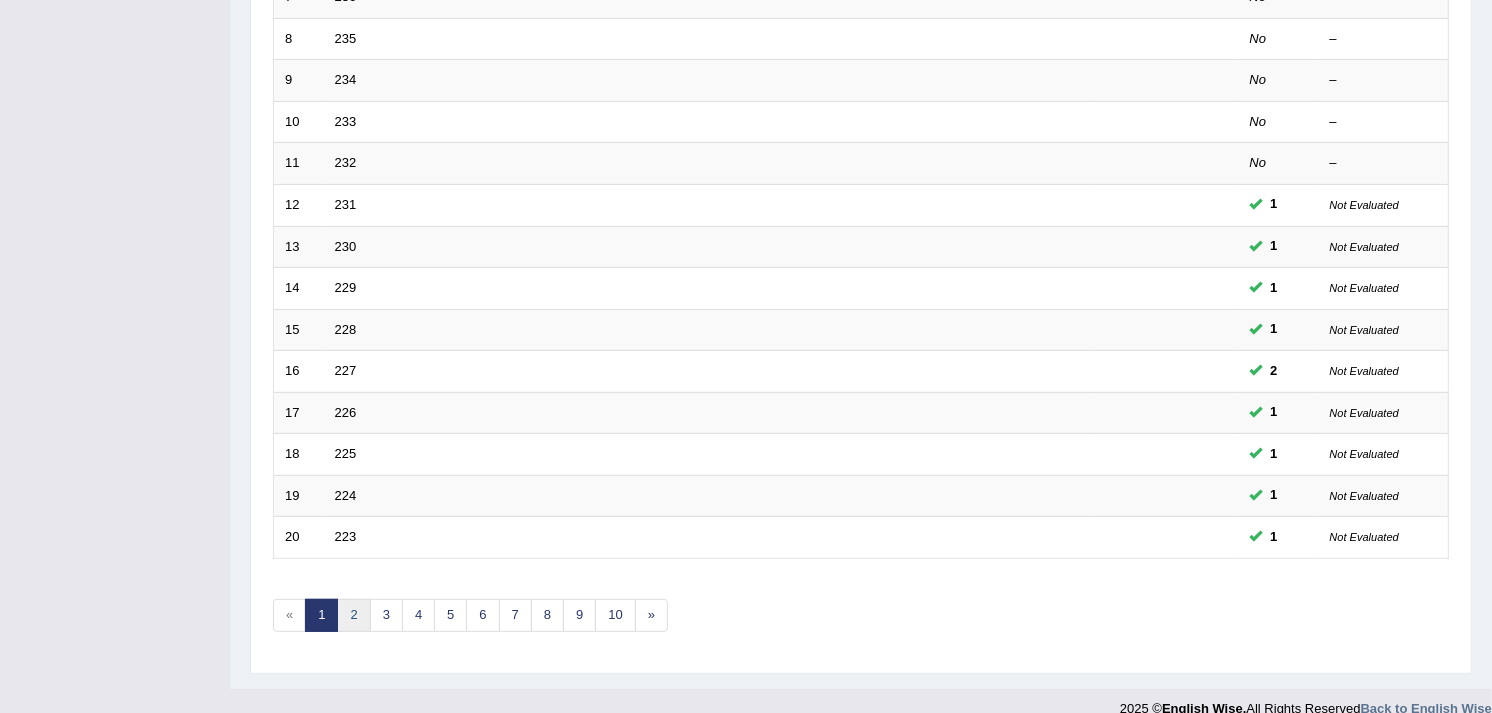 click on "2" at bounding box center [353, 615] 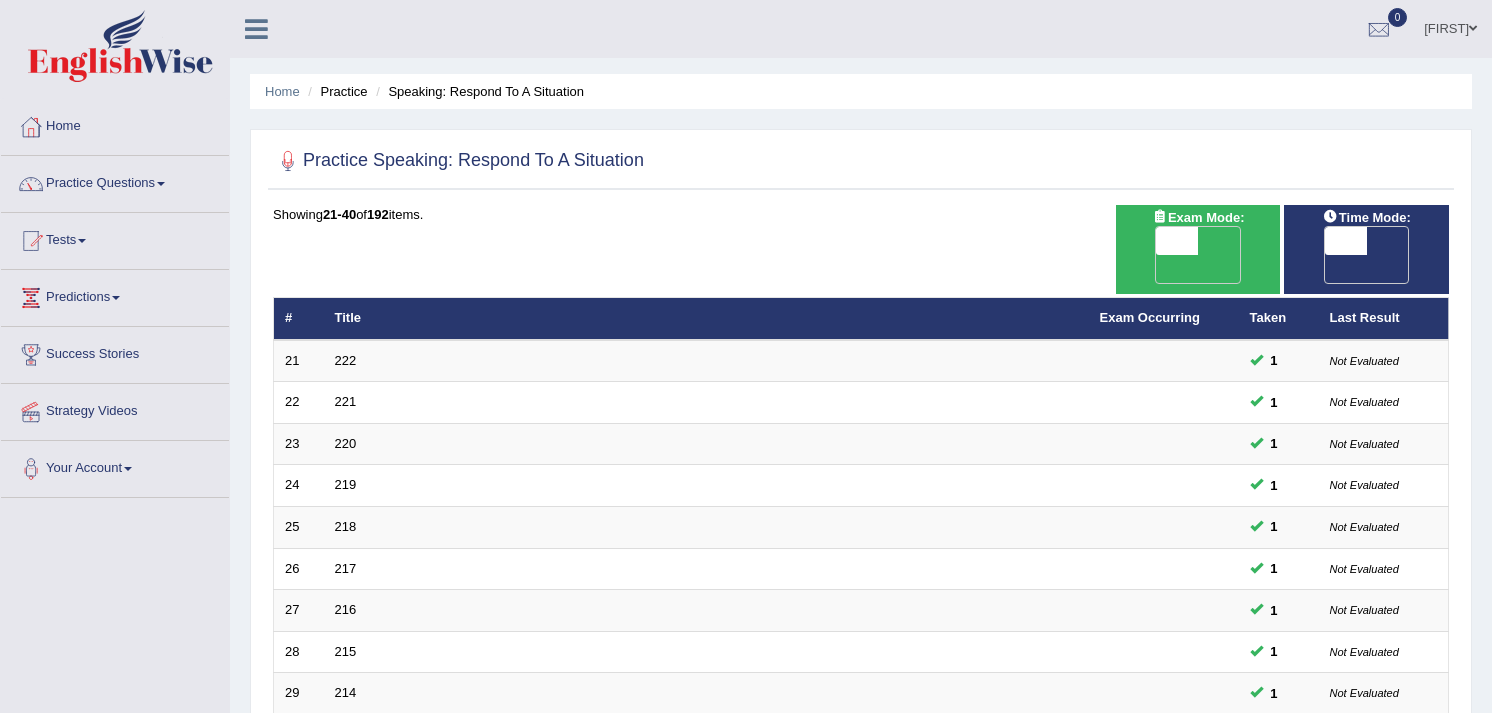 scroll, scrollTop: 0, scrollLeft: 0, axis: both 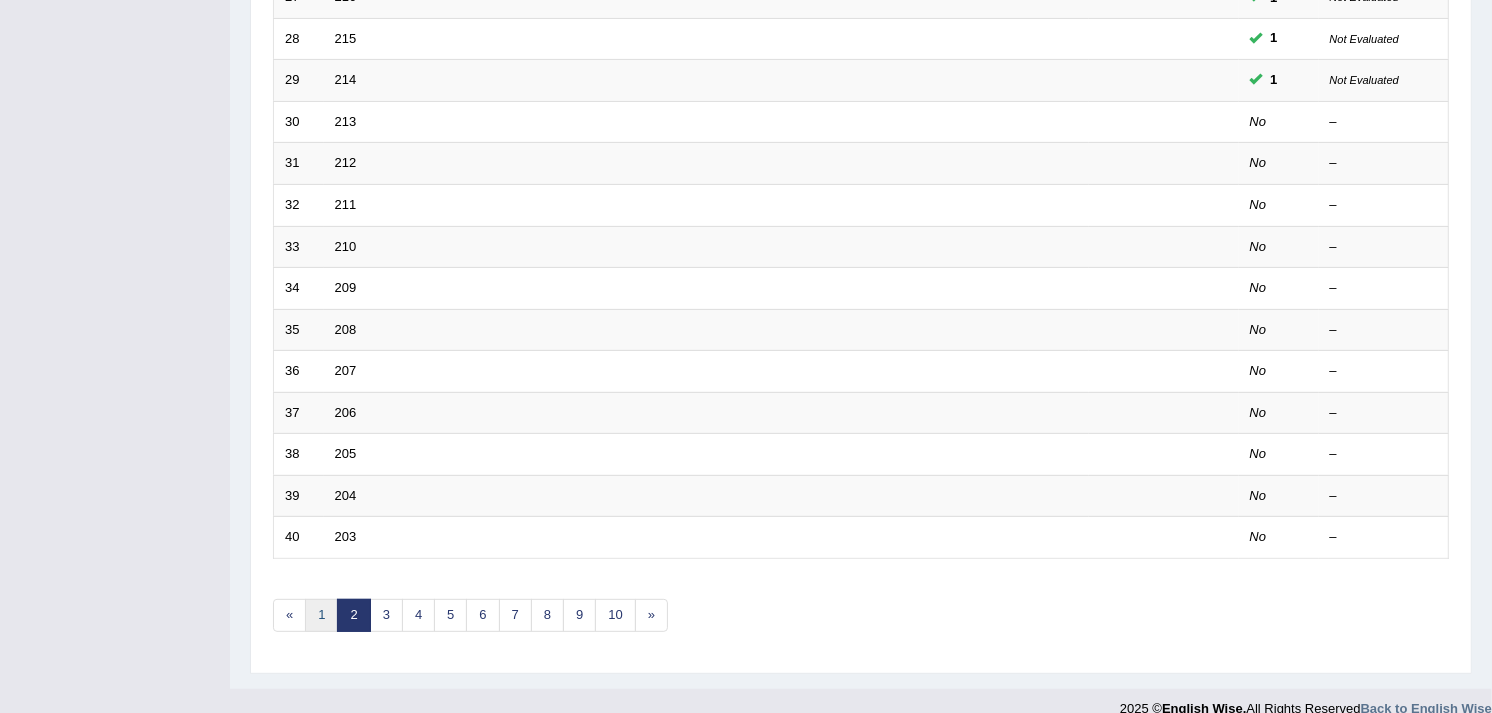 click on "1" at bounding box center [321, 615] 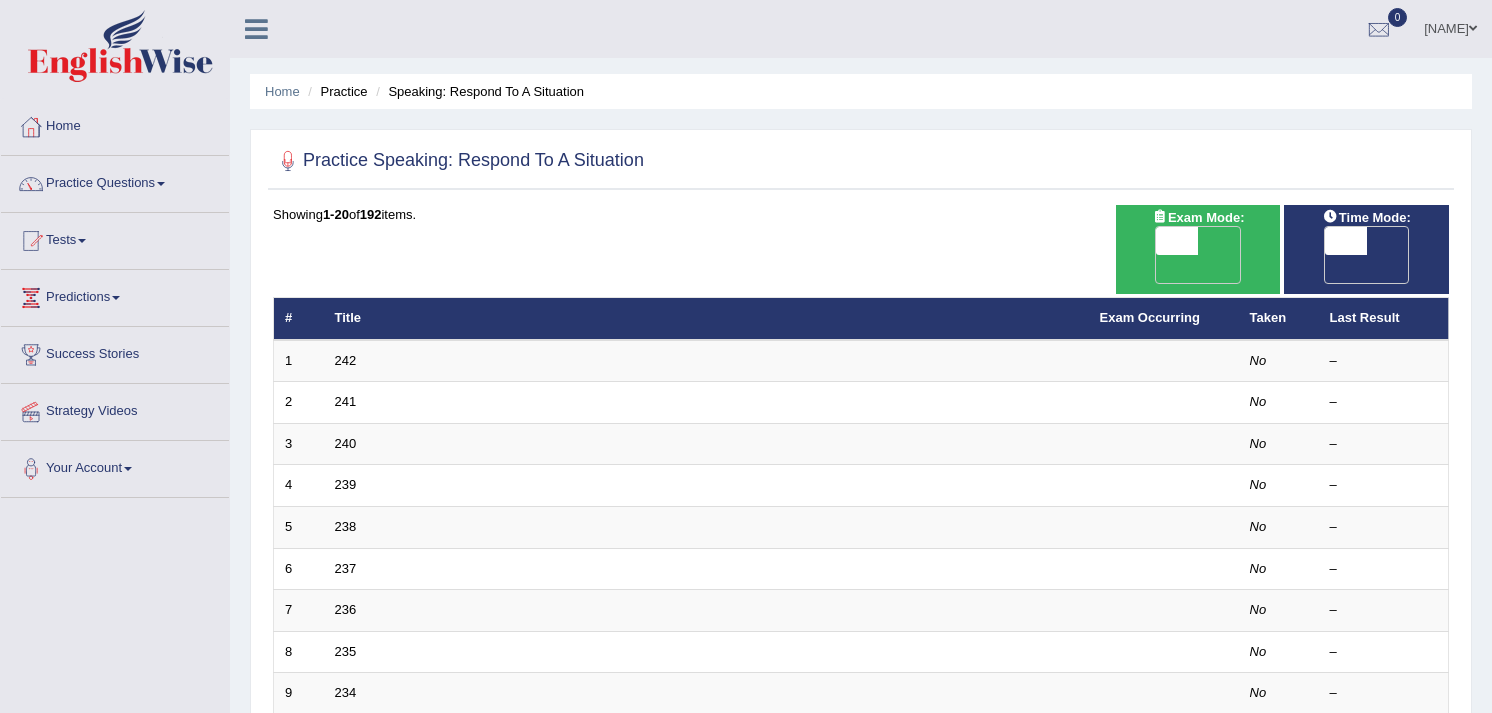 scroll, scrollTop: 0, scrollLeft: 0, axis: both 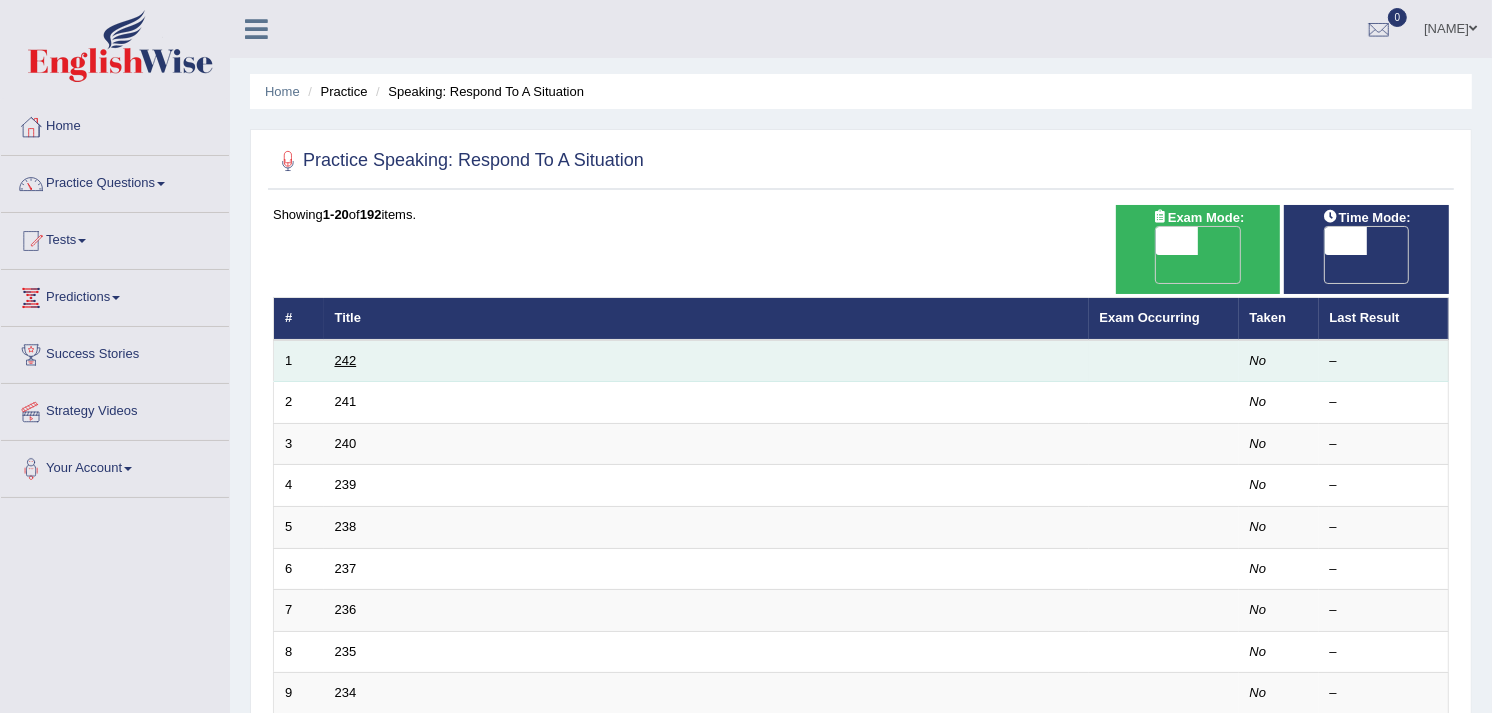click on "242" at bounding box center [346, 360] 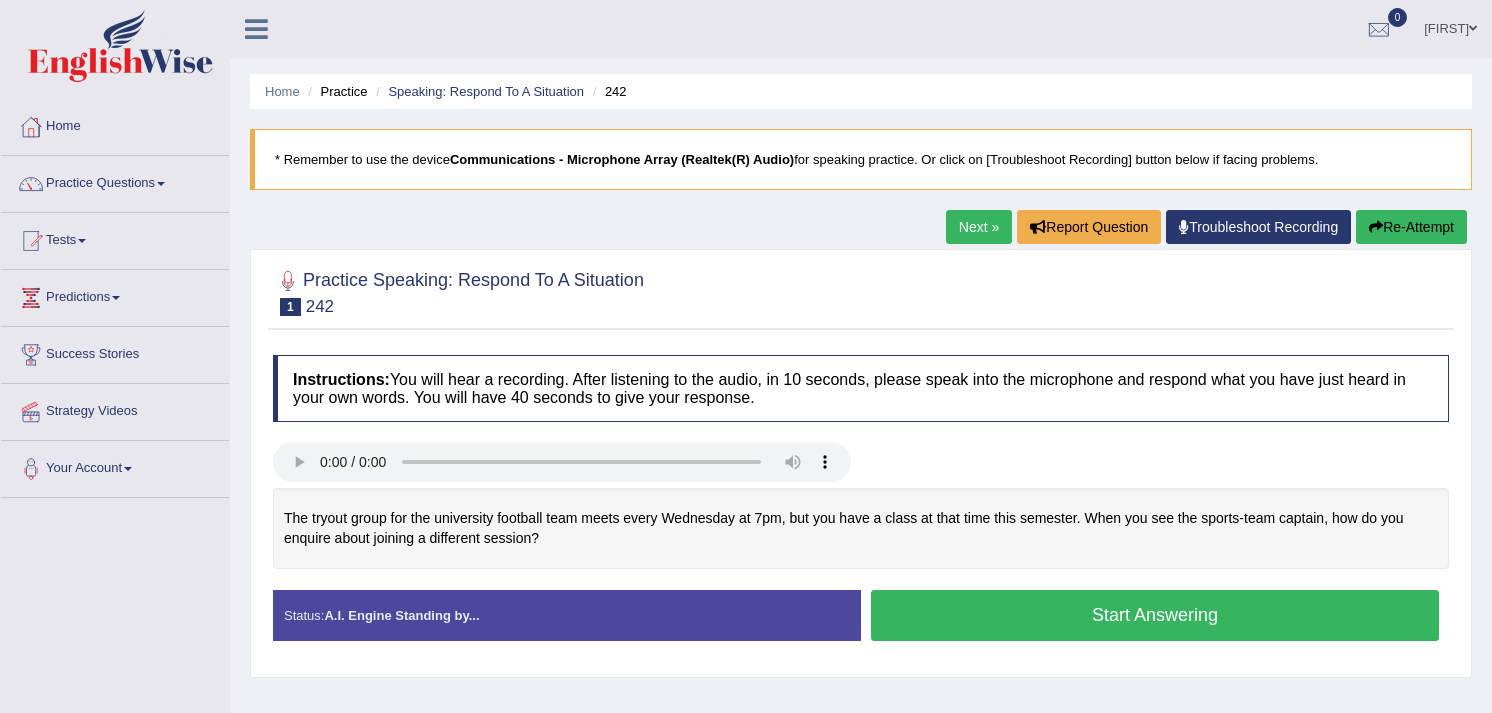 scroll, scrollTop: 0, scrollLeft: 0, axis: both 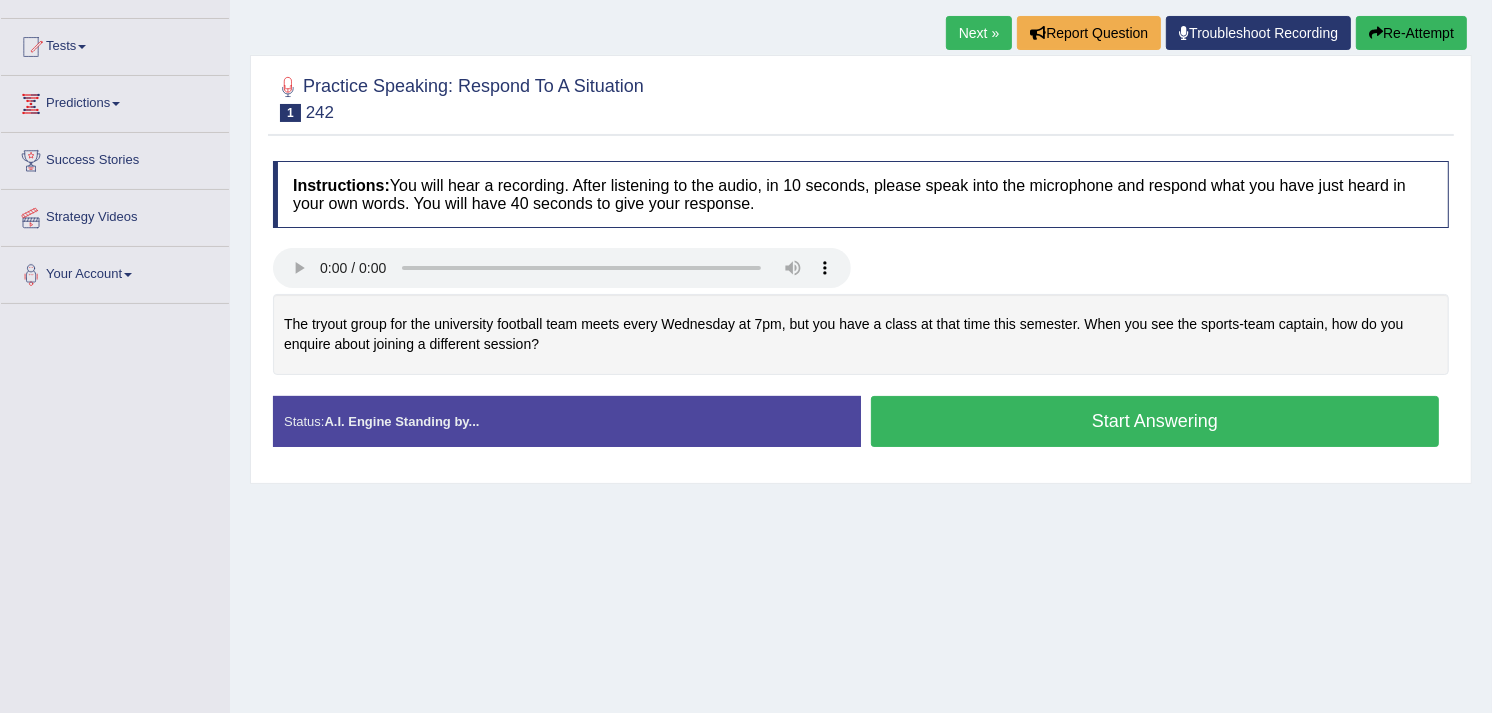 click on "Start Answering" at bounding box center (1155, 421) 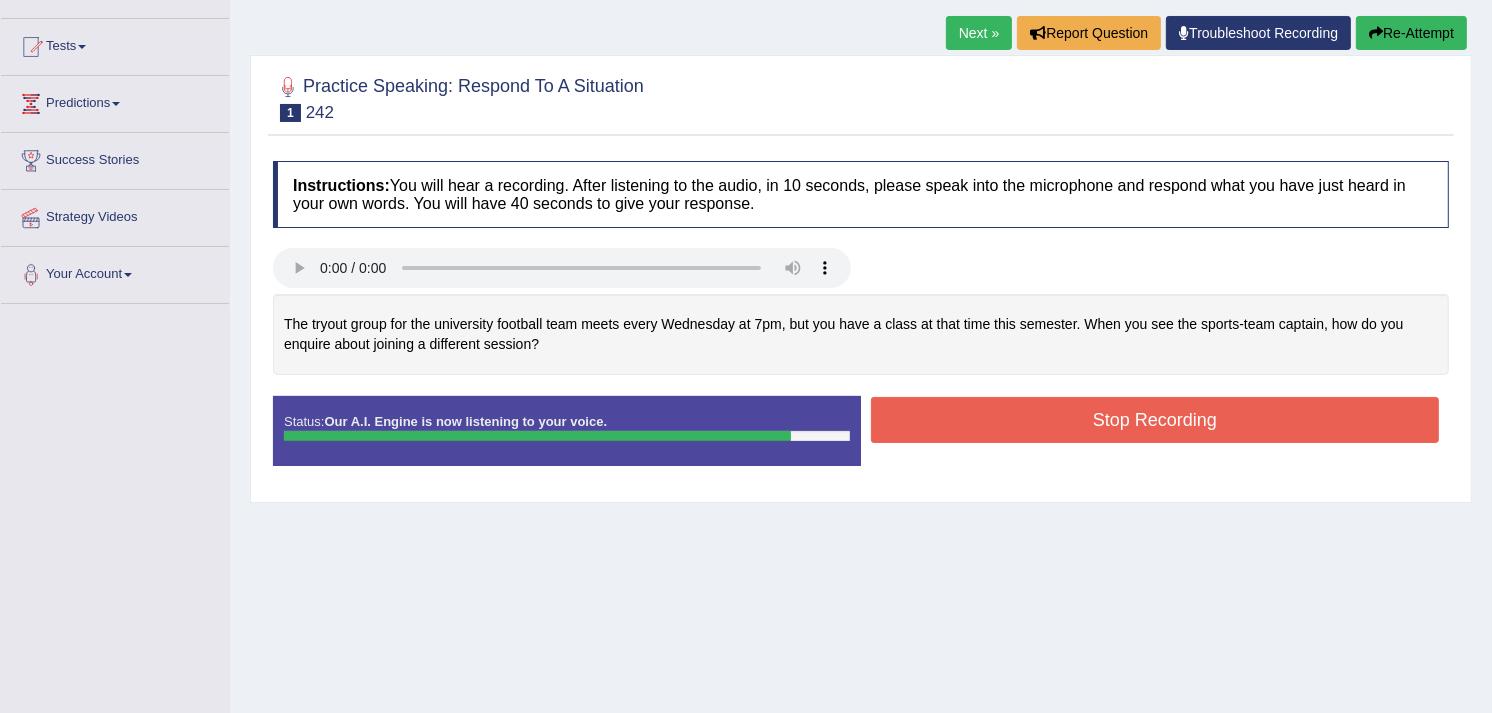 click on "Stop Recording" at bounding box center (1155, 420) 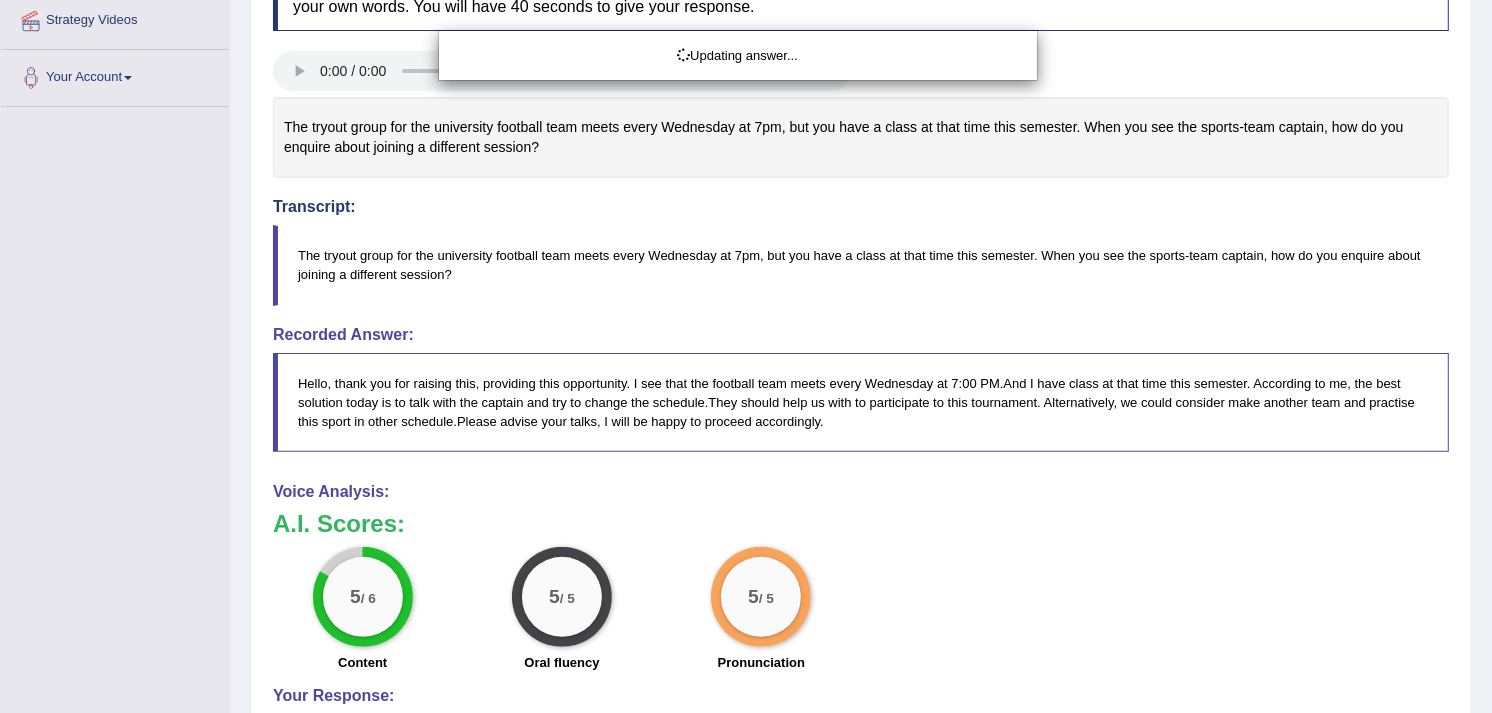 drag, startPoint x: 1495, startPoint y: 207, endPoint x: 1506, endPoint y: 442, distance: 235.25731 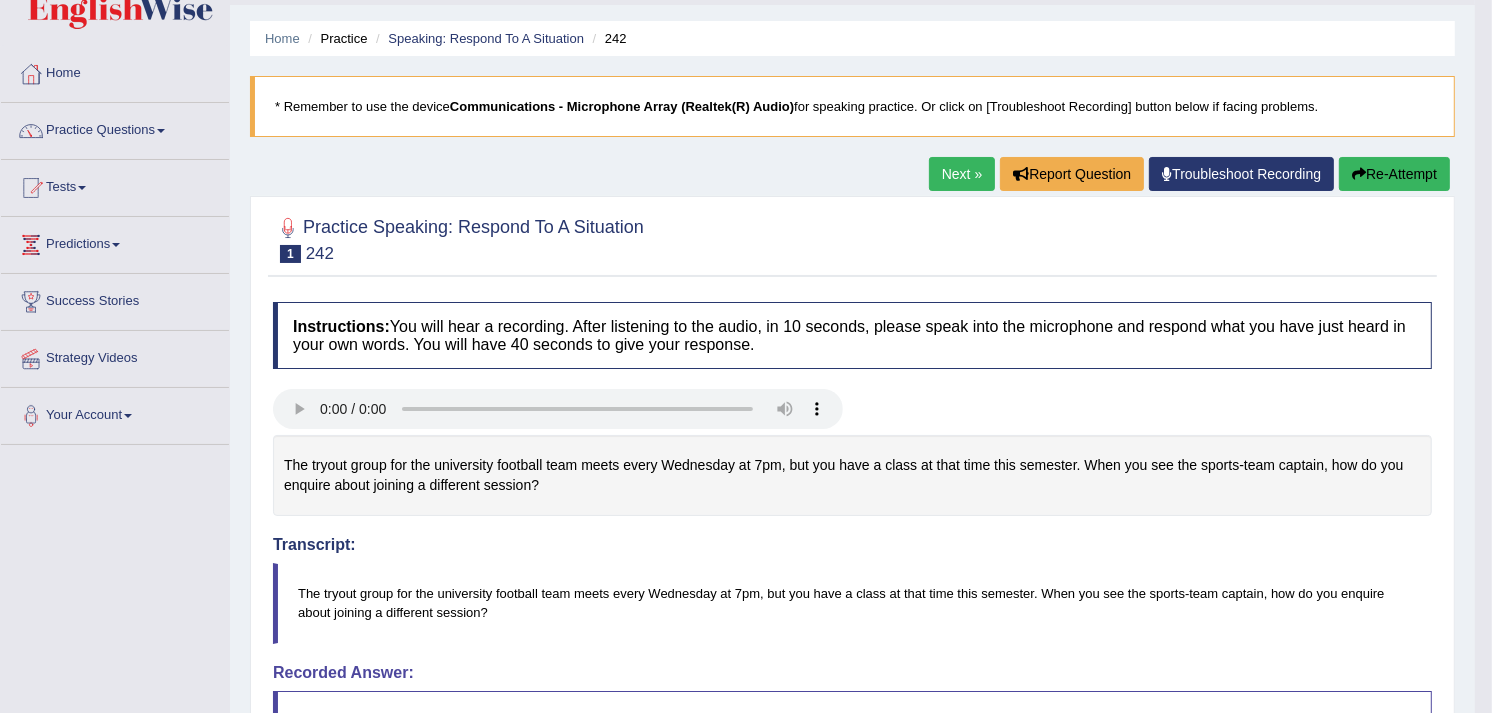 scroll, scrollTop: 0, scrollLeft: 0, axis: both 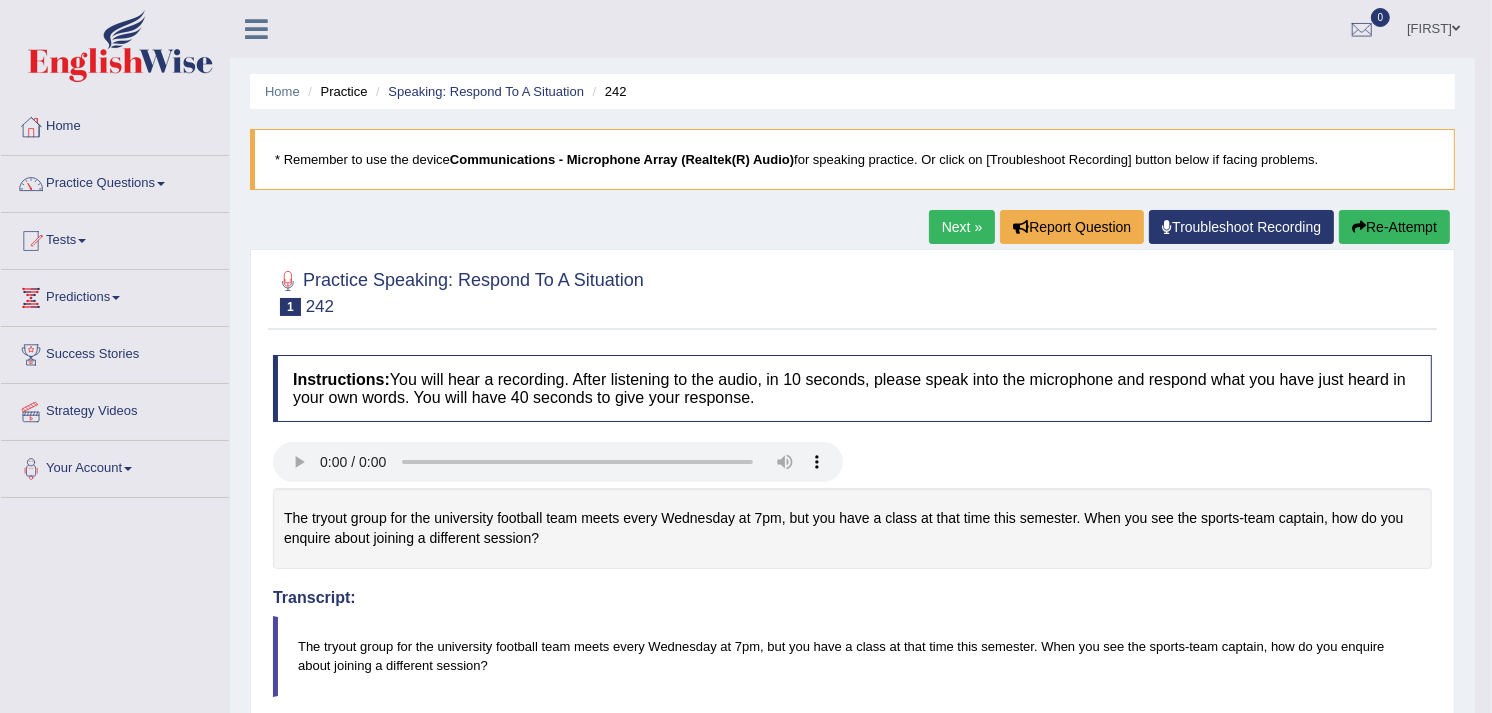 click on "Next »" at bounding box center (962, 227) 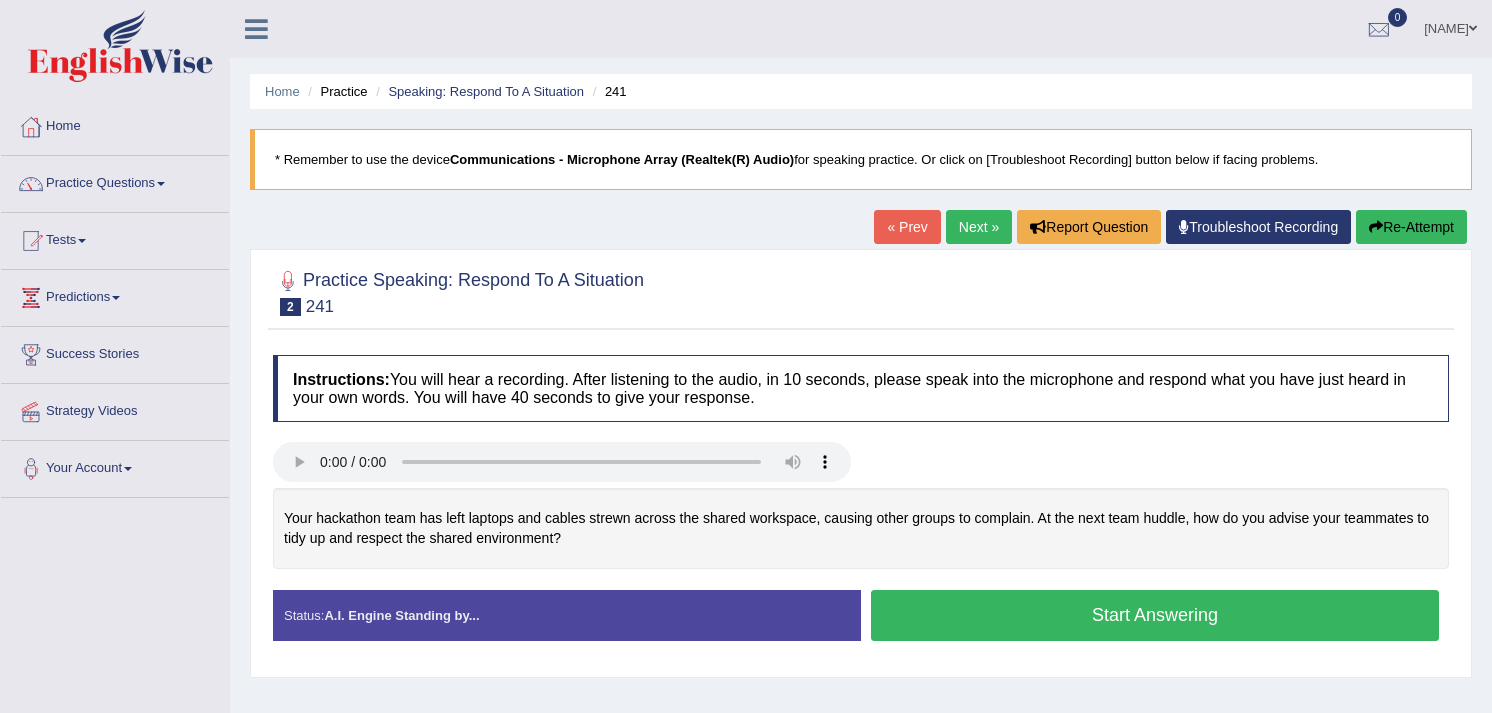 scroll, scrollTop: 0, scrollLeft: 0, axis: both 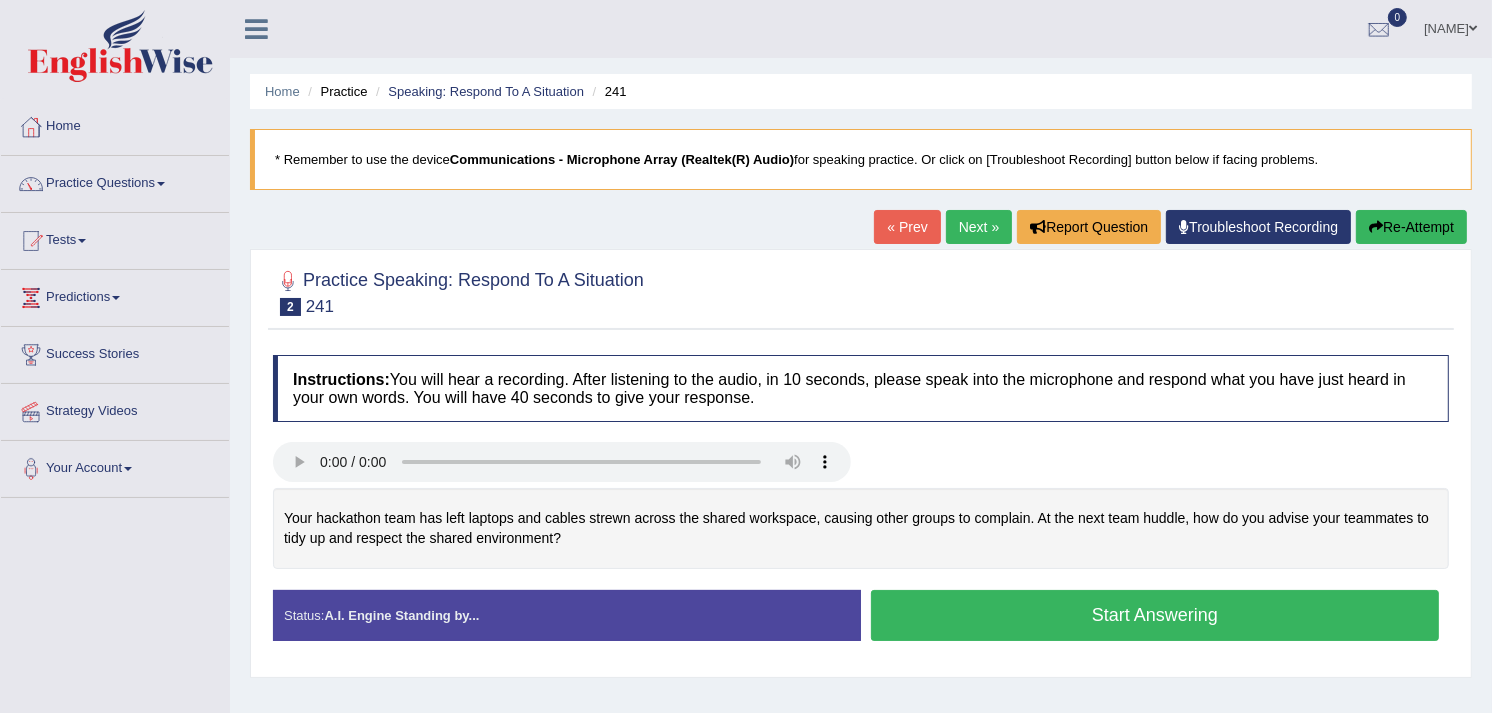 click on "Start Answering" at bounding box center [1155, 615] 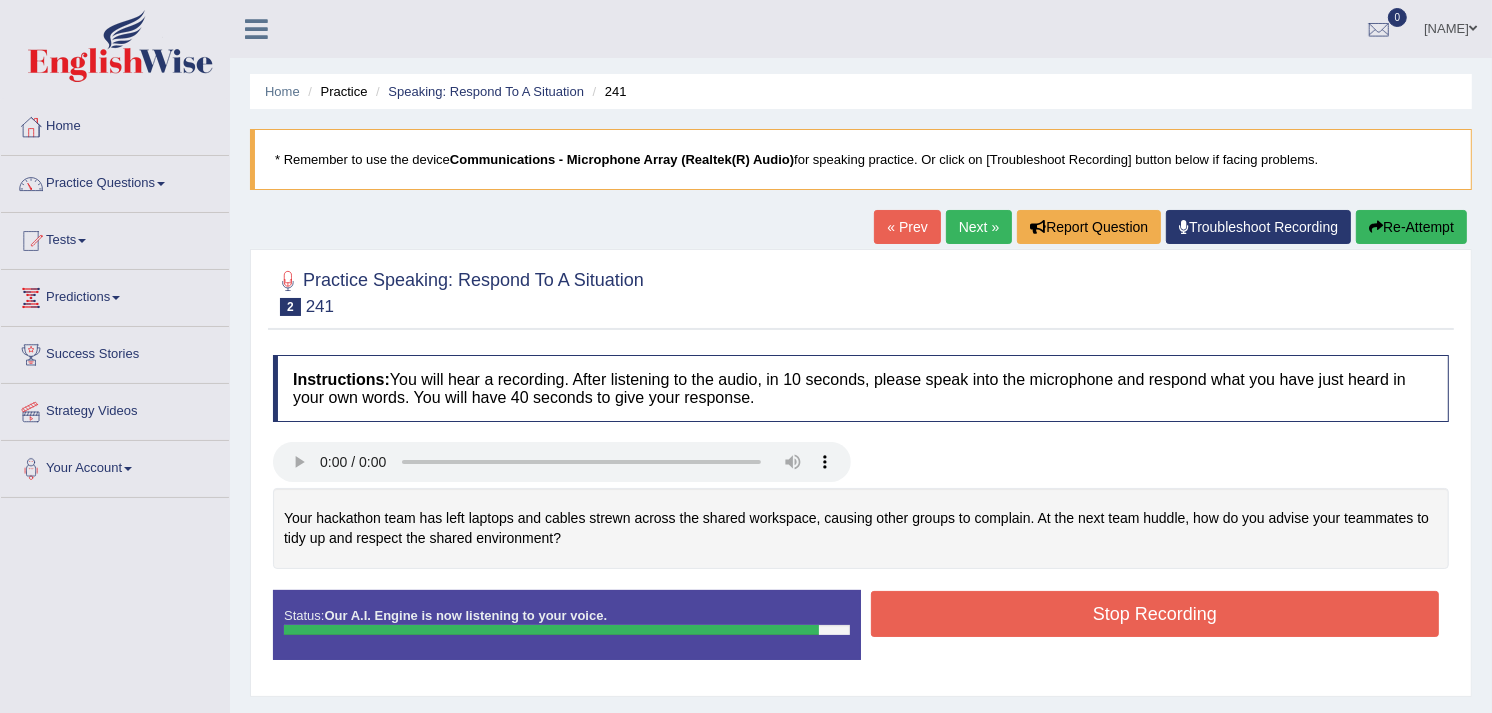 click on "Stop Recording" at bounding box center (1155, 614) 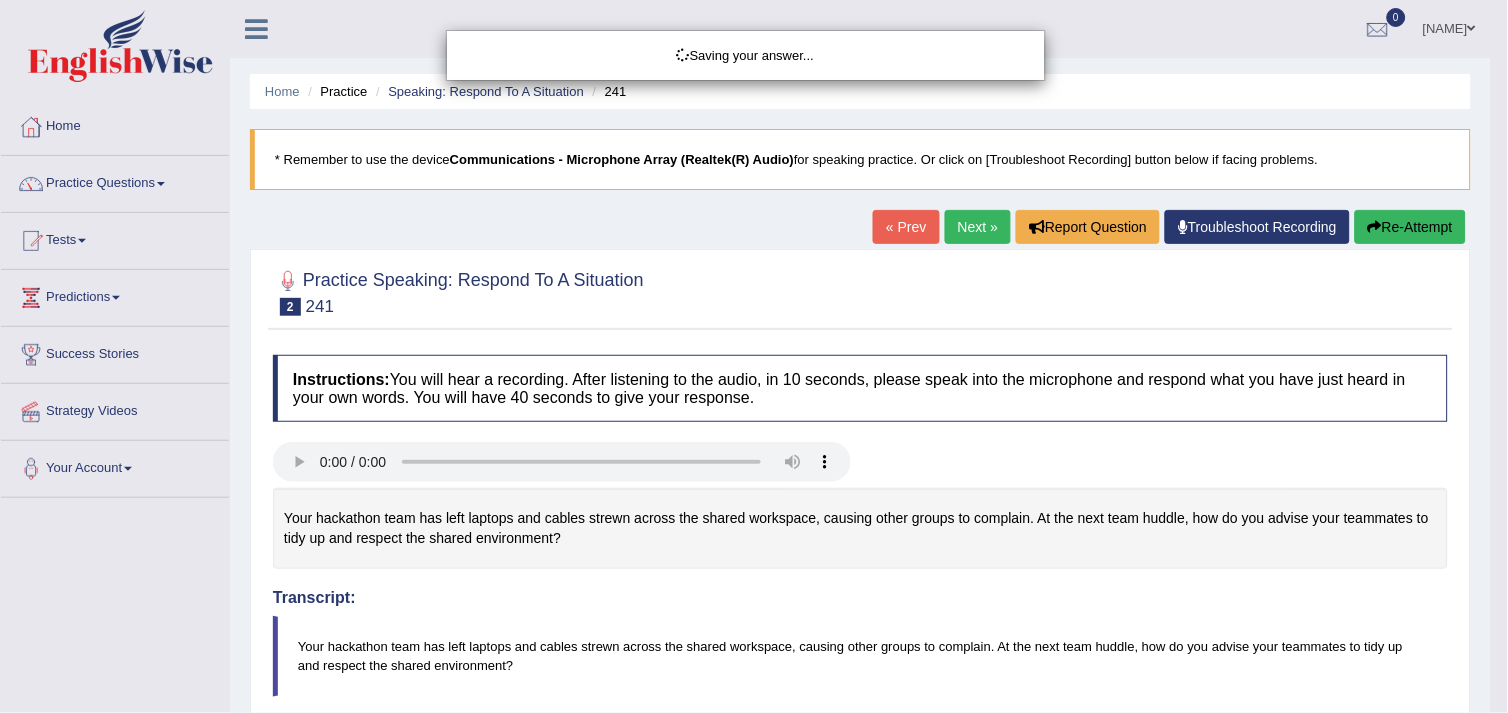 click on "Saving your answer..." at bounding box center (754, 356) 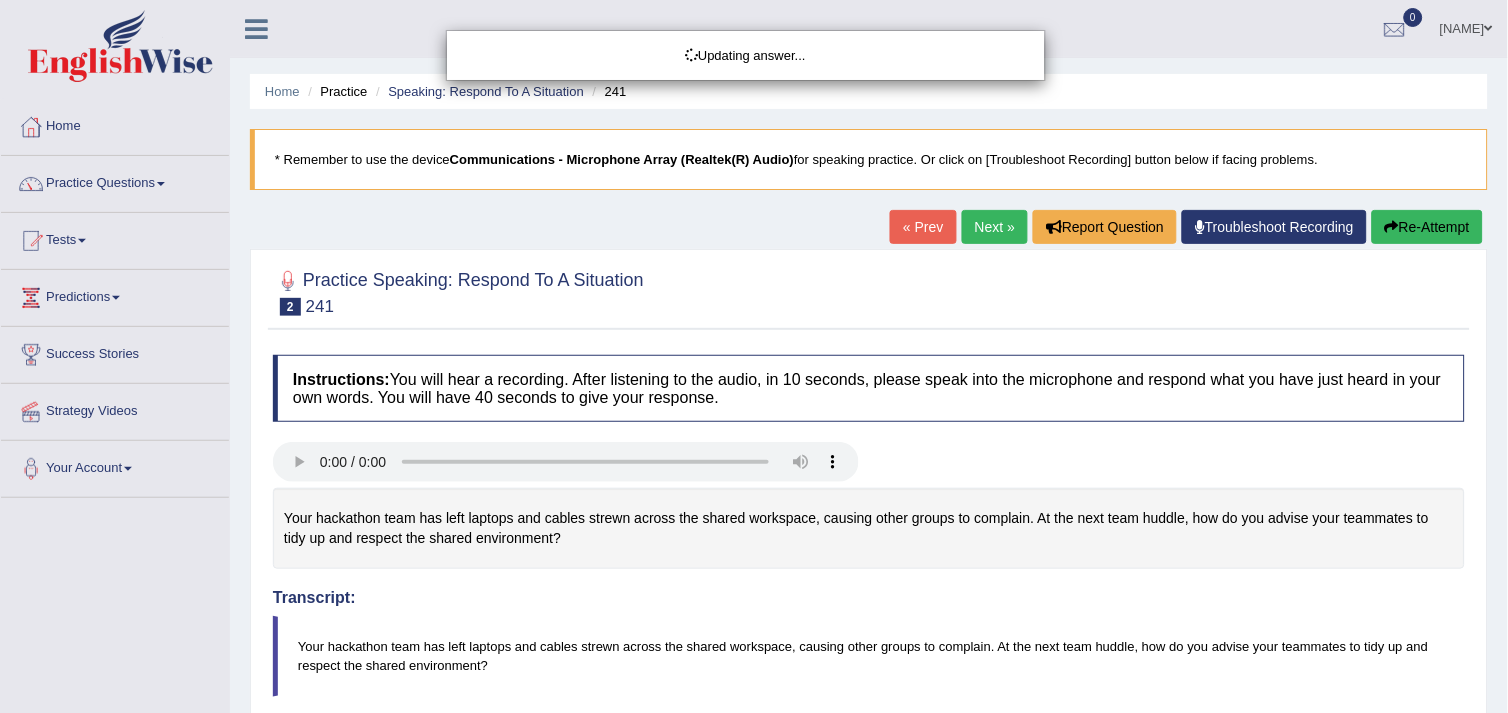 drag, startPoint x: 1497, startPoint y: 107, endPoint x: 1507, endPoint y: 332, distance: 225.2221 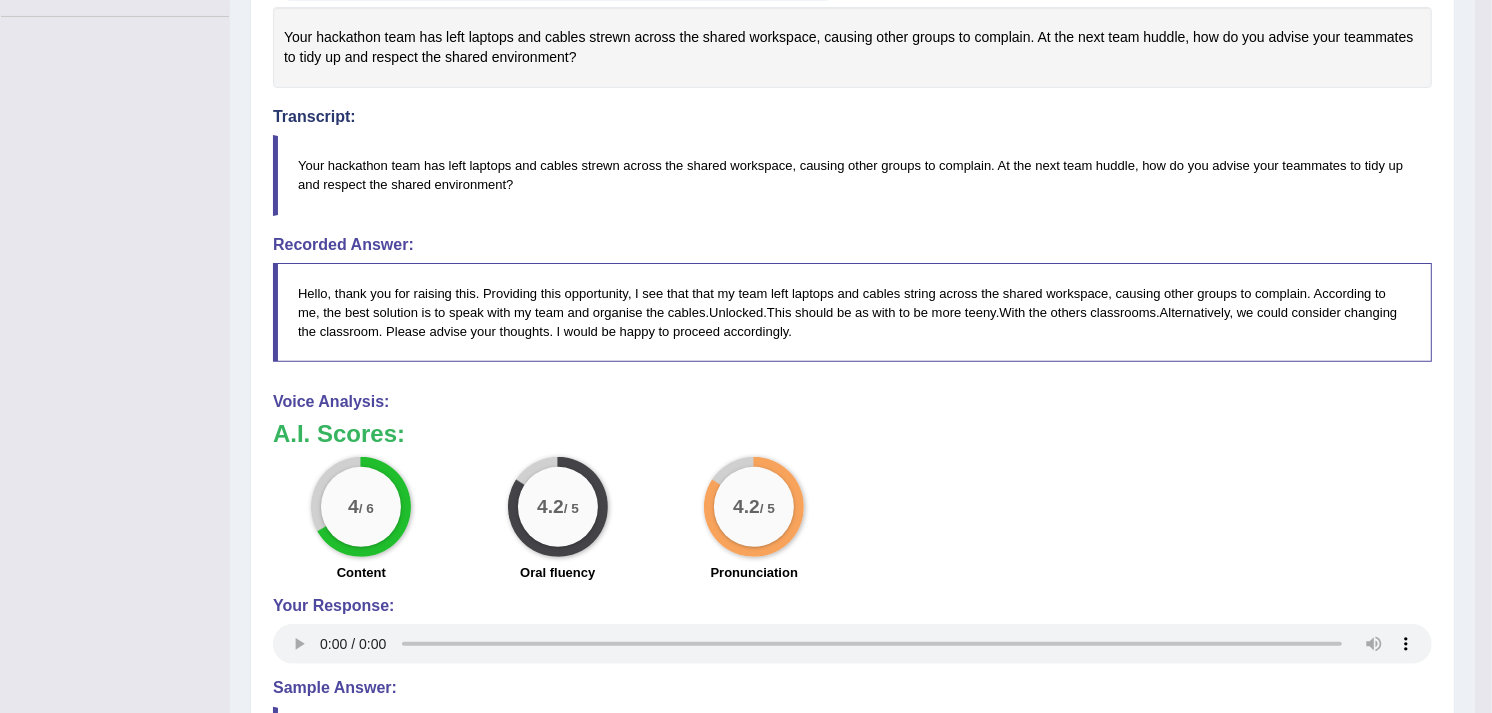 scroll, scrollTop: 483, scrollLeft: 0, axis: vertical 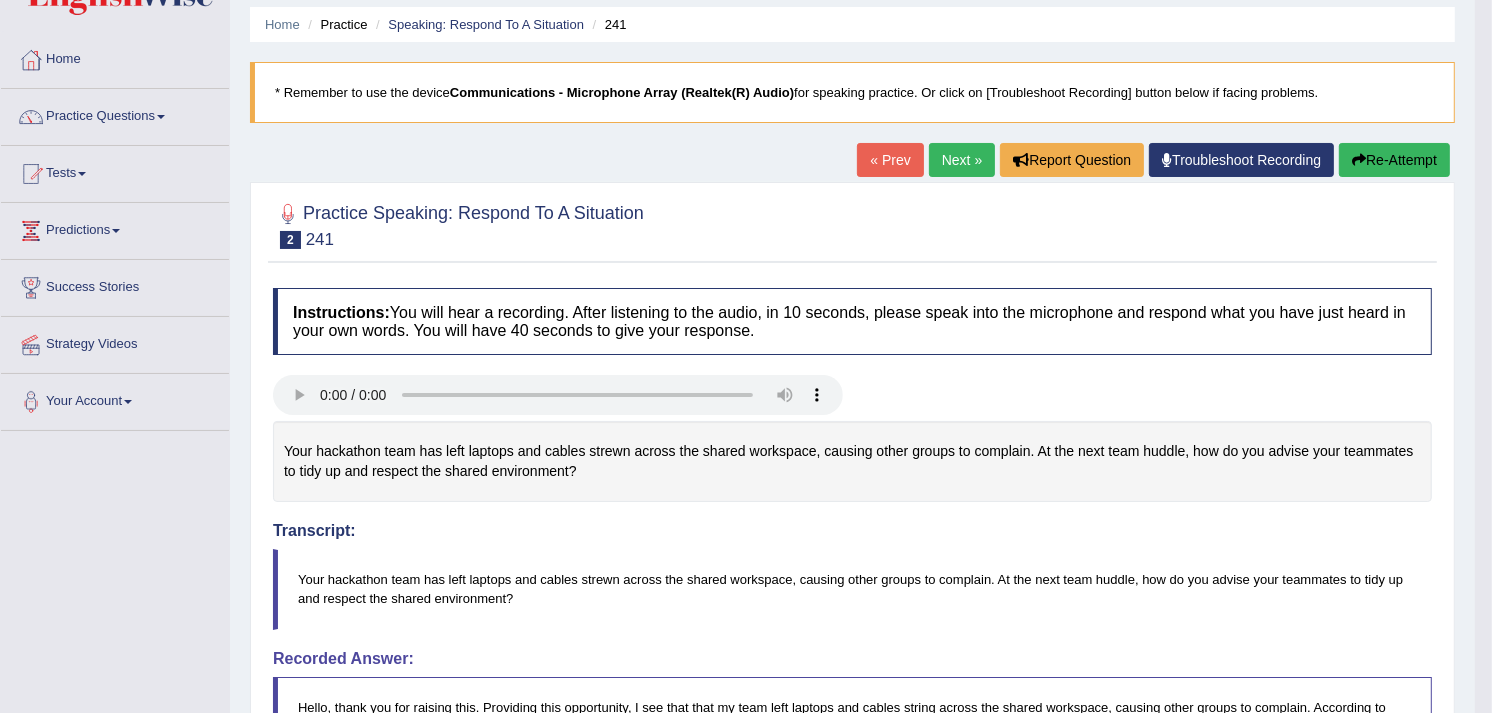 click on "Next »" at bounding box center (962, 160) 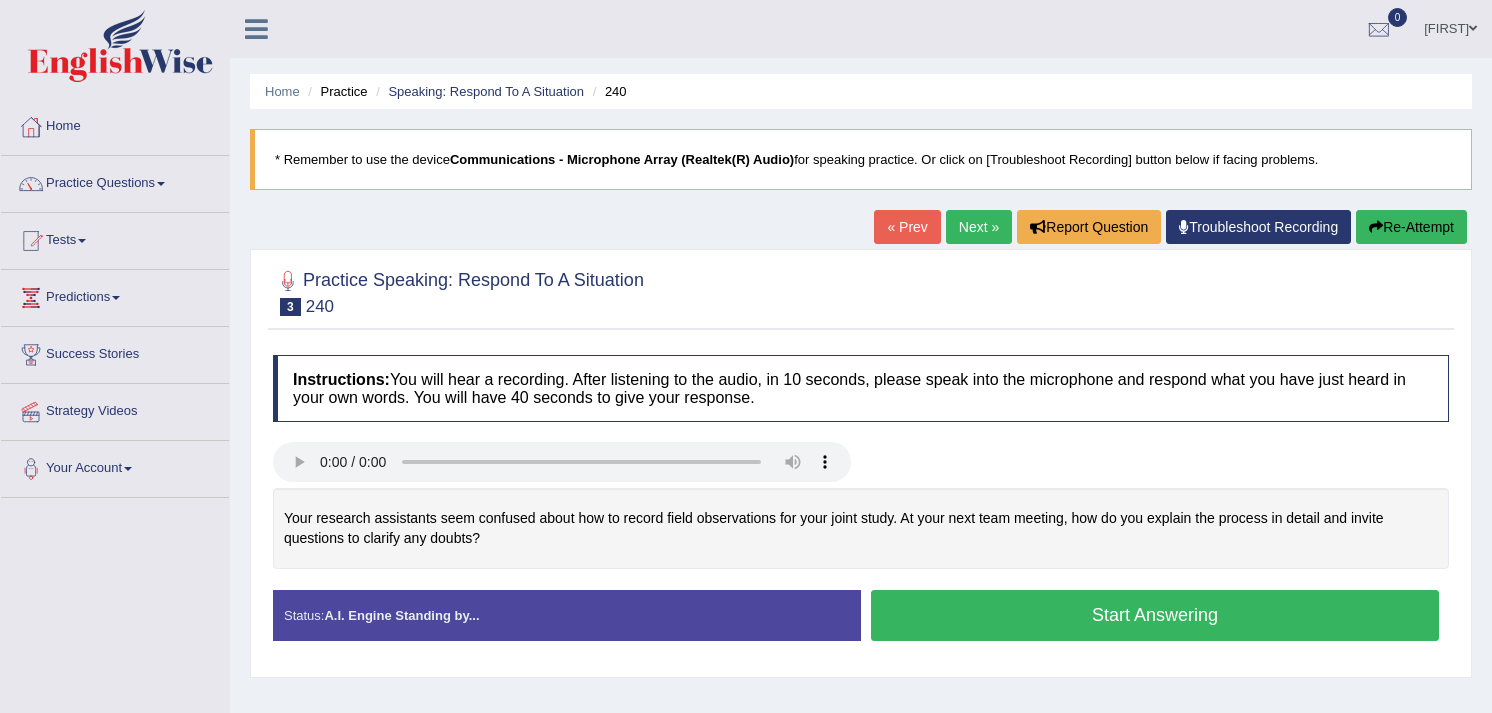 scroll, scrollTop: 0, scrollLeft: 0, axis: both 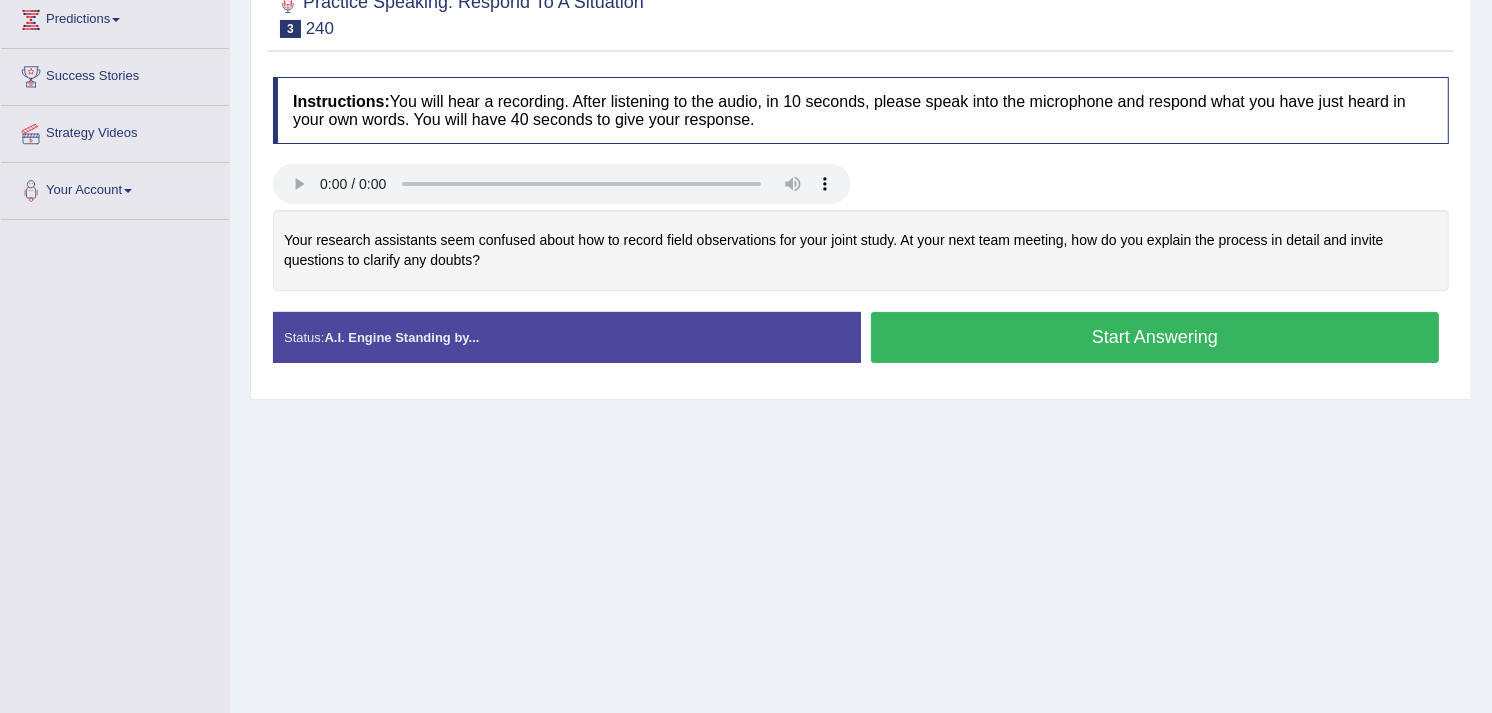 click on "Start Answering" at bounding box center (1155, 337) 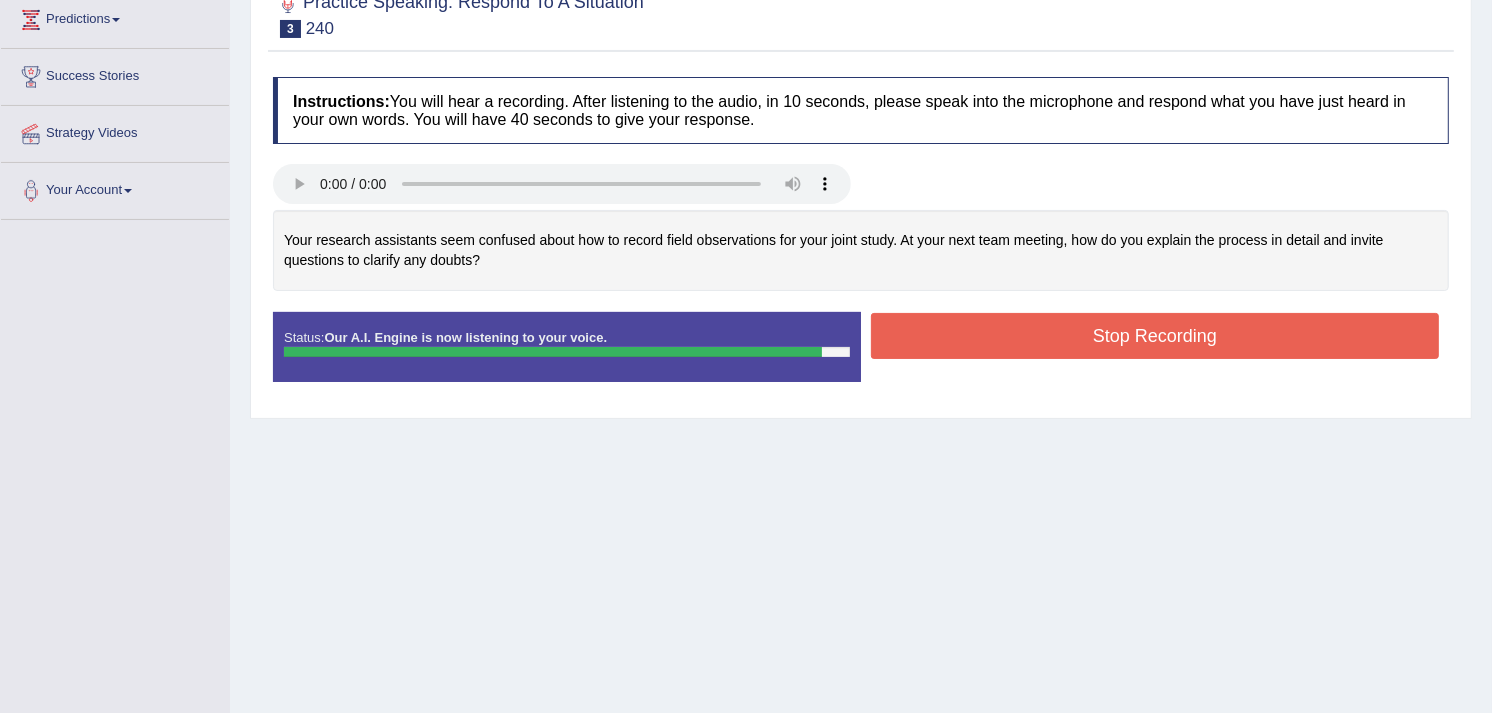 click on "Stop Recording" at bounding box center (1155, 336) 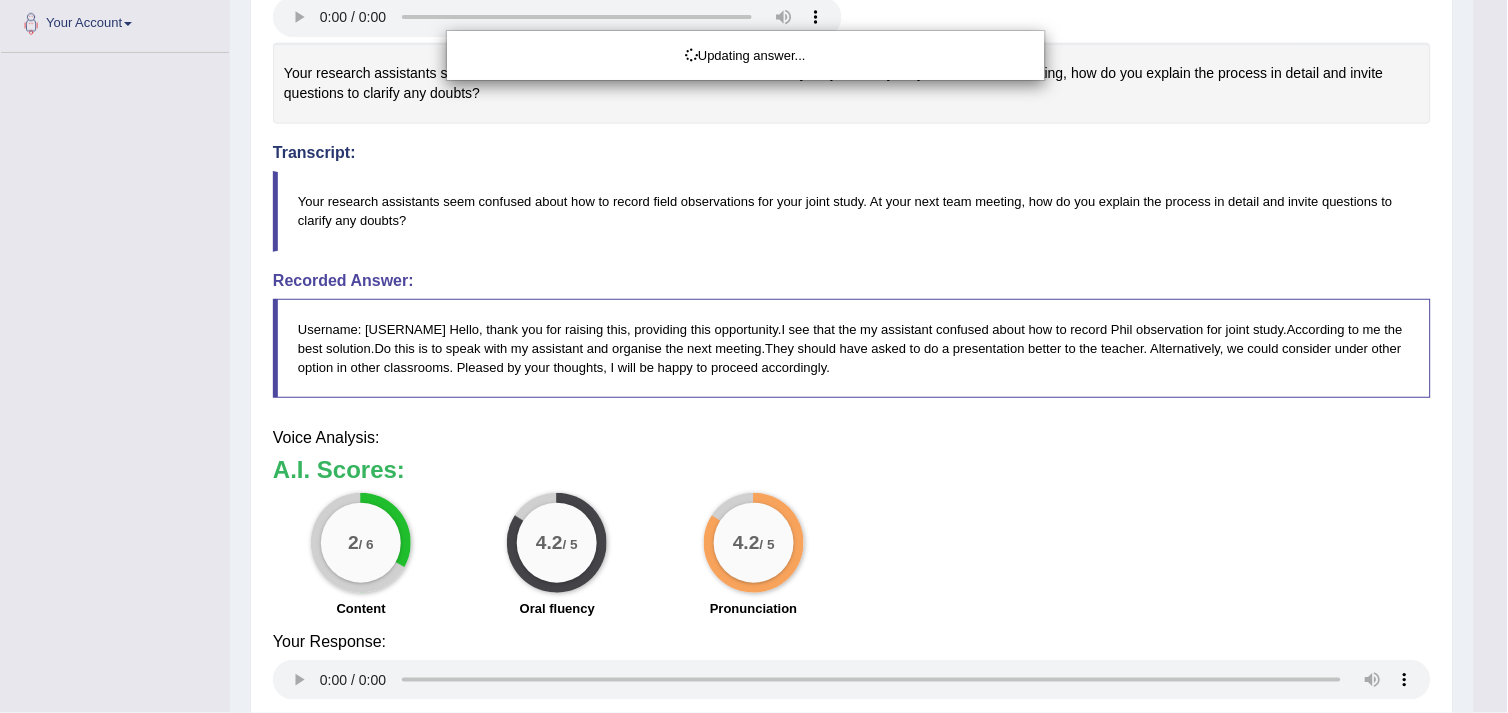 drag, startPoint x: 1507, startPoint y: 206, endPoint x: 1506, endPoint y: 395, distance: 189.00264 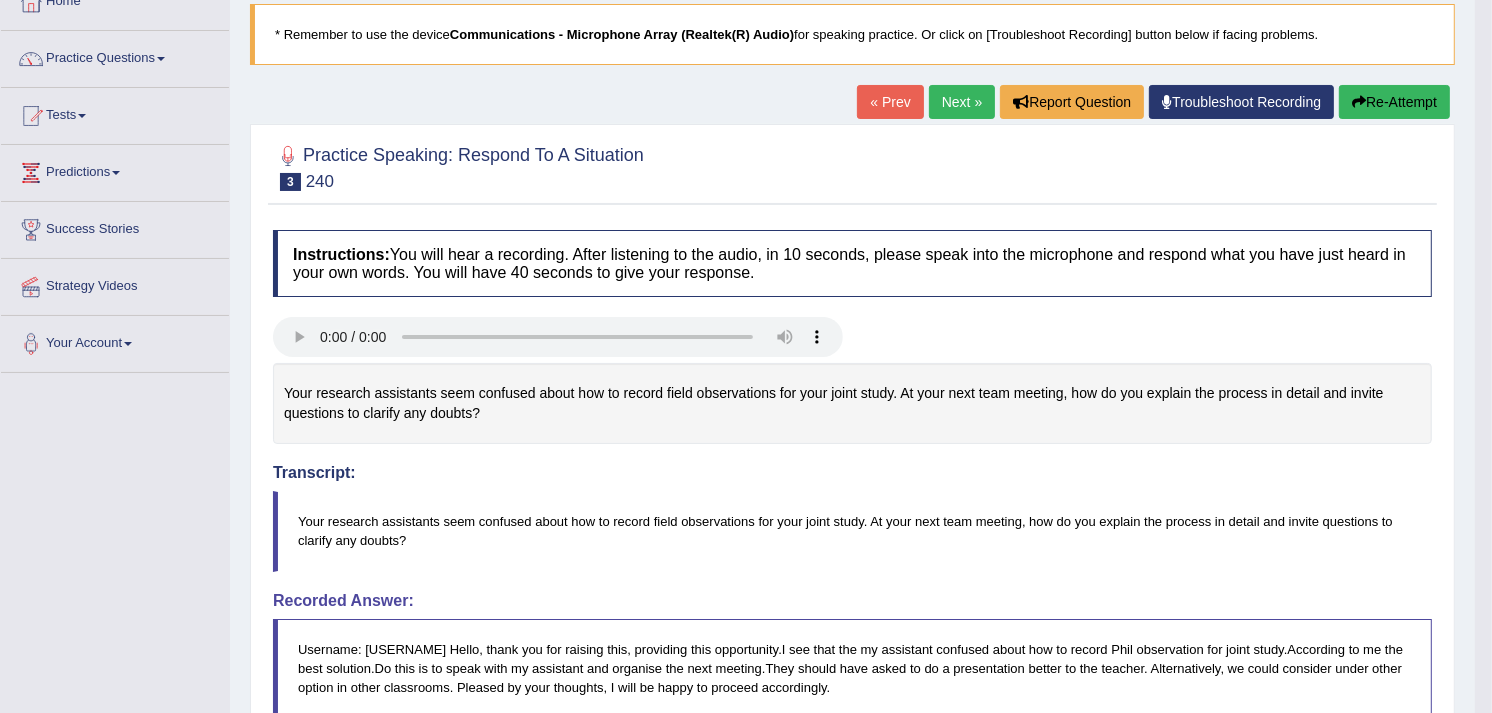 scroll, scrollTop: 113, scrollLeft: 0, axis: vertical 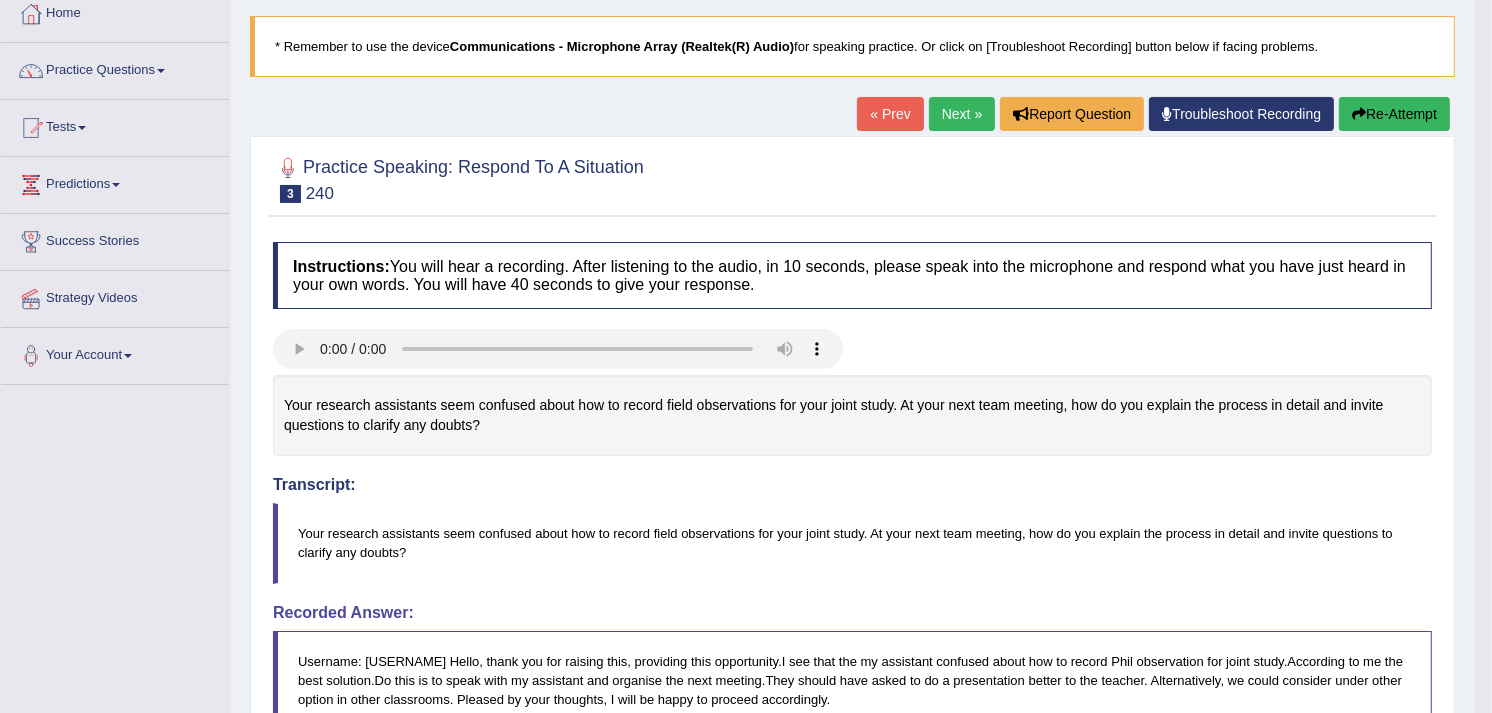 click on "Next »" at bounding box center (962, 114) 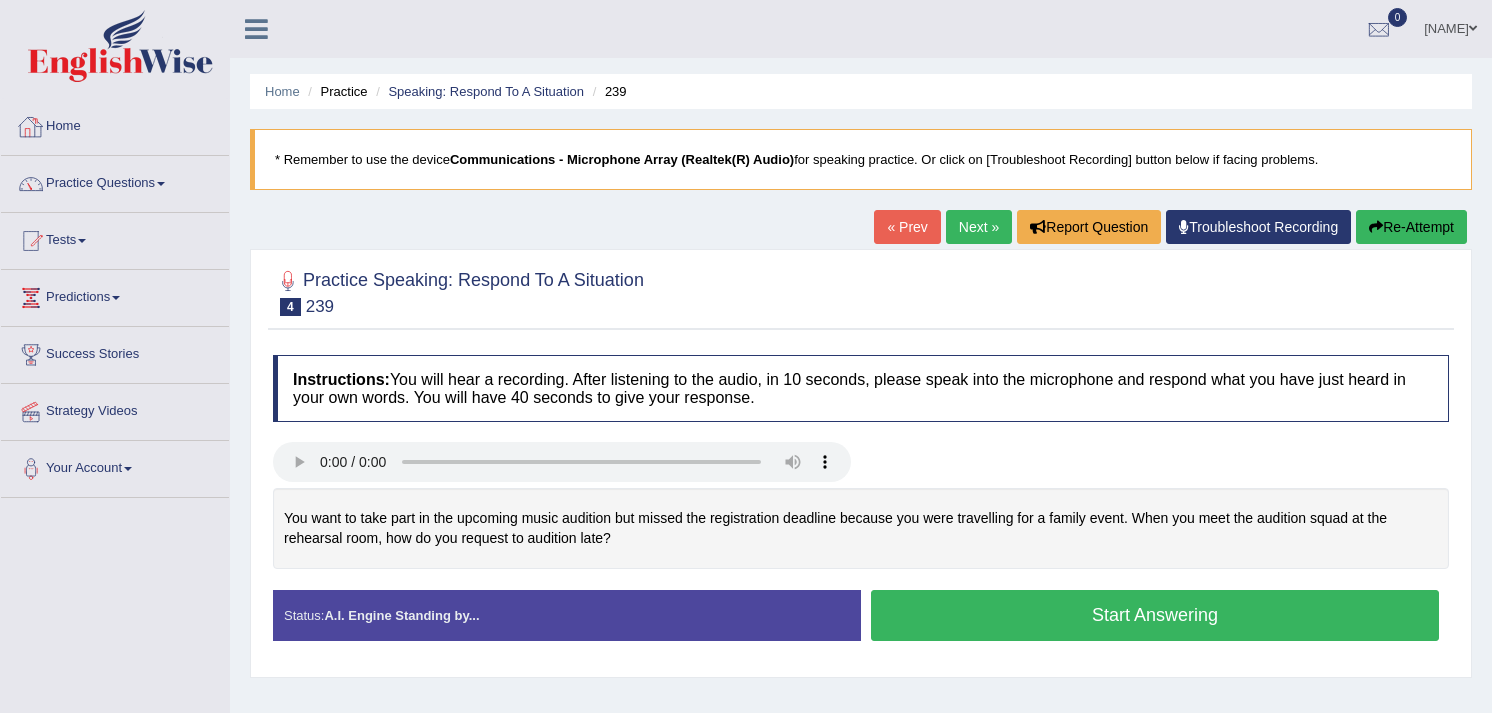scroll, scrollTop: 0, scrollLeft: 0, axis: both 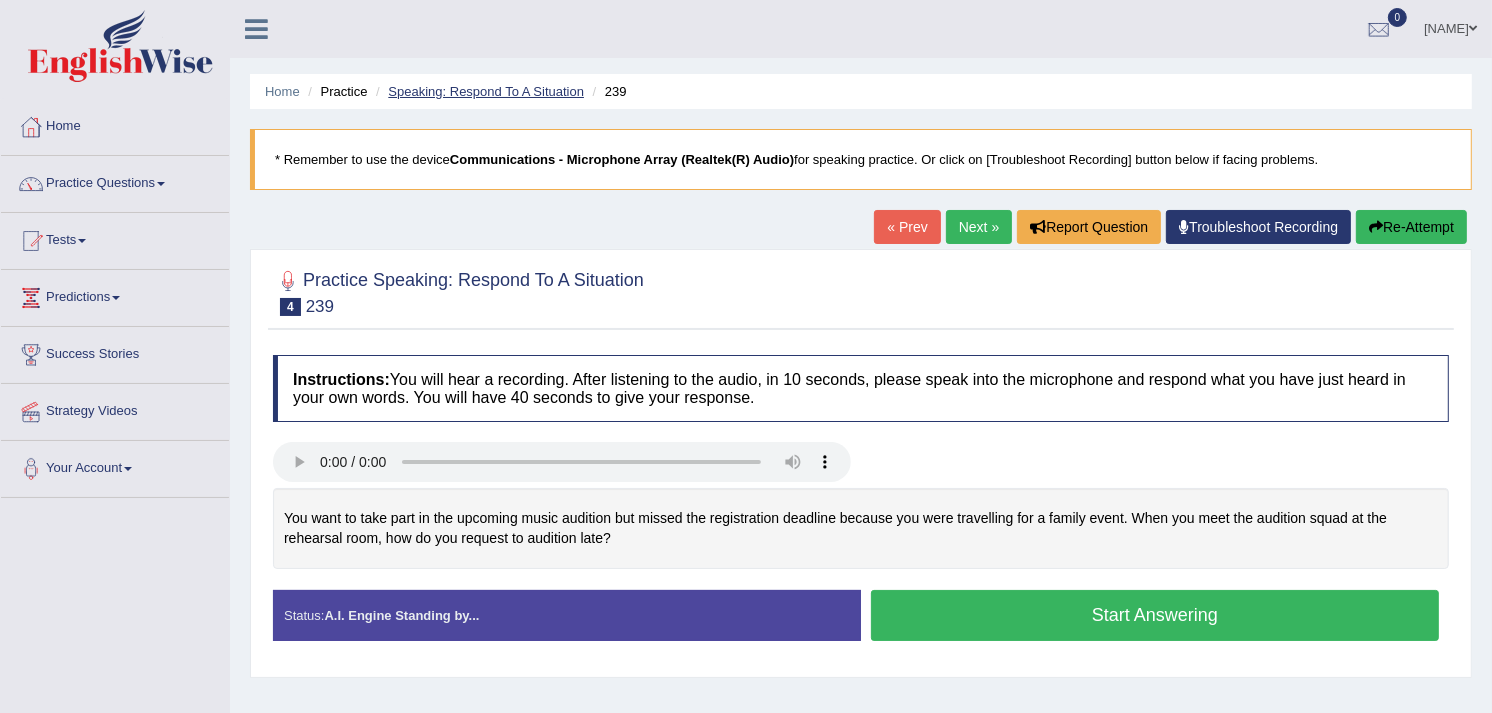 click on "Speaking: Respond To A Situation" at bounding box center (486, 91) 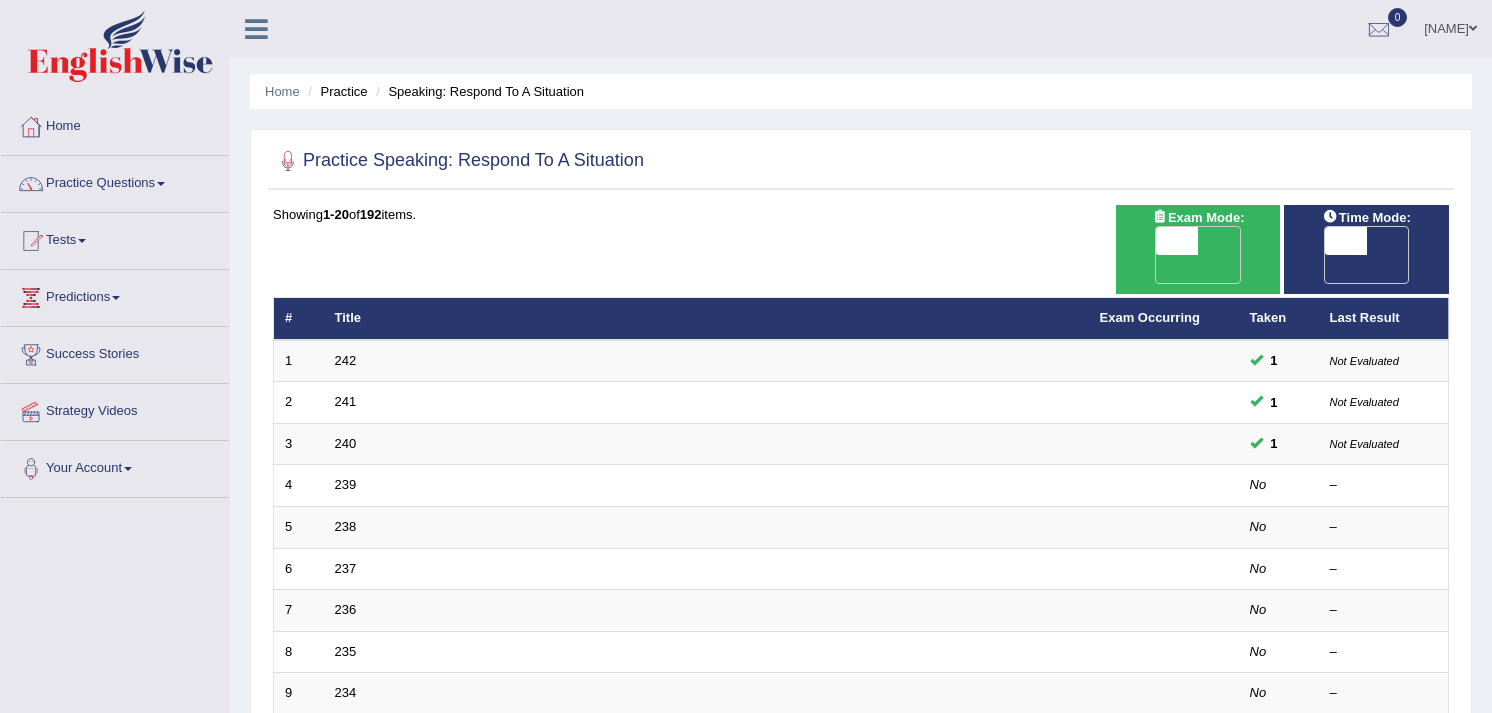 scroll, scrollTop: 0, scrollLeft: 0, axis: both 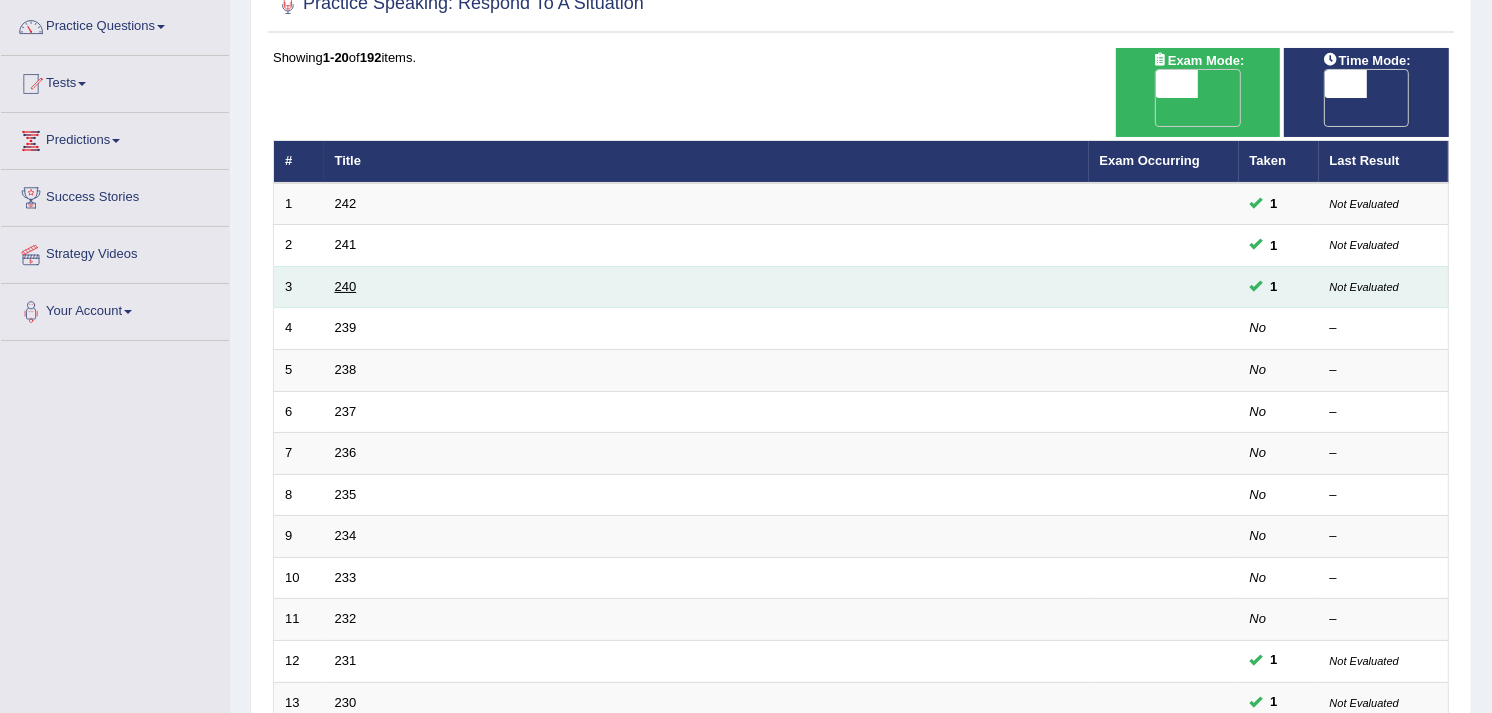 click on "240" at bounding box center [346, 286] 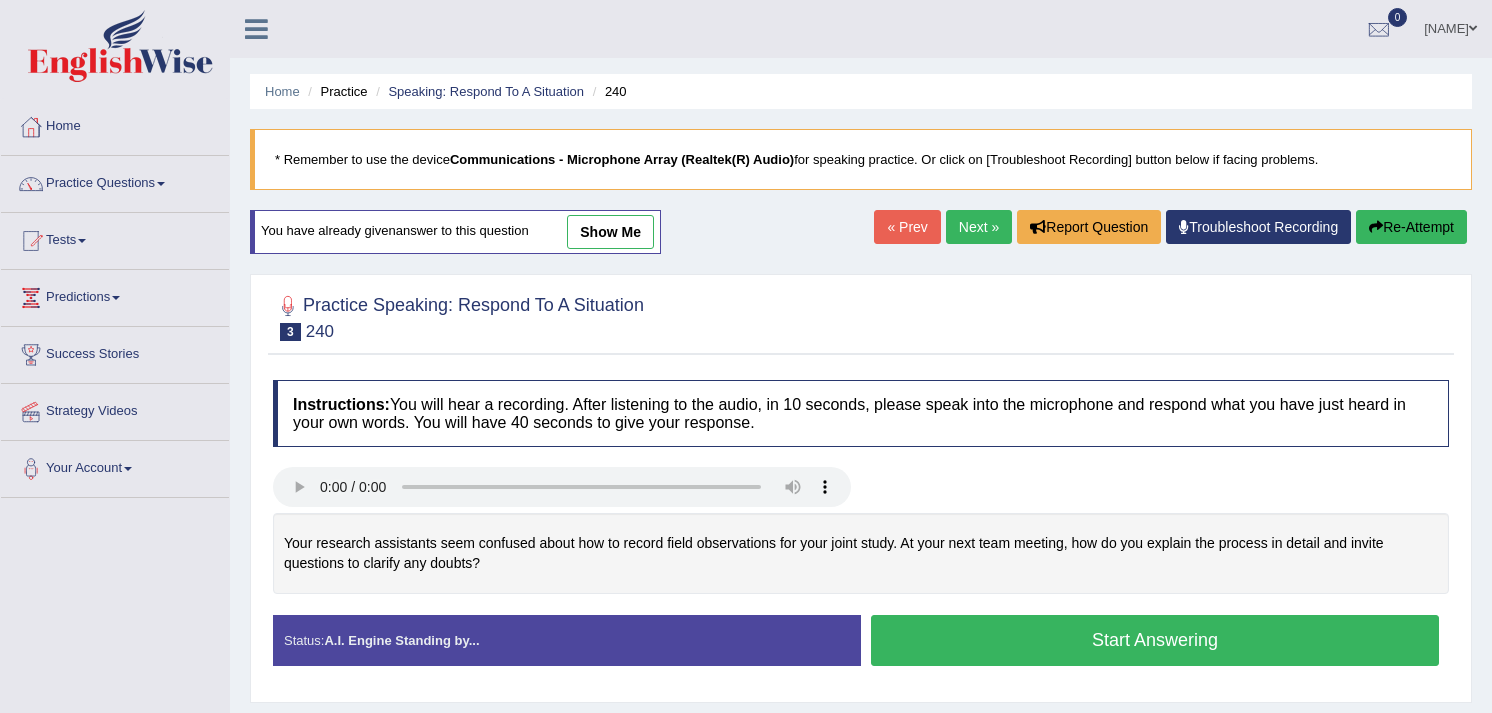 scroll, scrollTop: 0, scrollLeft: 0, axis: both 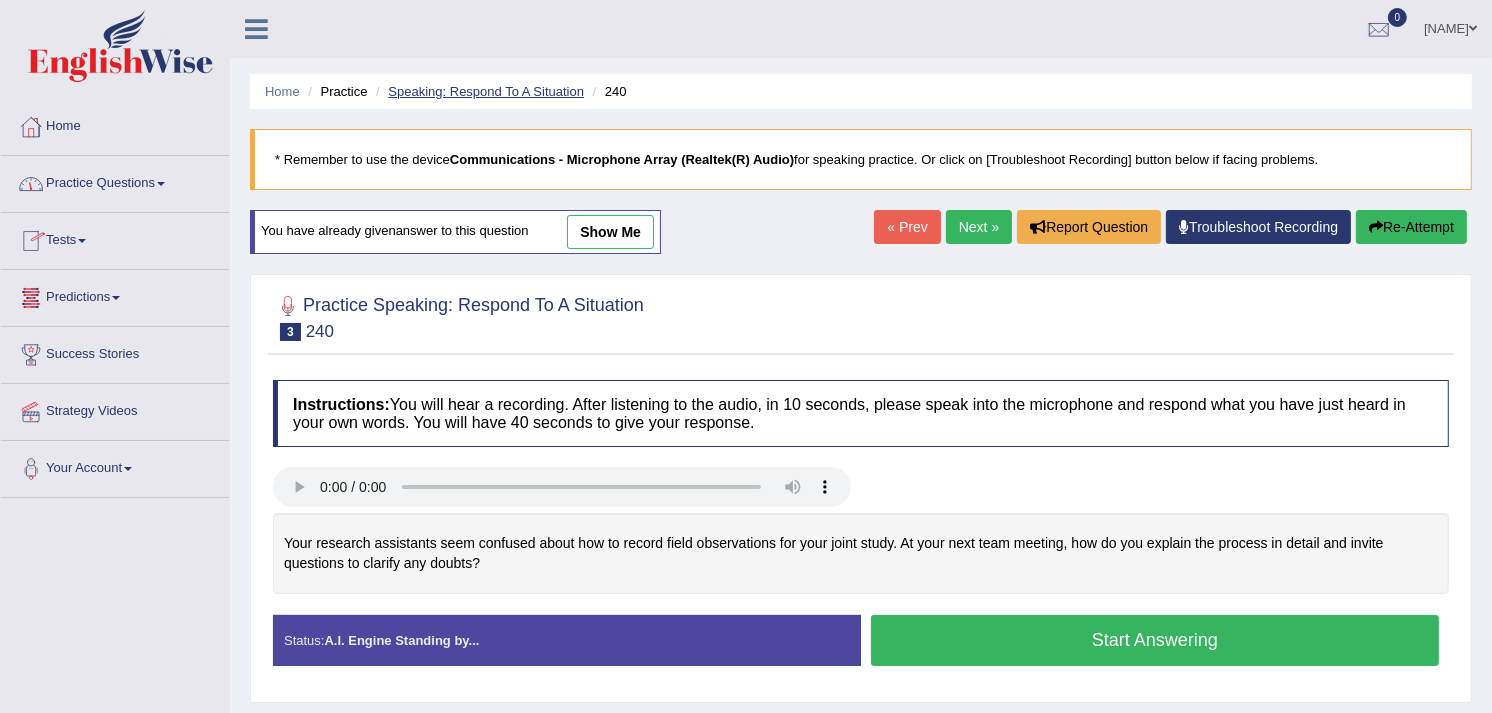 click on "Speaking: Respond To A Situation" at bounding box center [486, 91] 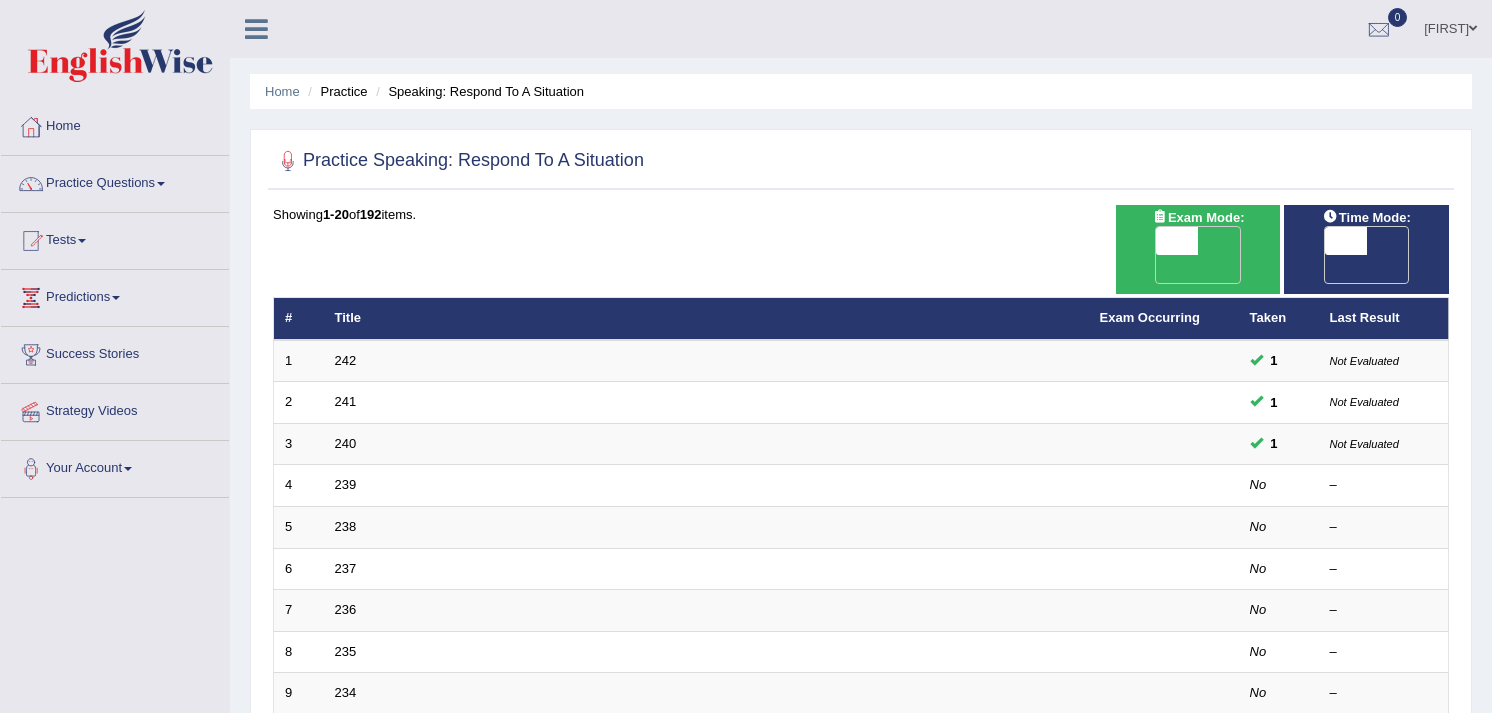 scroll, scrollTop: 0, scrollLeft: 0, axis: both 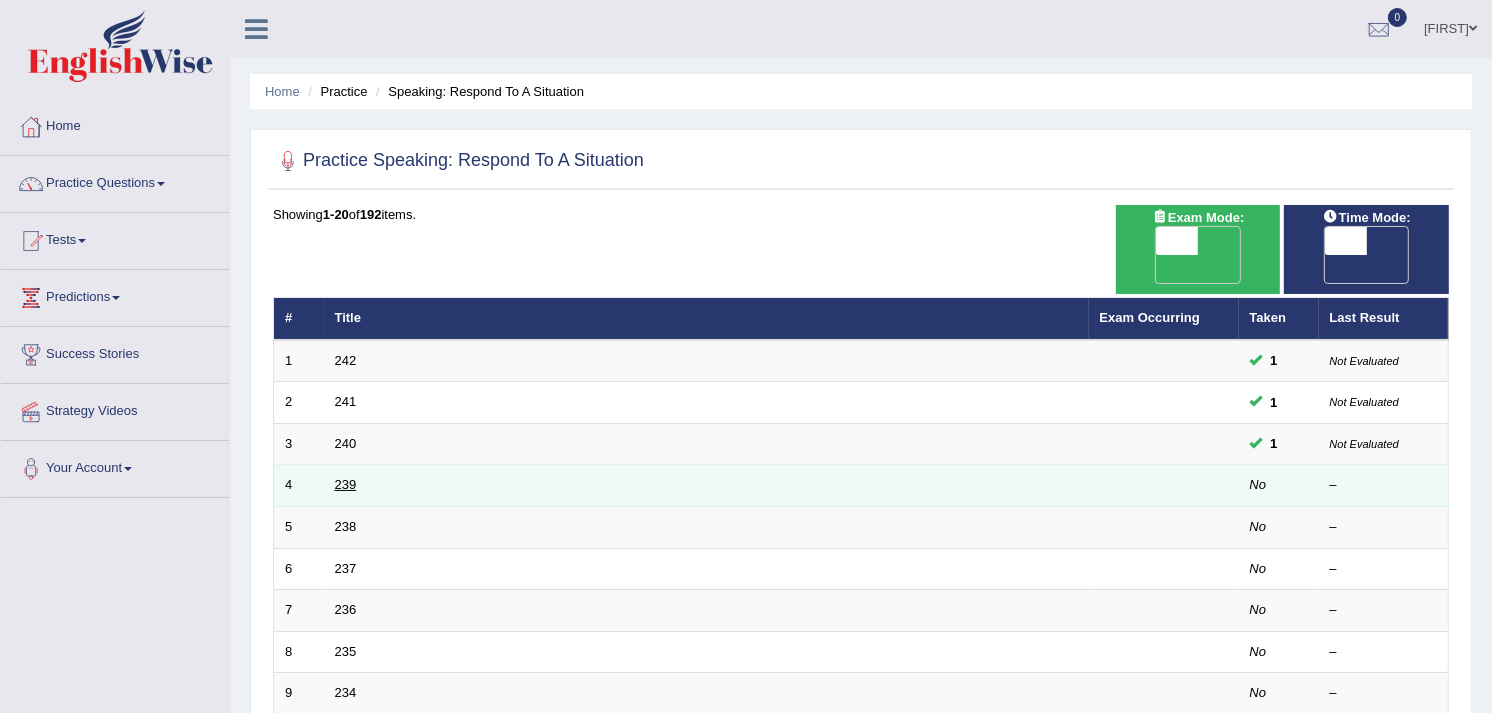 click on "239" at bounding box center (346, 484) 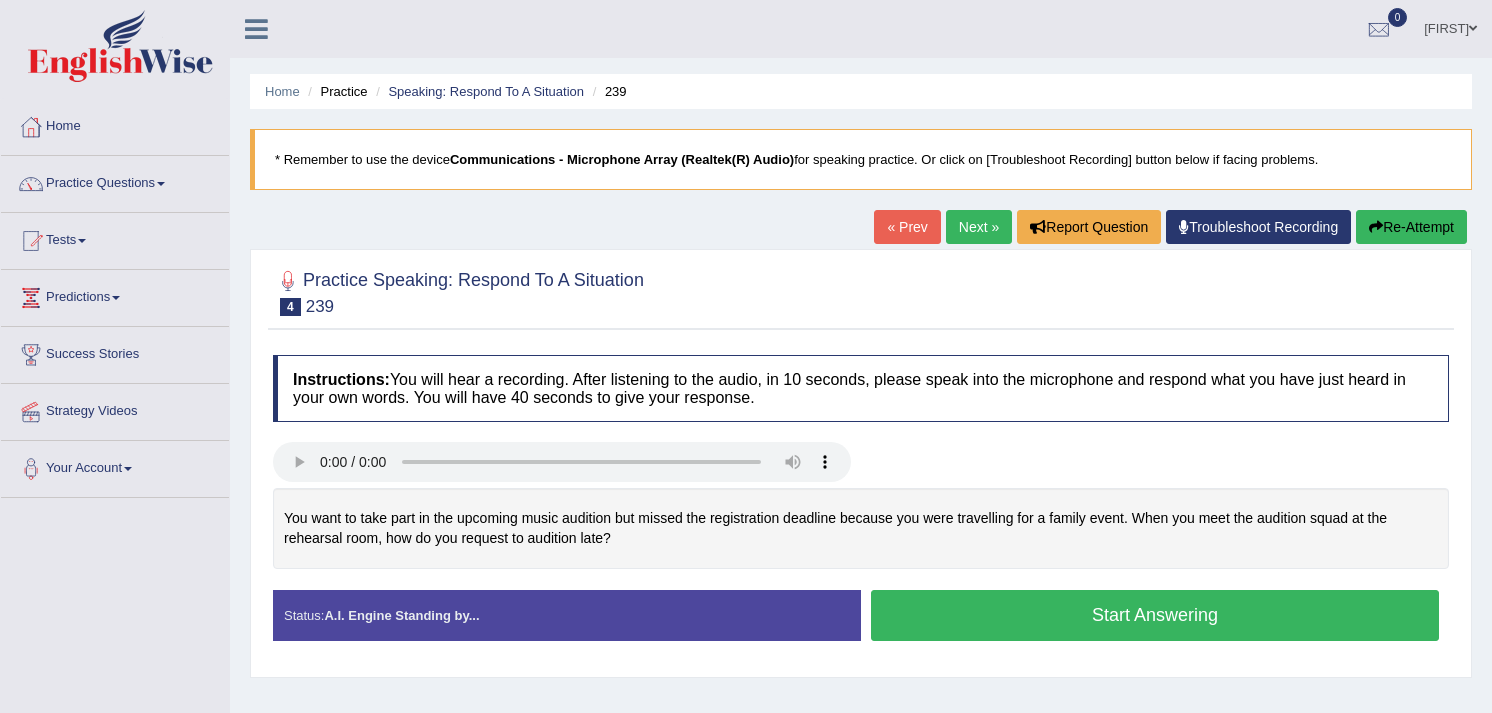 scroll, scrollTop: 0, scrollLeft: 0, axis: both 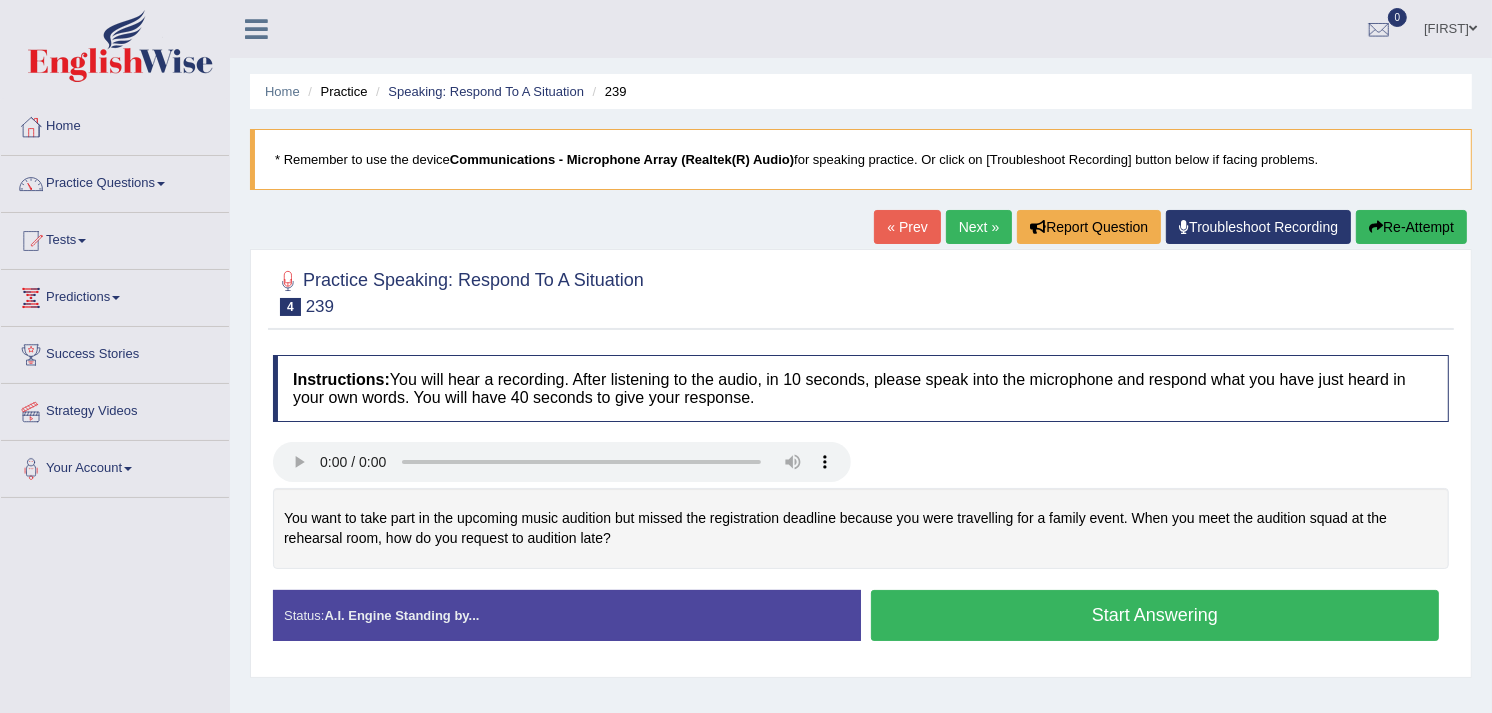 click on "Start Answering" at bounding box center (1155, 615) 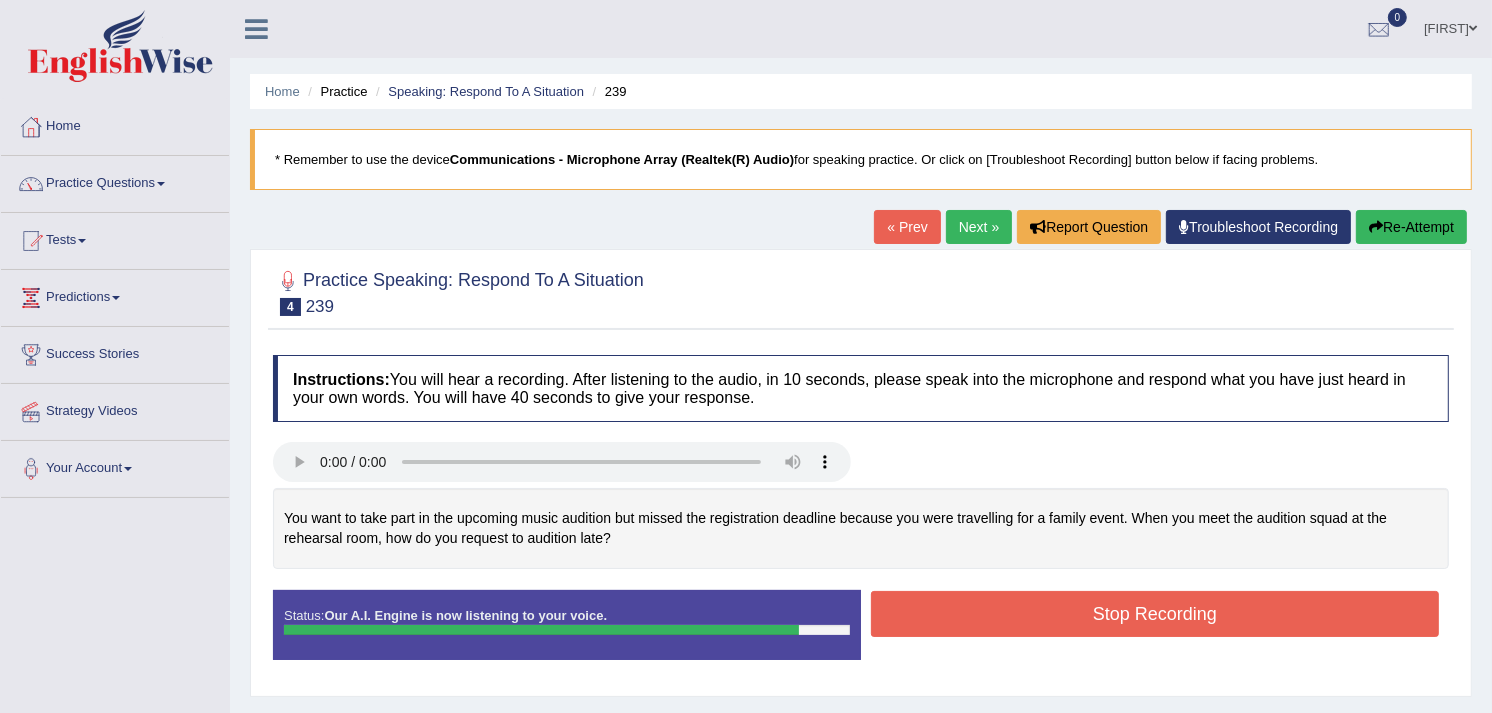 drag, startPoint x: 1022, startPoint y: 624, endPoint x: 1027, endPoint y: 602, distance: 22.561028 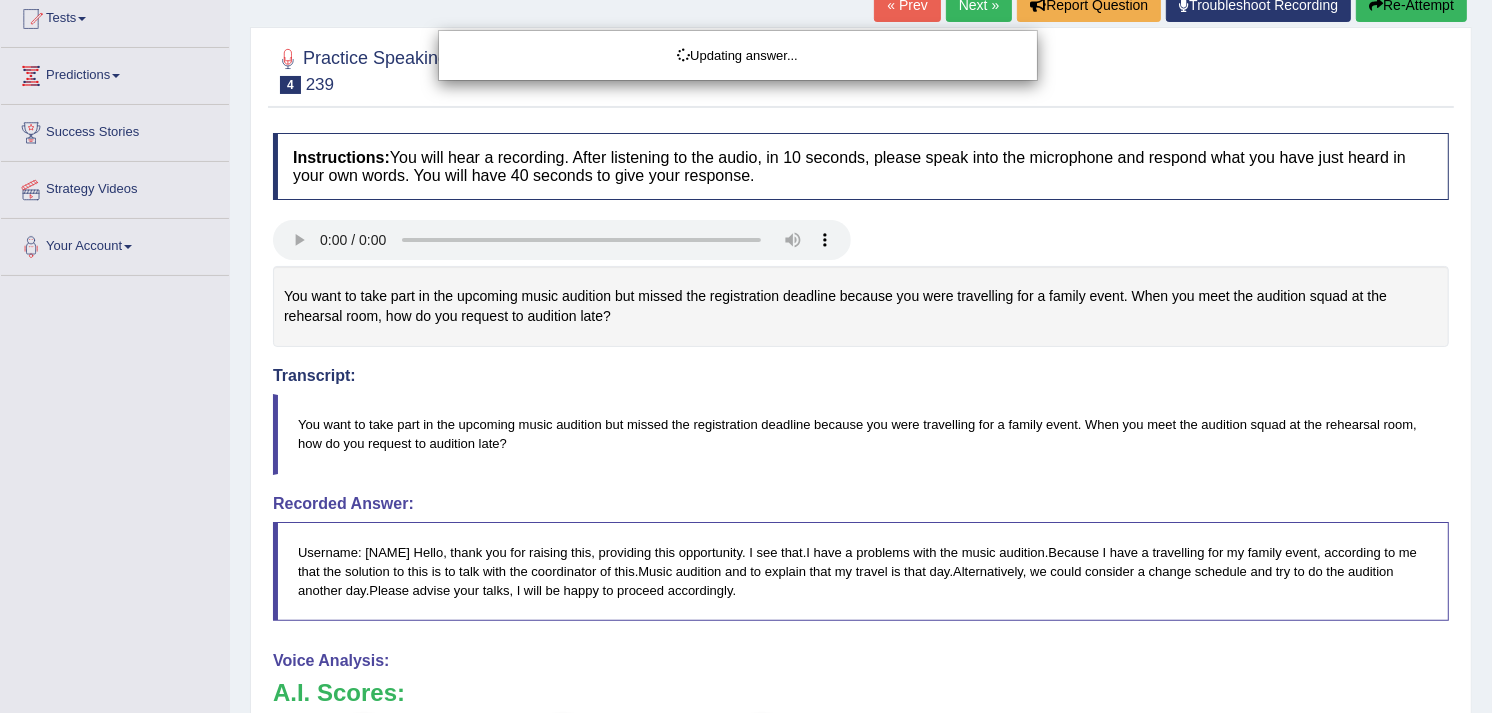 drag, startPoint x: 1507, startPoint y: 216, endPoint x: 1507, endPoint y: 454, distance: 238 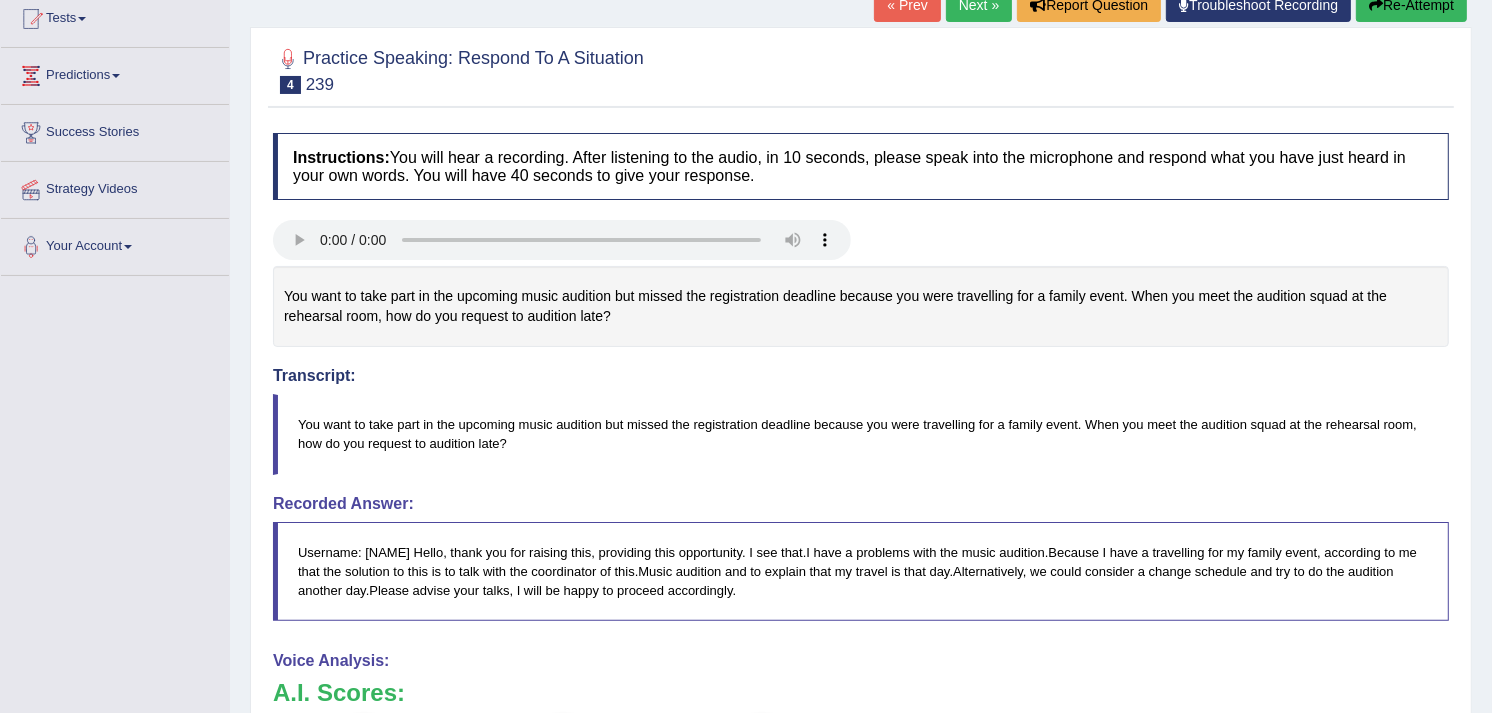 scroll, scrollTop: 733, scrollLeft: 0, axis: vertical 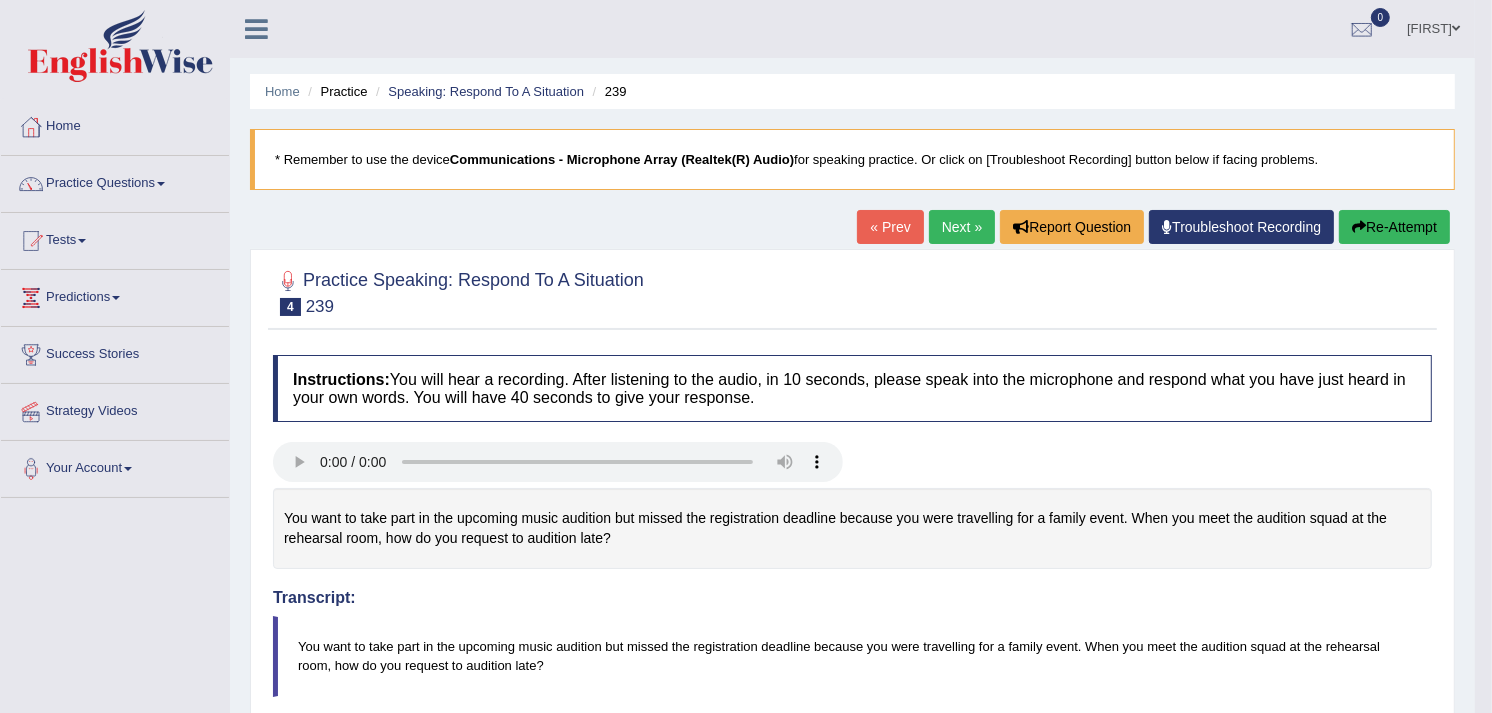 click on "Next »" at bounding box center [962, 227] 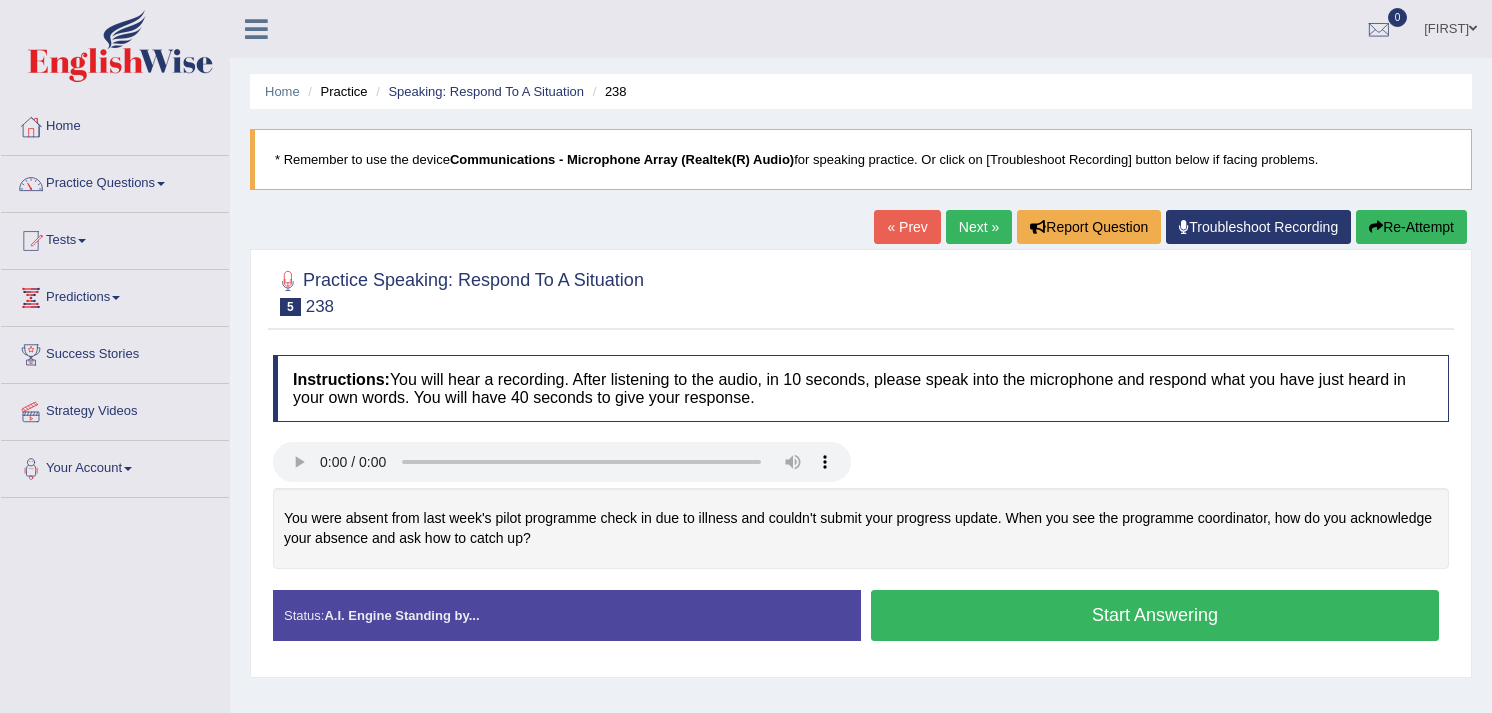 scroll, scrollTop: 0, scrollLeft: 0, axis: both 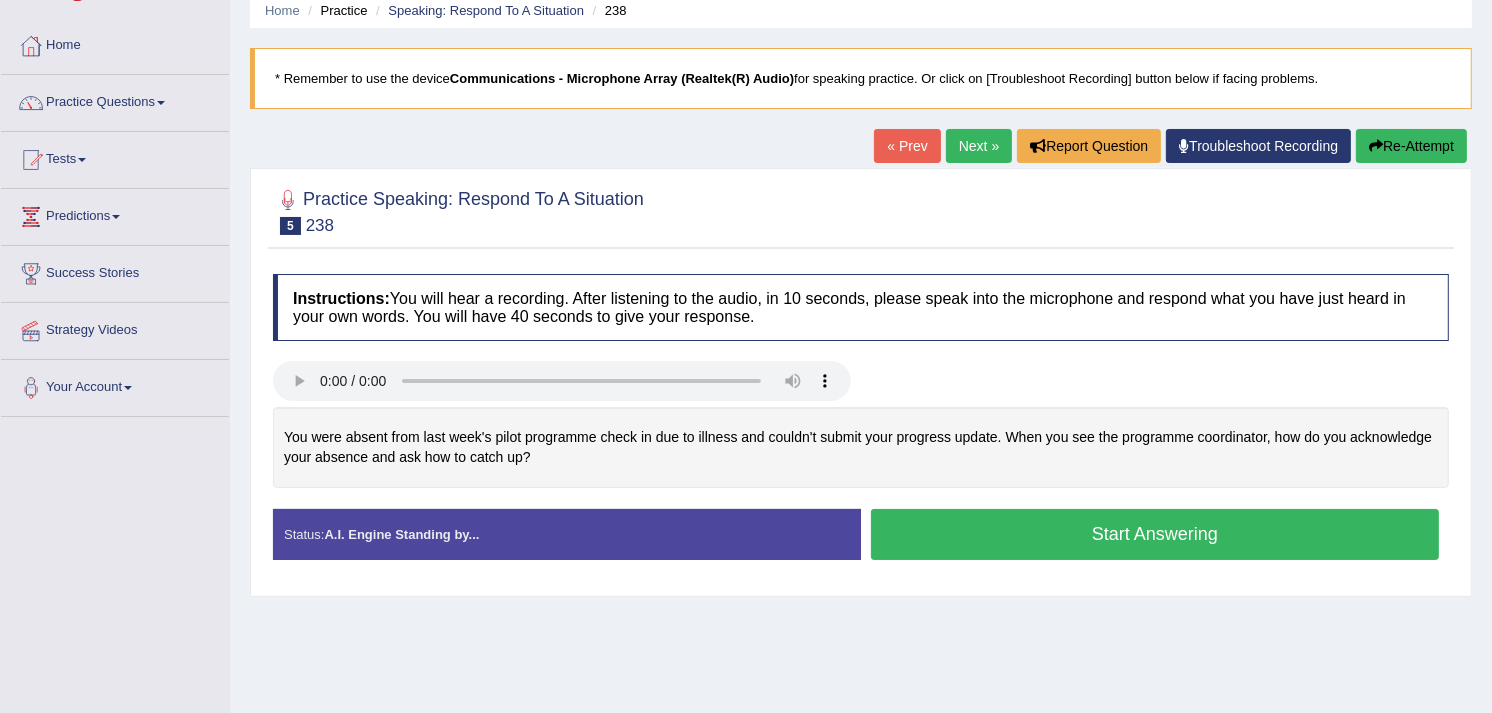 click on "Start Answering" at bounding box center (1155, 534) 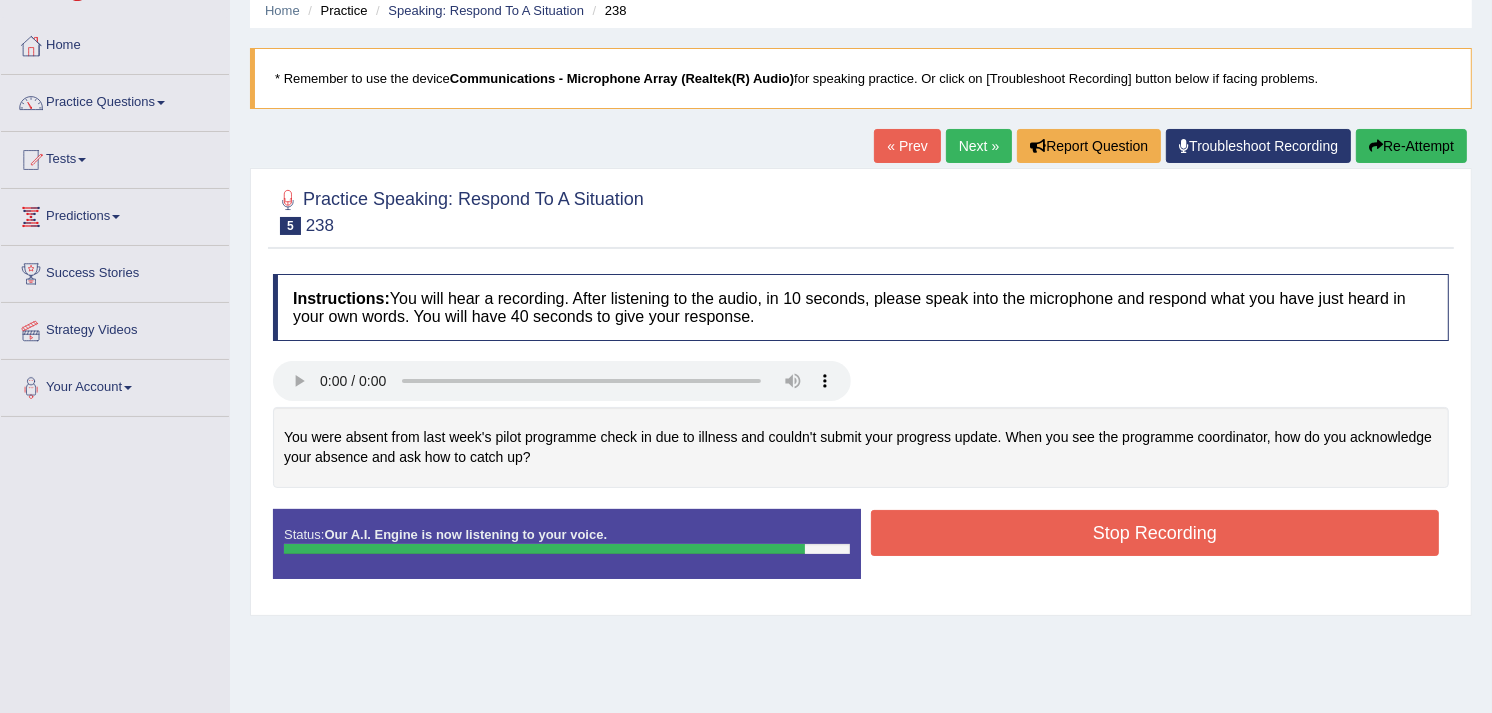 click on "Stop Recording" at bounding box center [1155, 533] 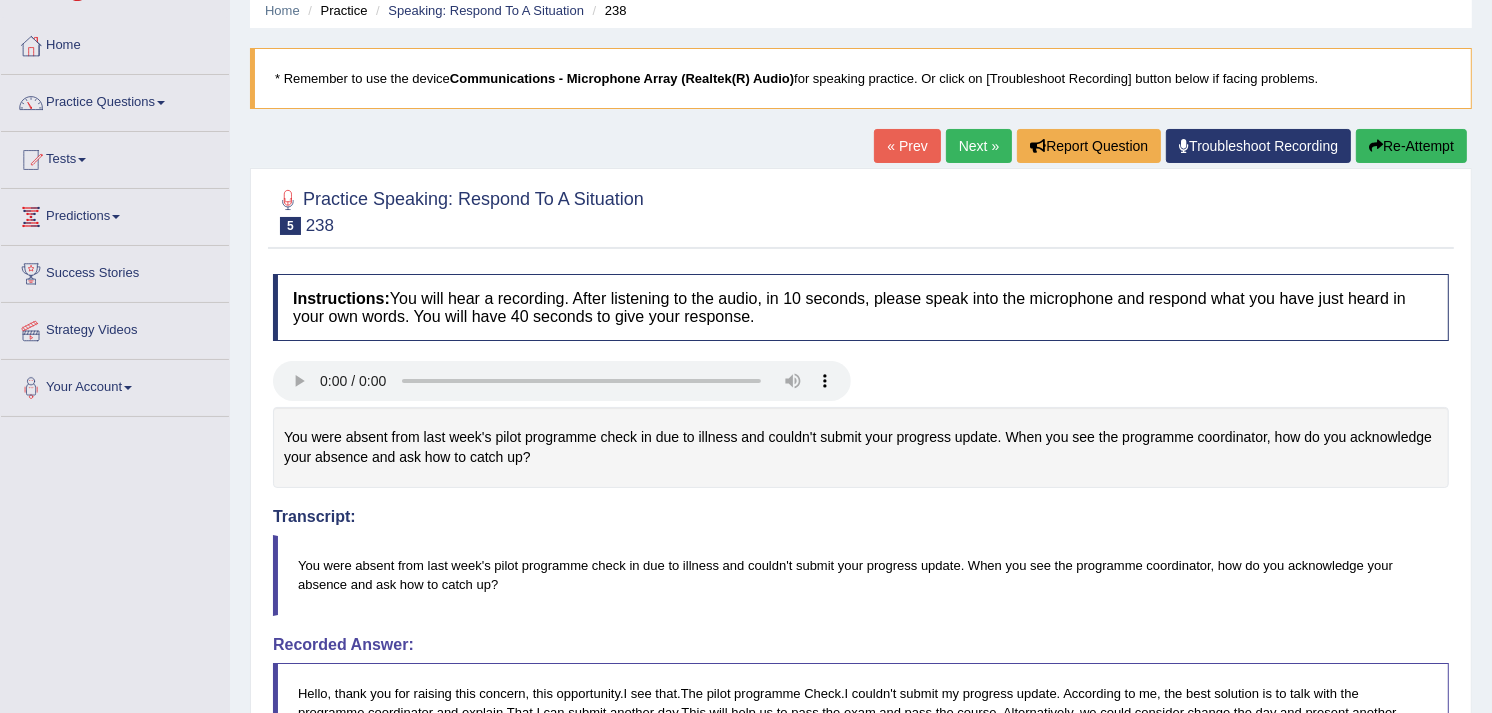drag, startPoint x: 1507, startPoint y: 188, endPoint x: 1507, endPoint y: 453, distance: 265 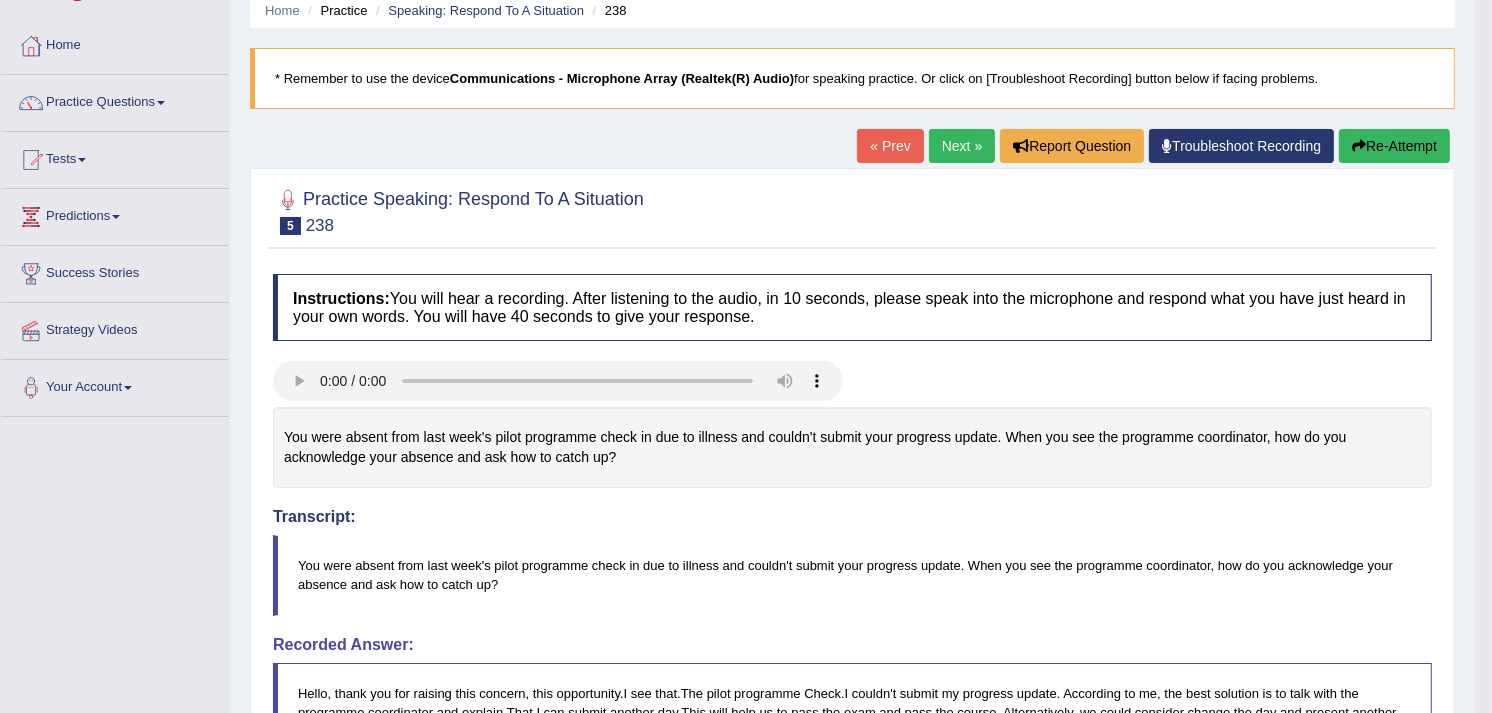 scroll, scrollTop: 704, scrollLeft: 0, axis: vertical 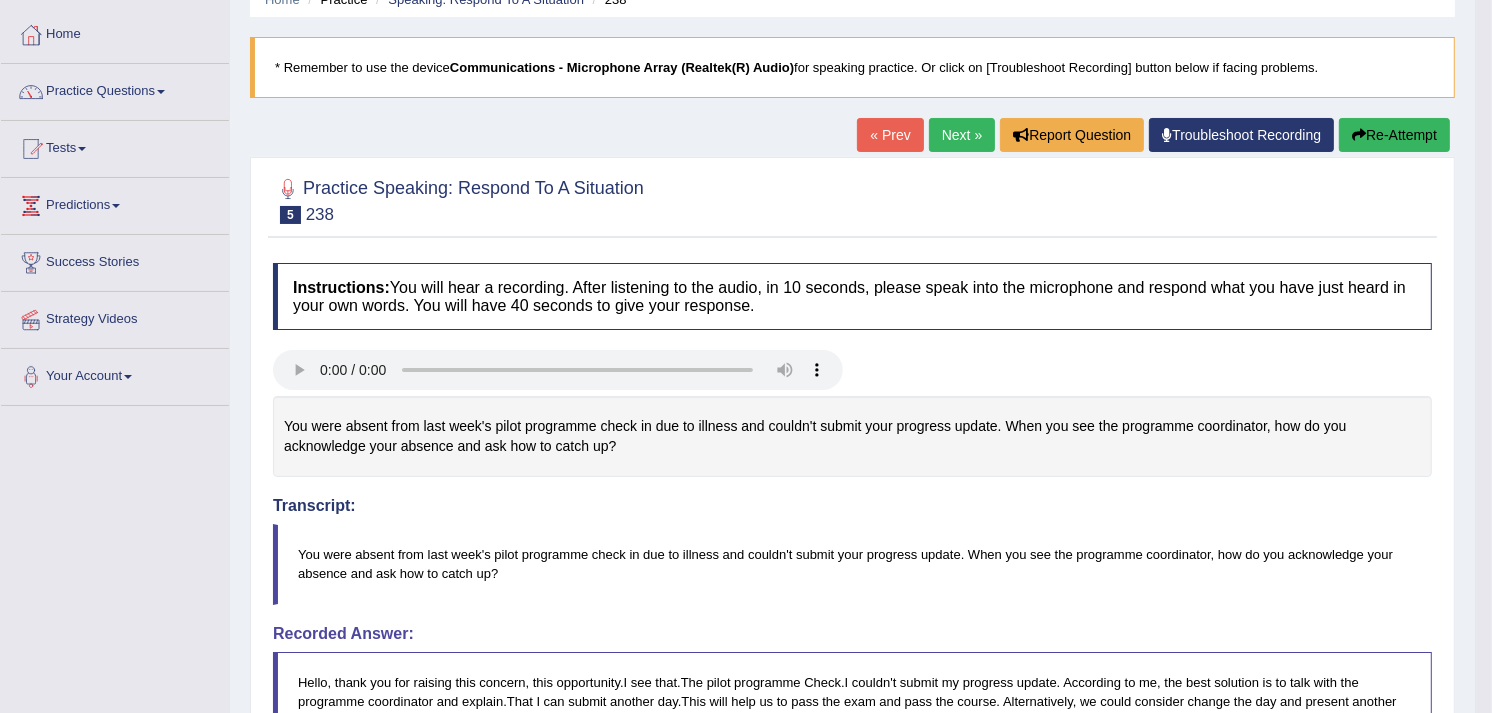 click on "Next »" at bounding box center [962, 135] 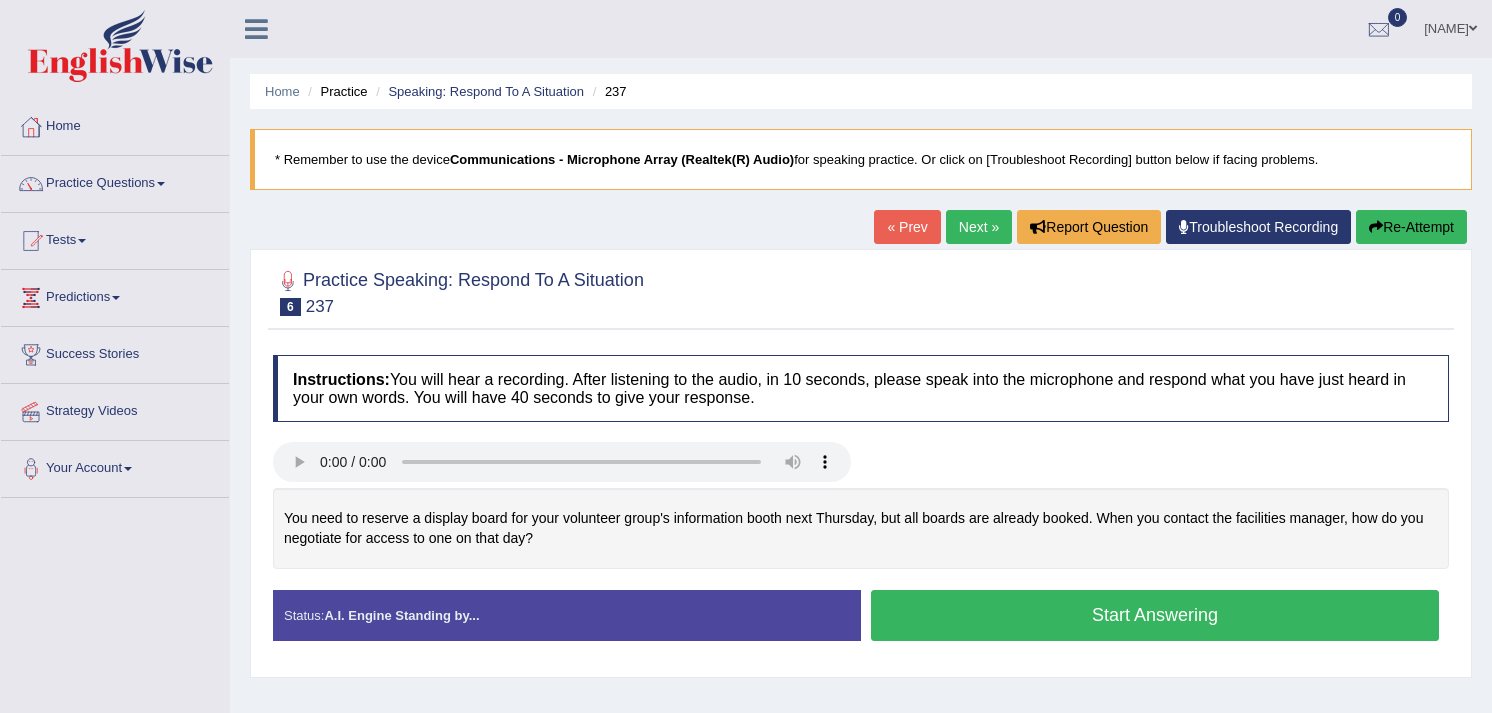 scroll, scrollTop: 0, scrollLeft: 0, axis: both 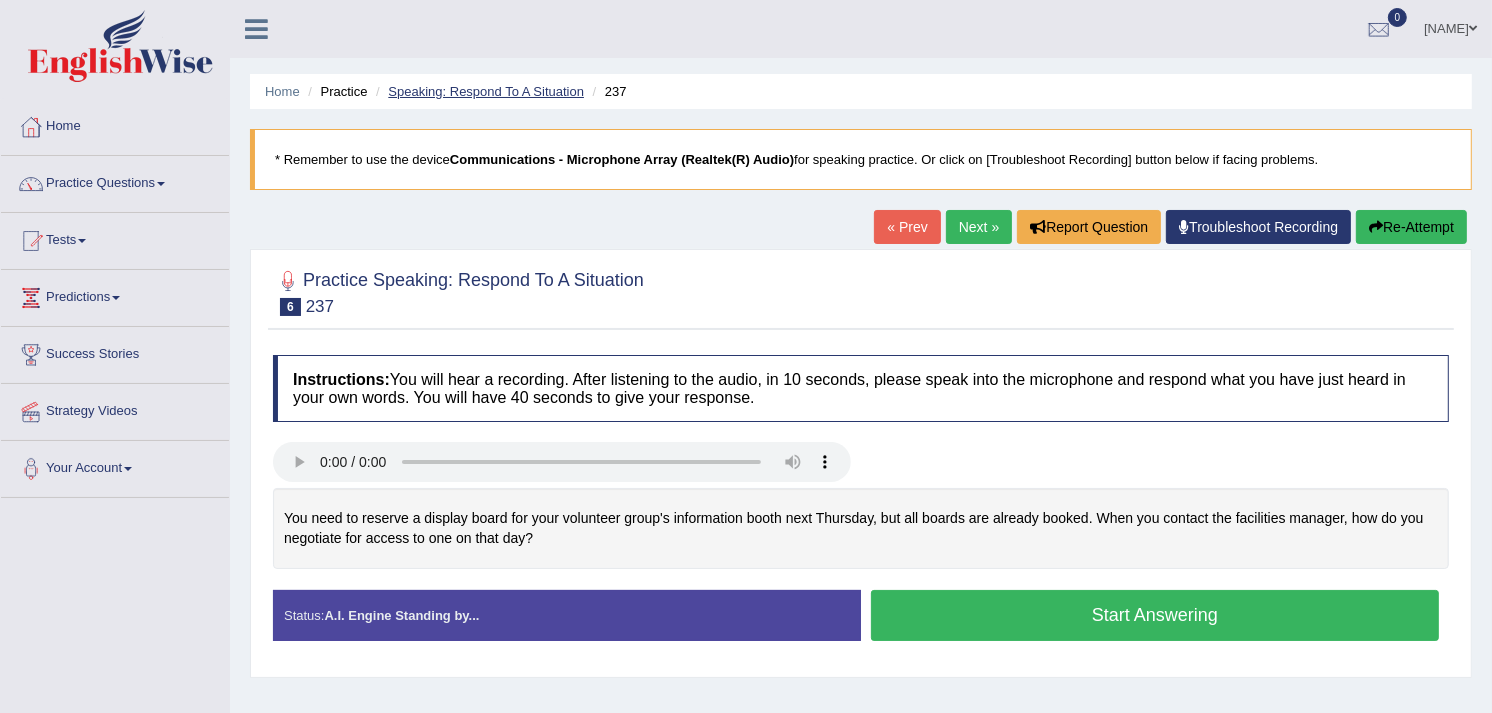 click on "Speaking: Respond To A Situation" at bounding box center (486, 91) 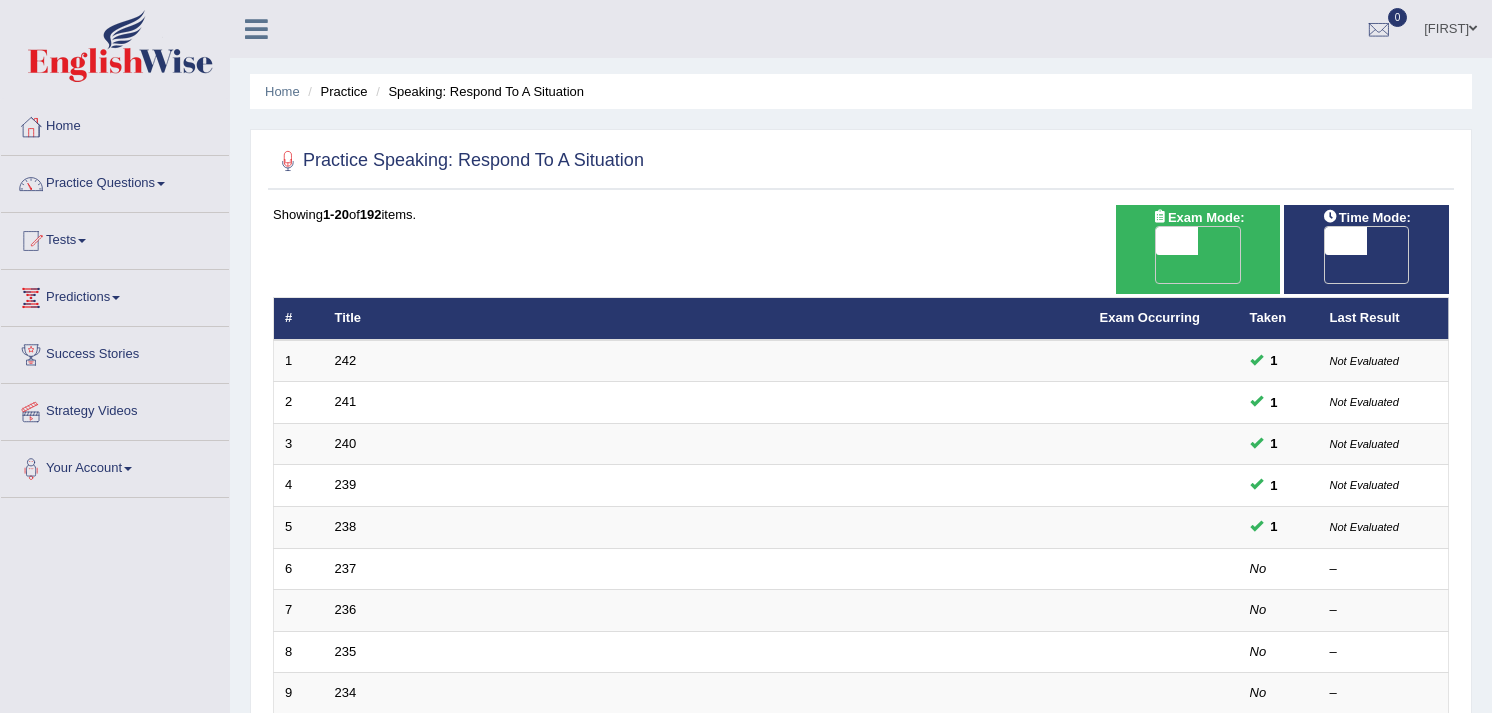 scroll, scrollTop: 388, scrollLeft: 0, axis: vertical 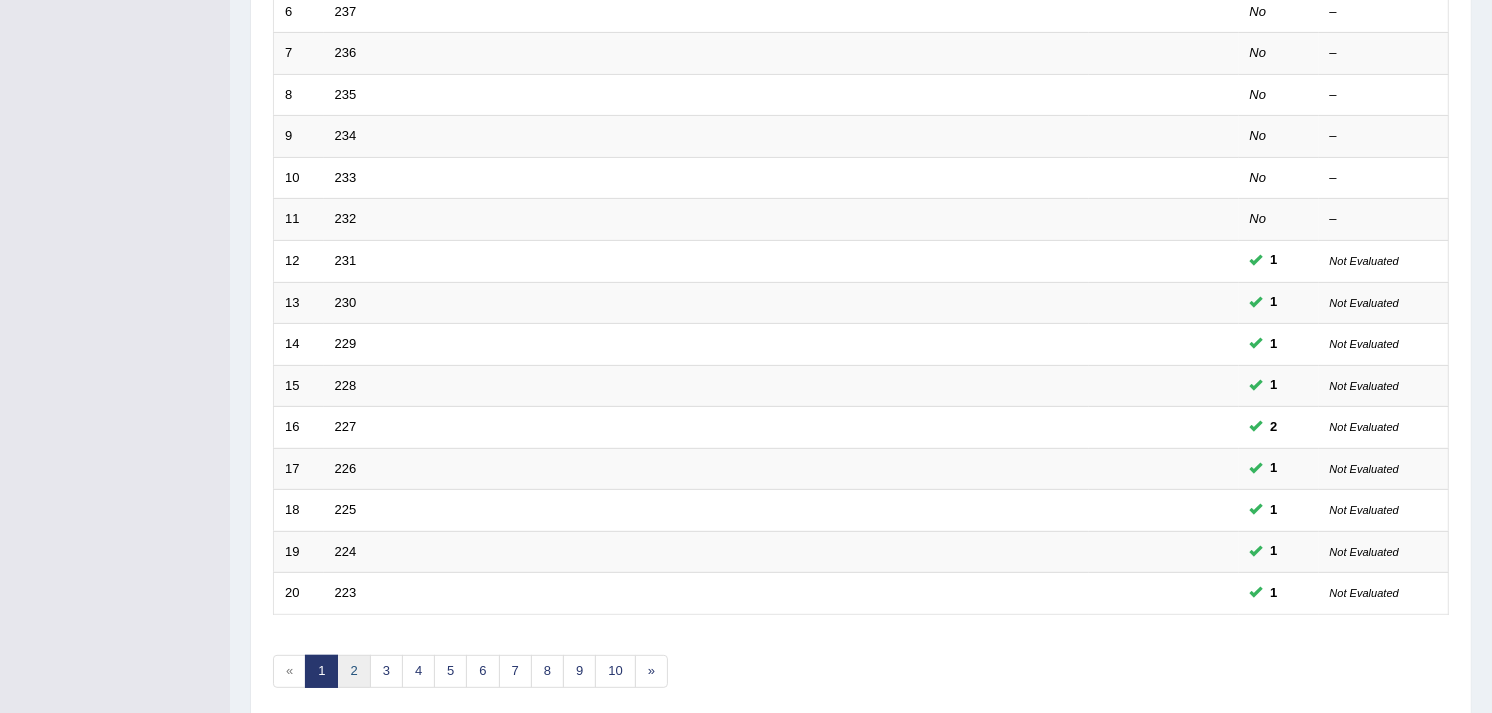click on "2" at bounding box center (353, 671) 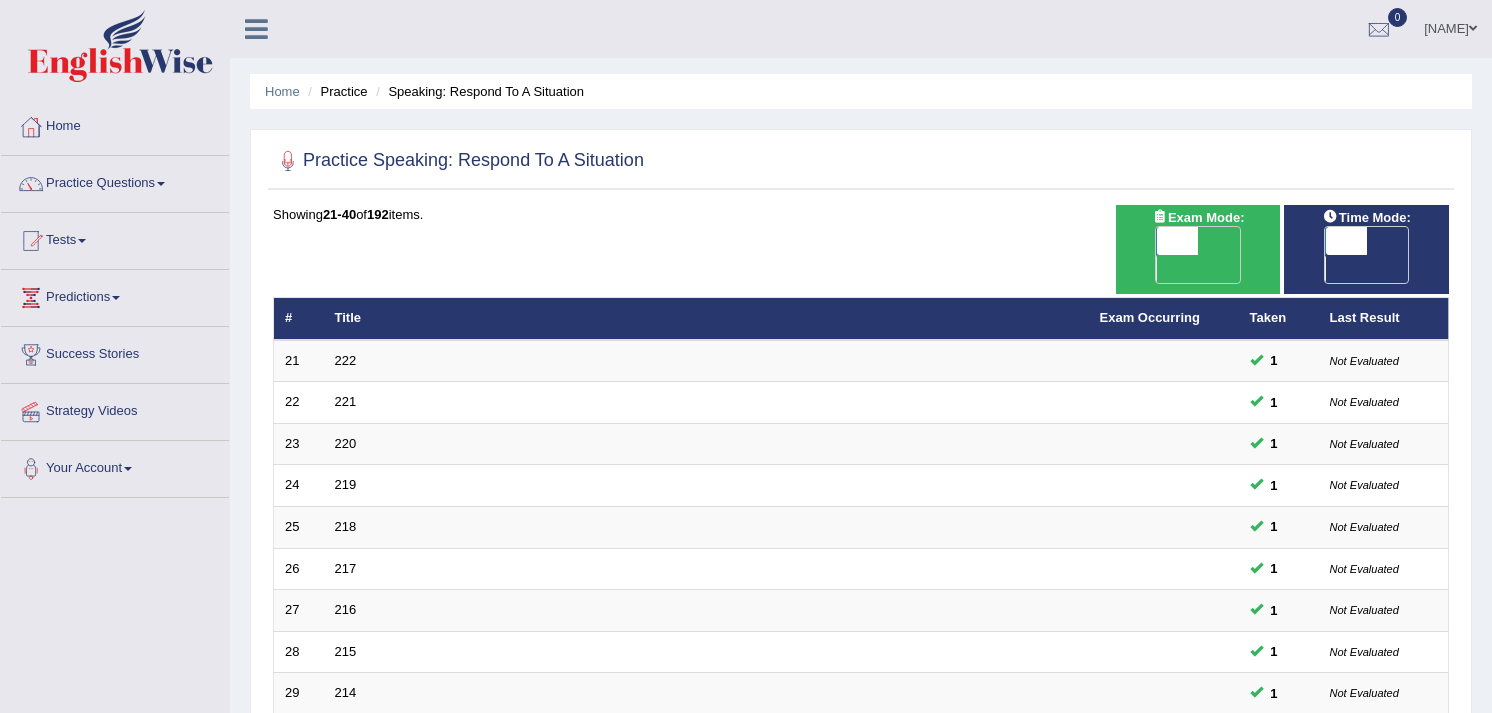 scroll, scrollTop: 0, scrollLeft: 0, axis: both 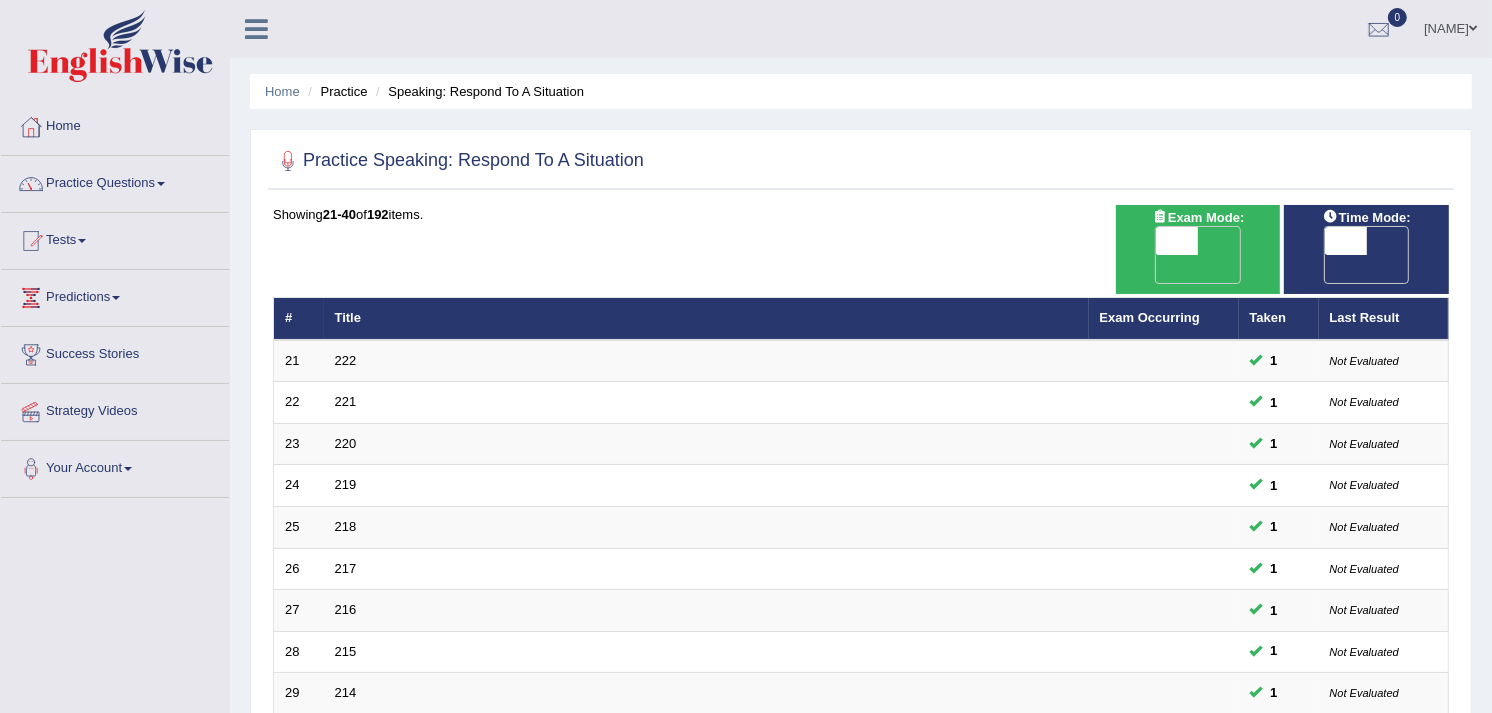 click on "Practice Questions" at bounding box center [115, 181] 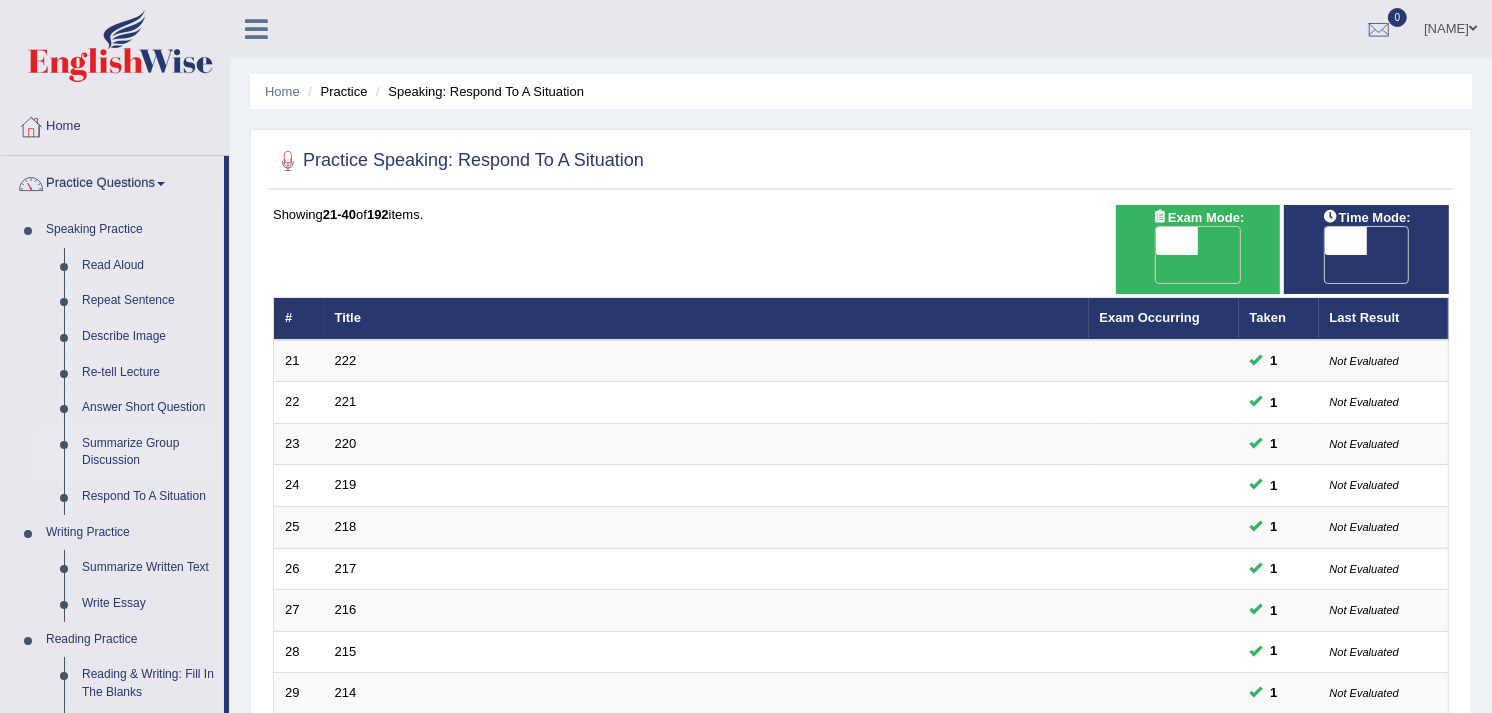 click on "Summarize Group Discussion" at bounding box center [148, 452] 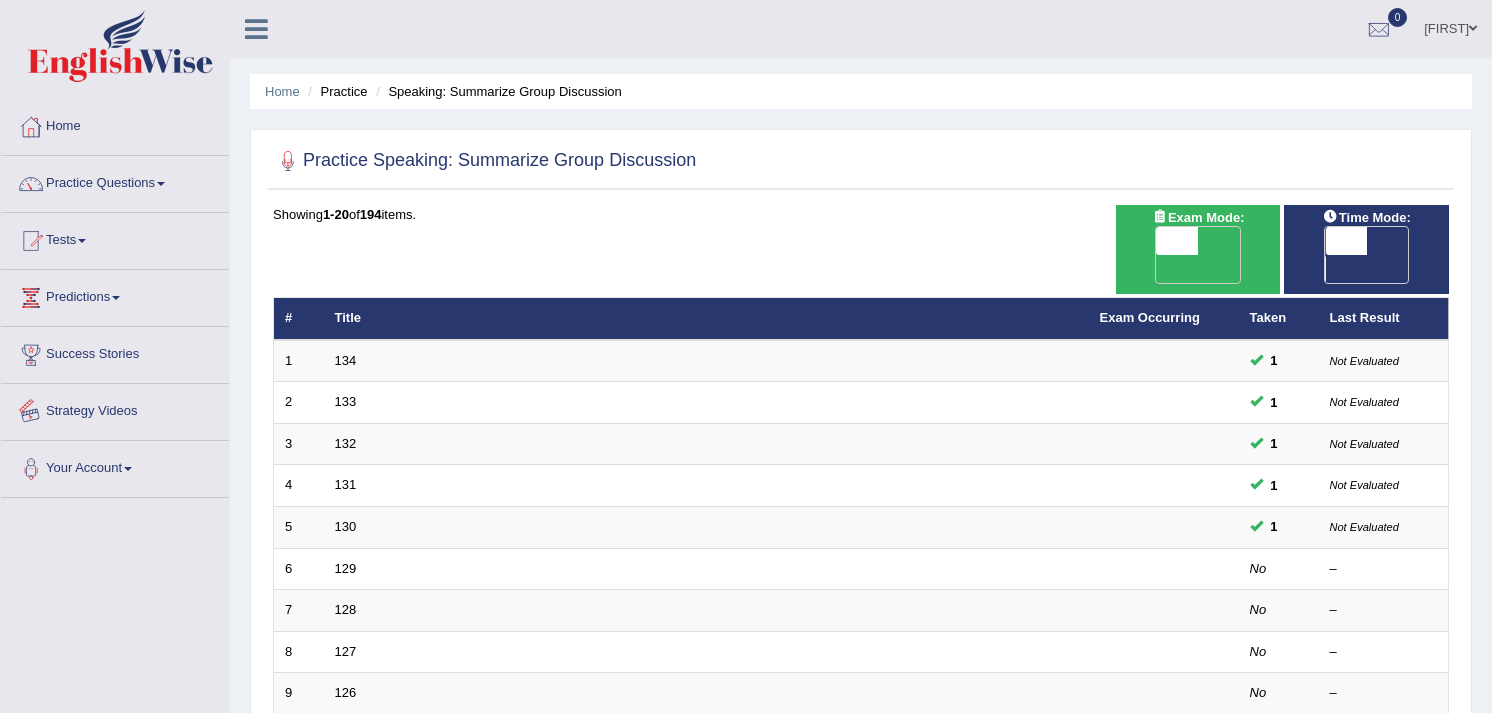 scroll, scrollTop: 0, scrollLeft: 0, axis: both 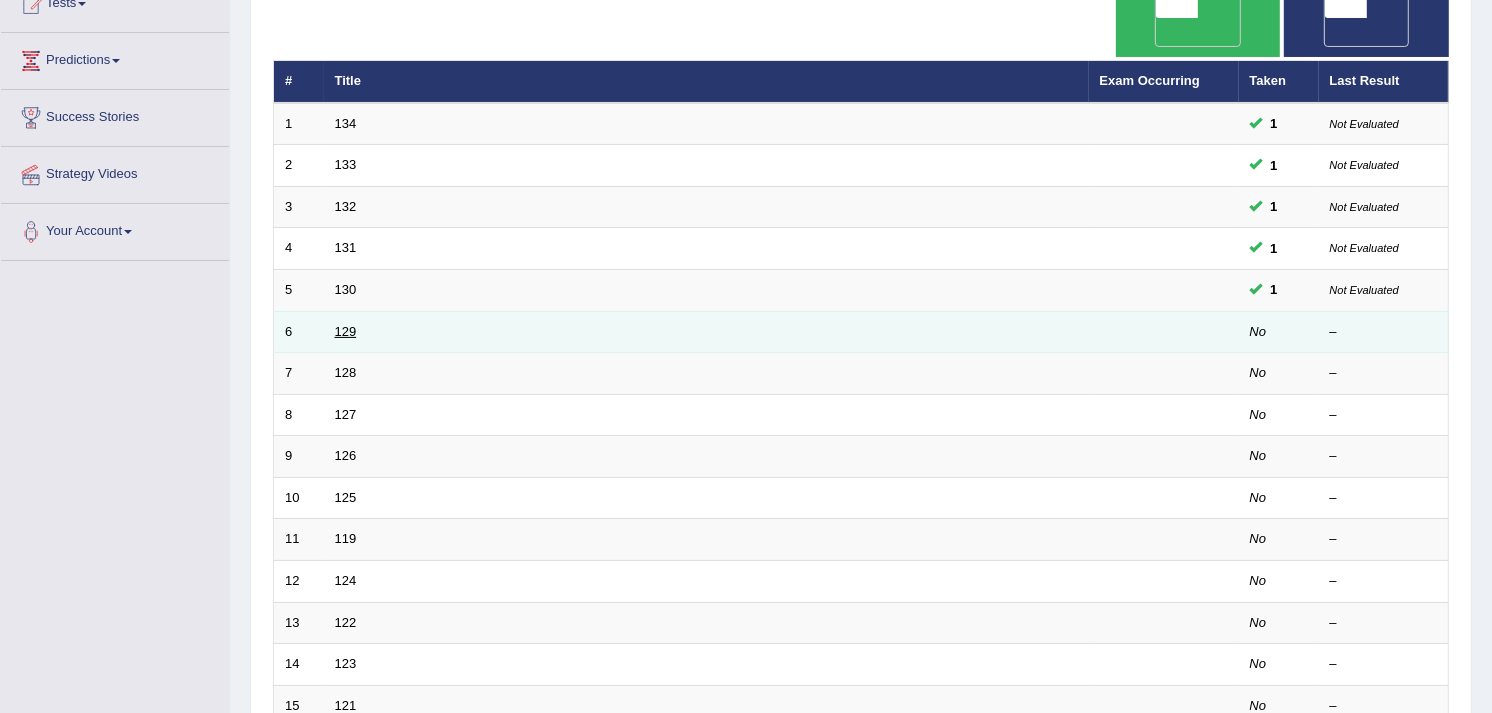click on "129" at bounding box center [346, 331] 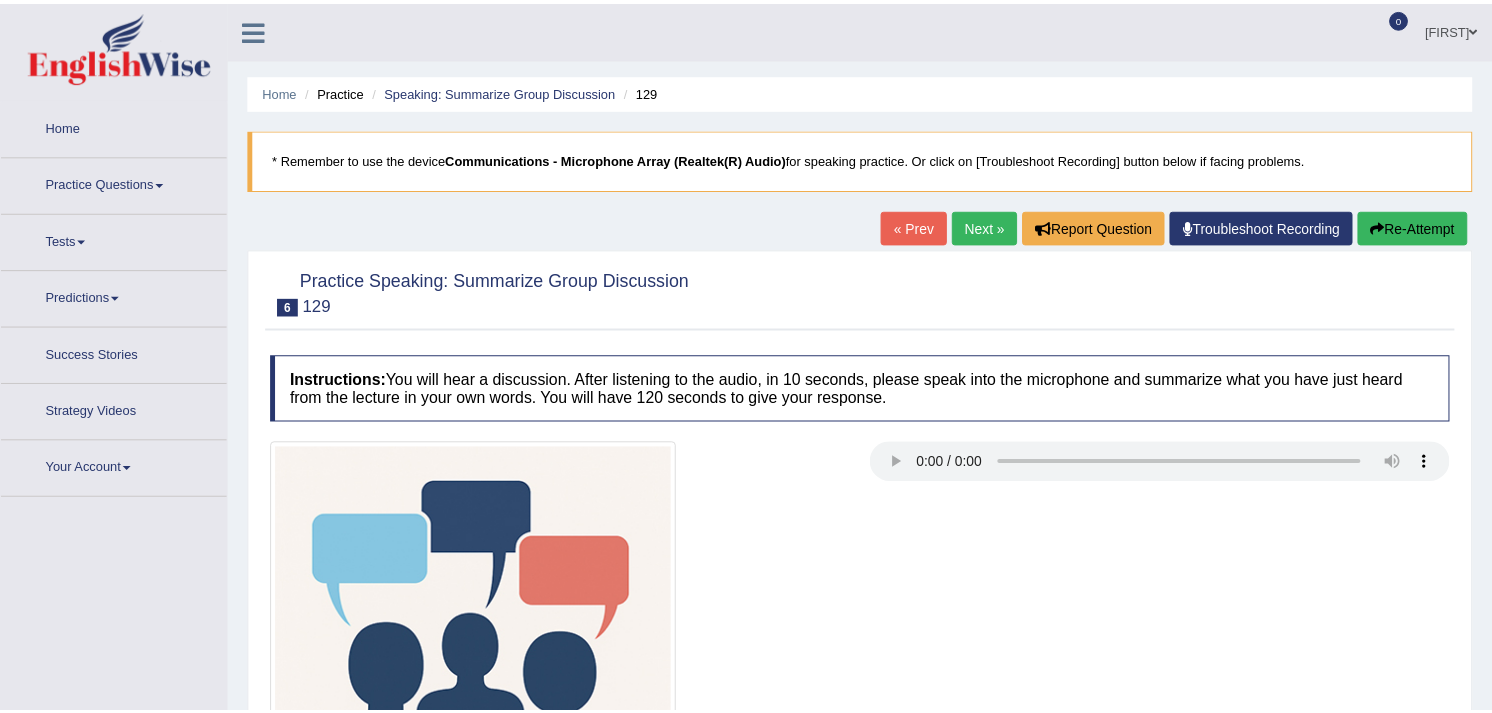 scroll, scrollTop: 0, scrollLeft: 0, axis: both 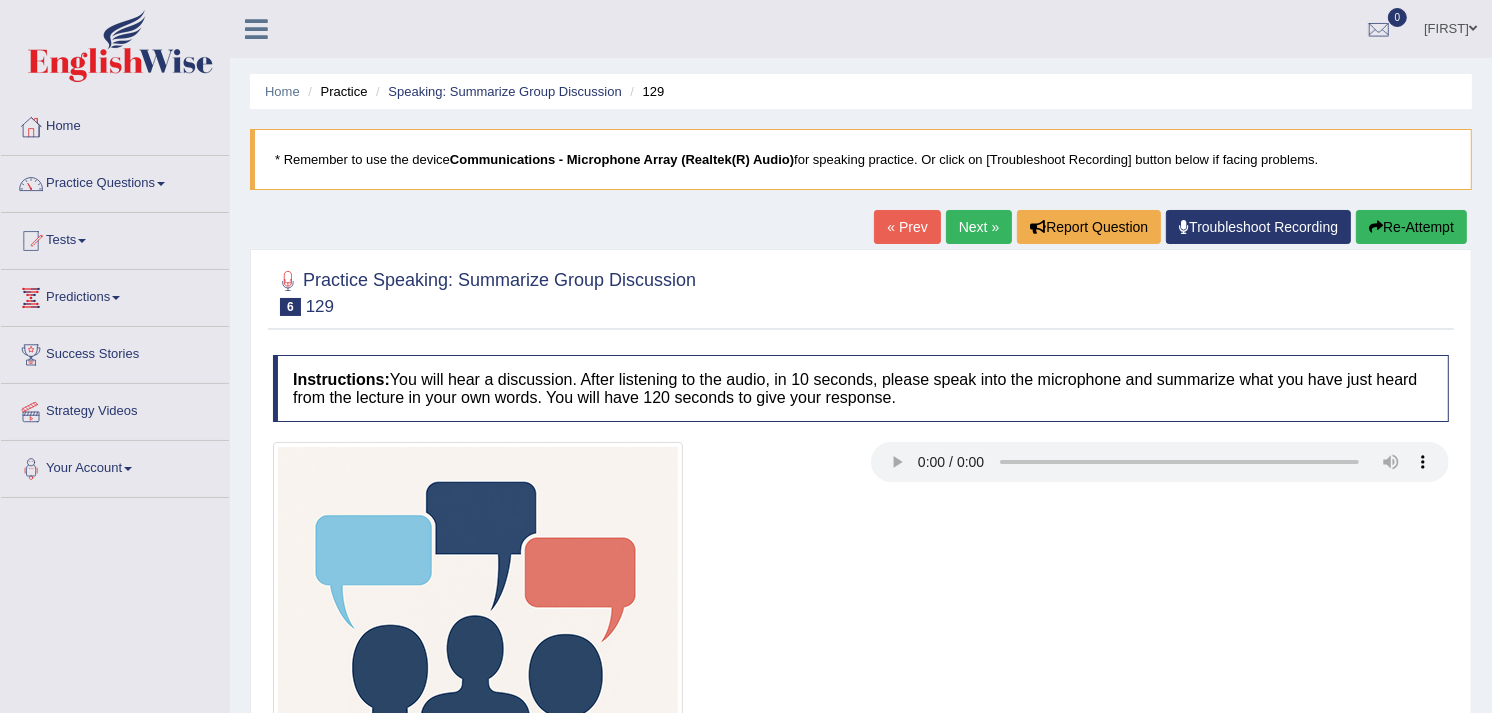 type 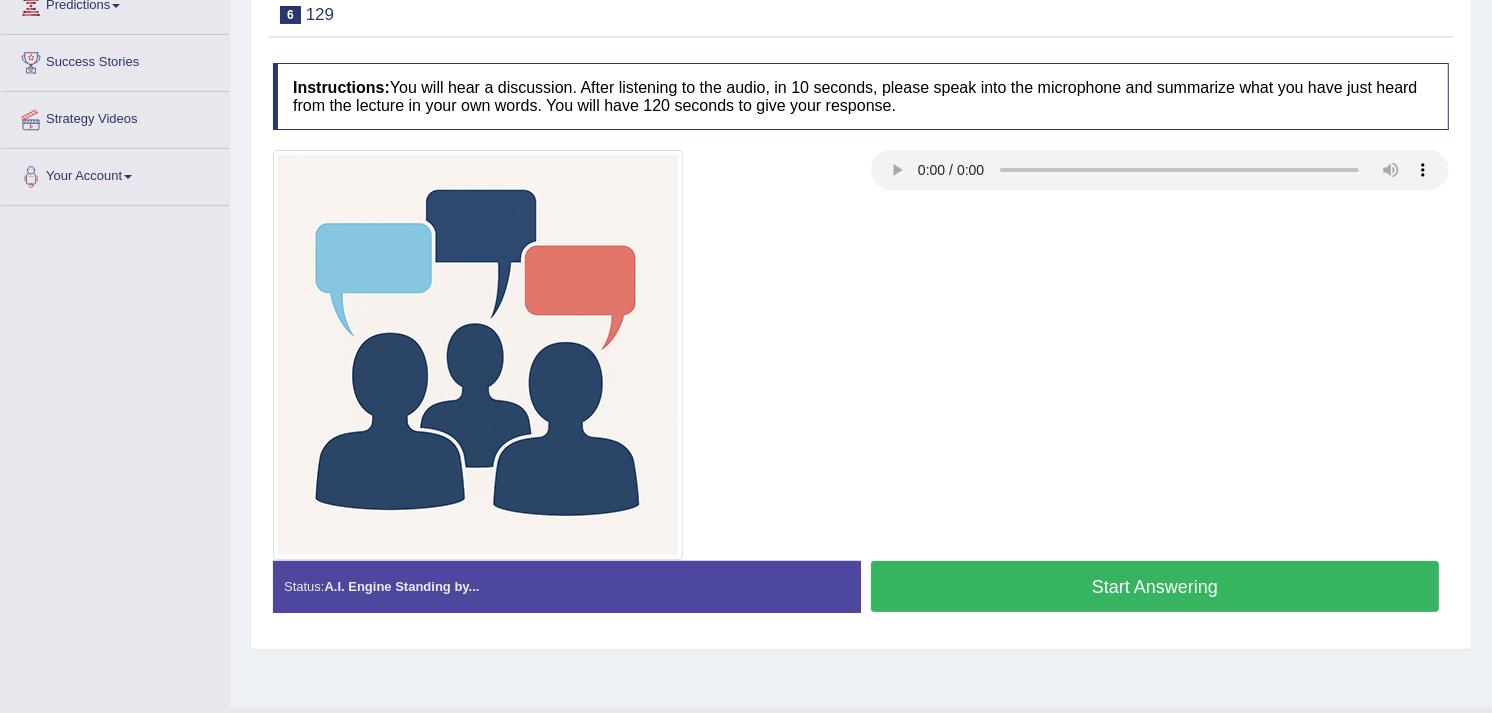 scroll, scrollTop: 294, scrollLeft: 0, axis: vertical 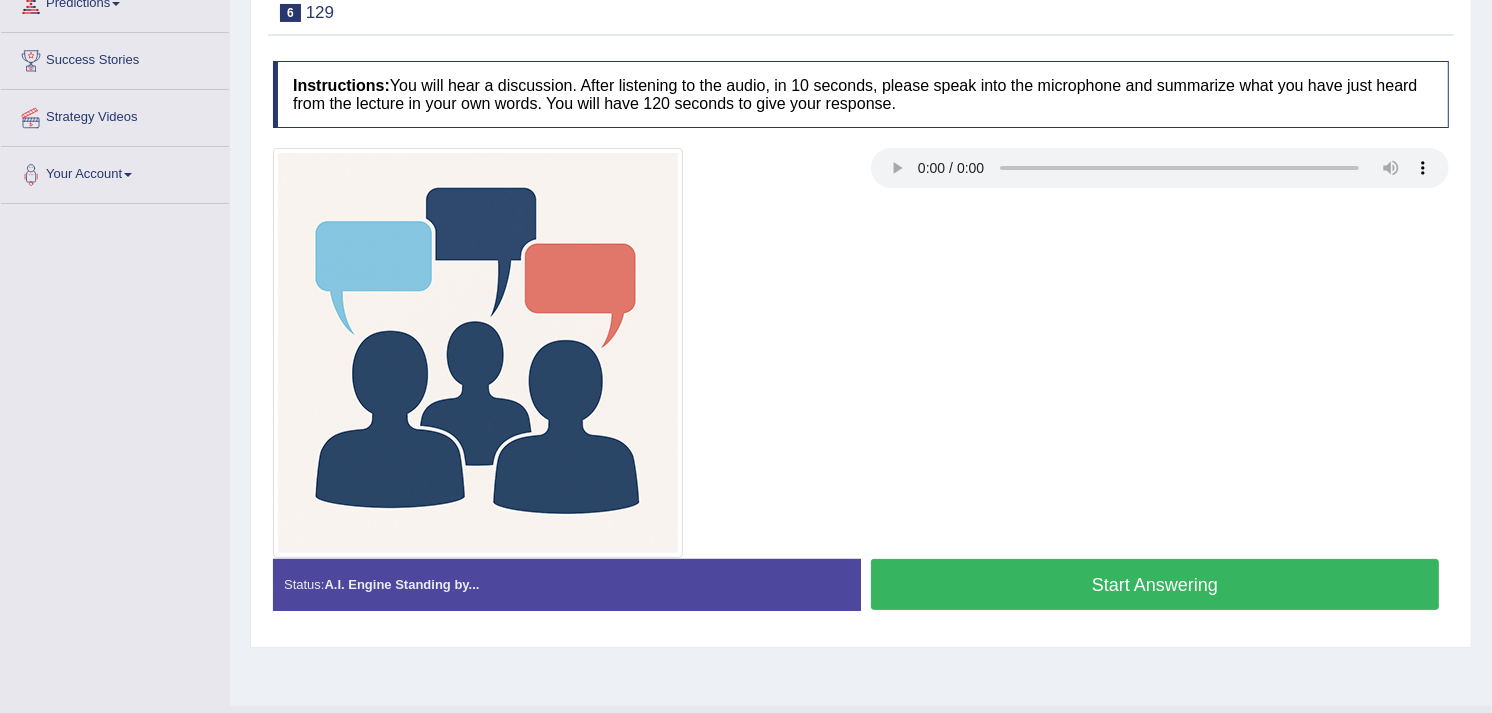 click on "Start Answering" at bounding box center [1155, 584] 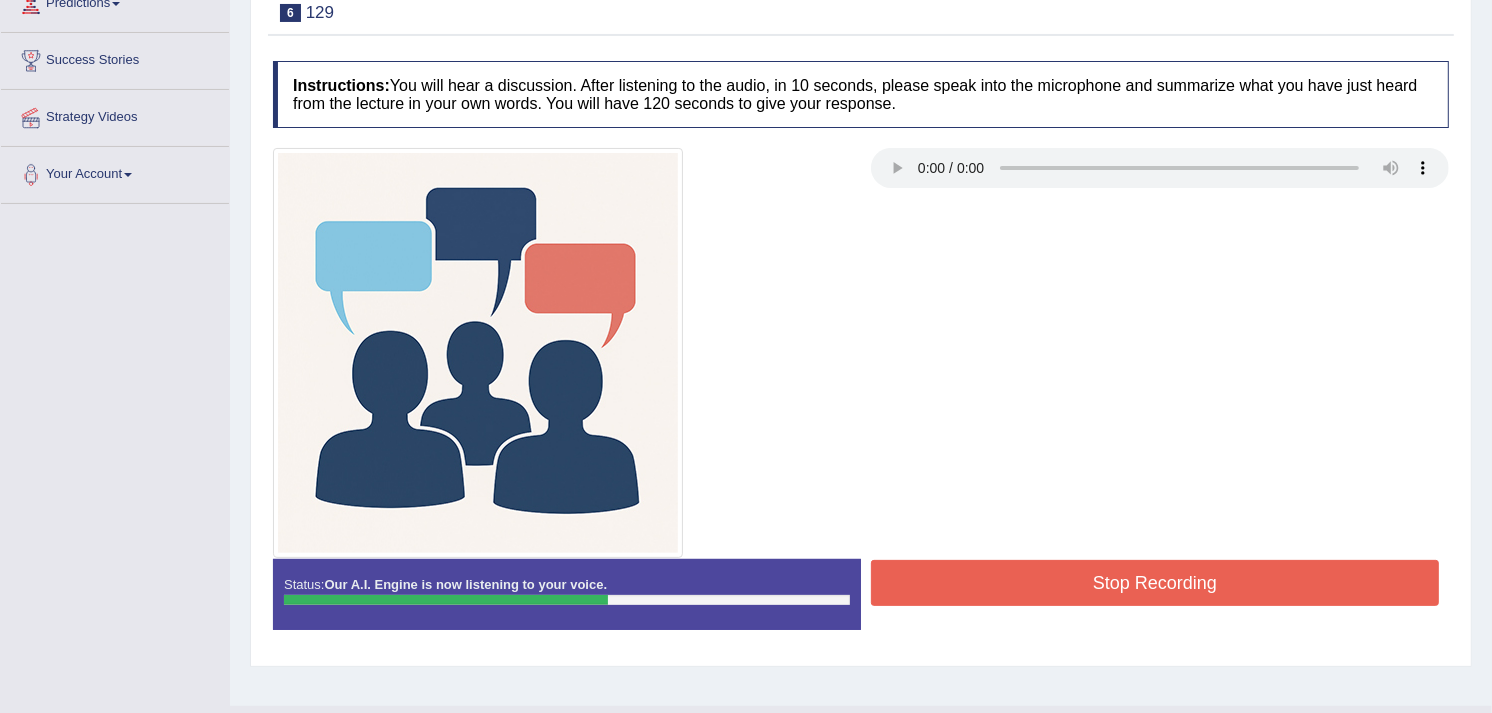 click on "Stop Recording" at bounding box center (1155, 583) 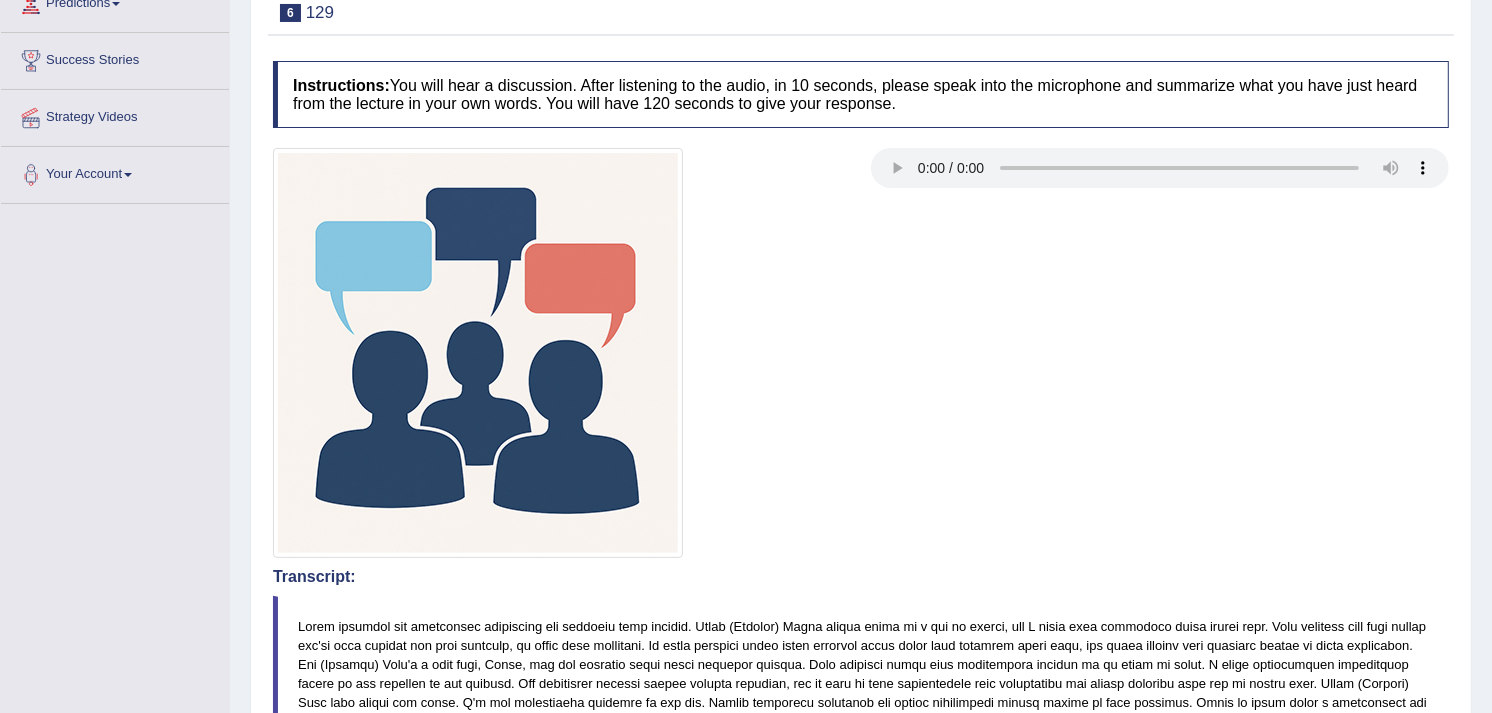 drag, startPoint x: 1507, startPoint y: 257, endPoint x: 1512, endPoint y: 446, distance: 189.06613 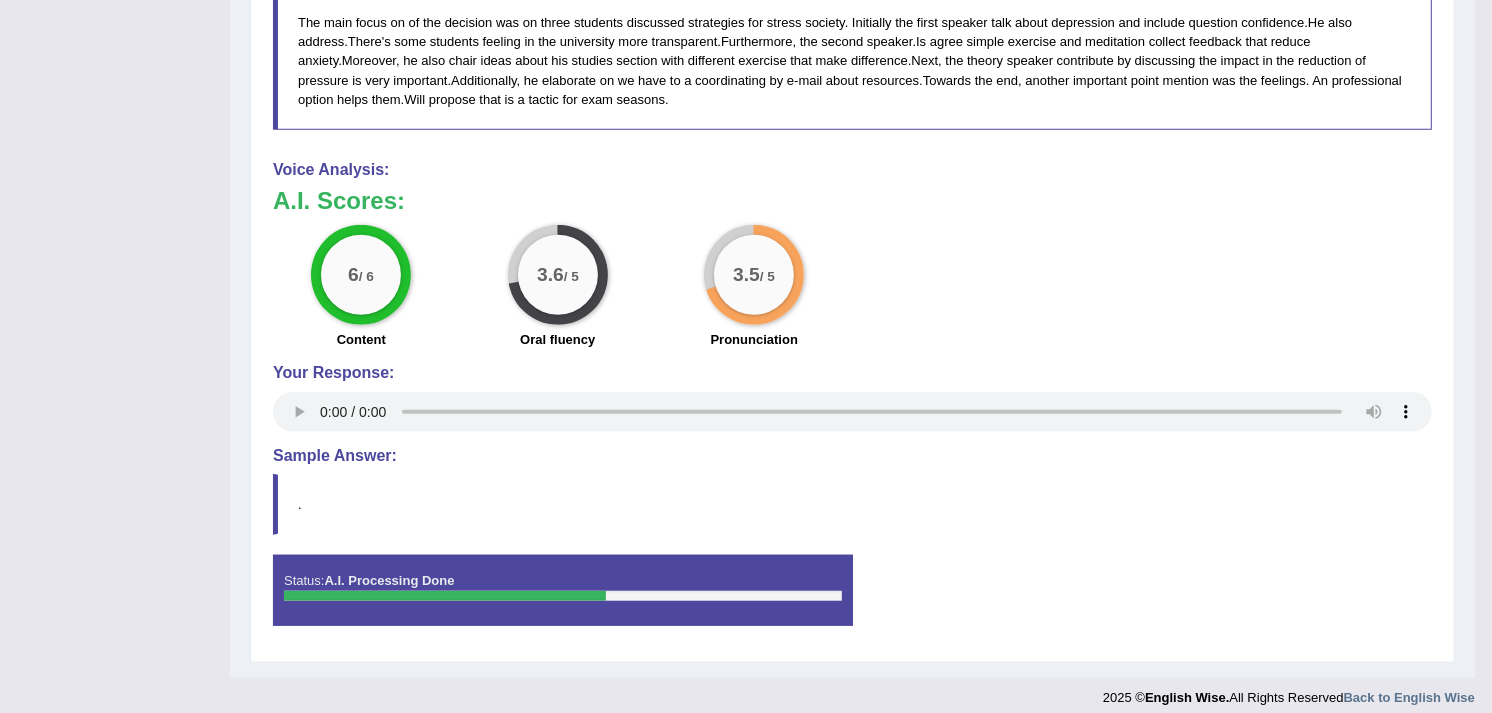 scroll, scrollTop: 1293, scrollLeft: 0, axis: vertical 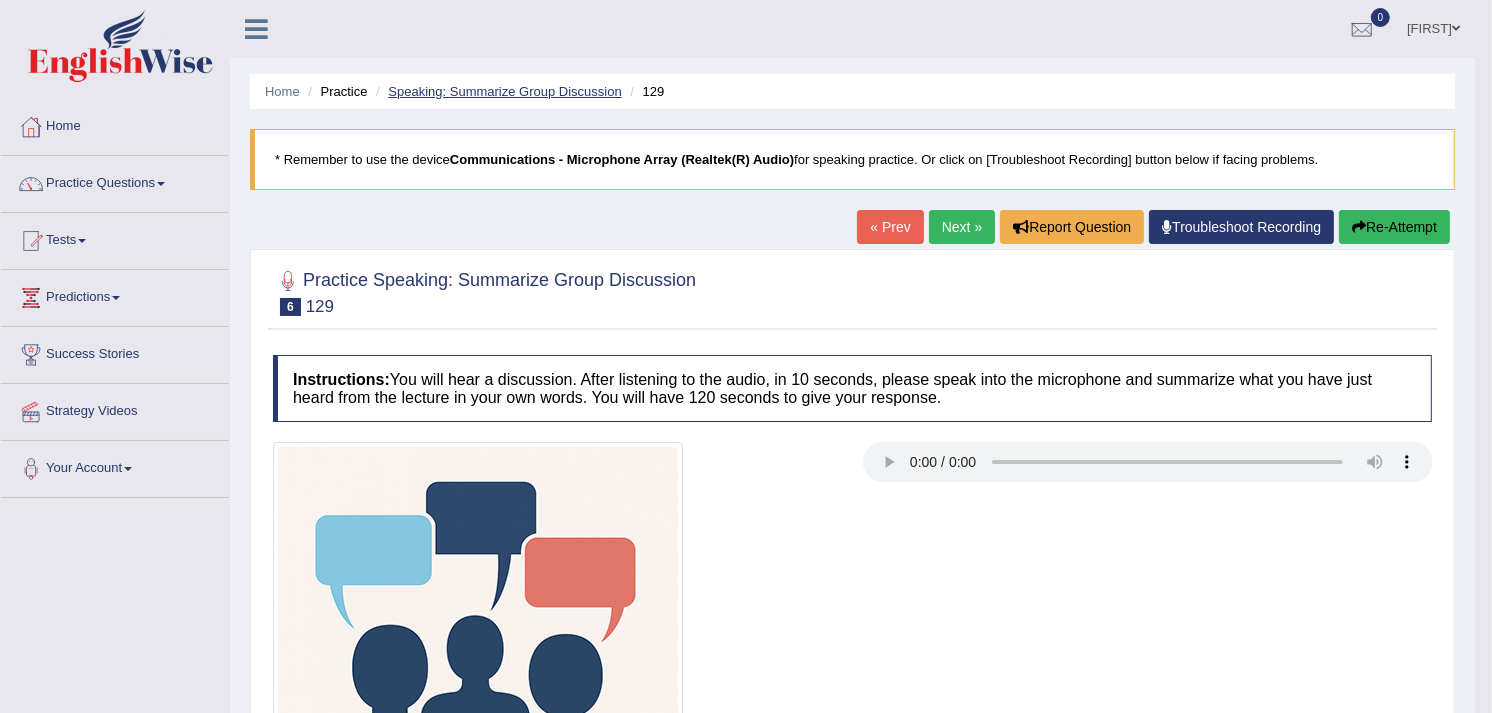 click on "Speaking: Summarize Group Discussion" at bounding box center (504, 91) 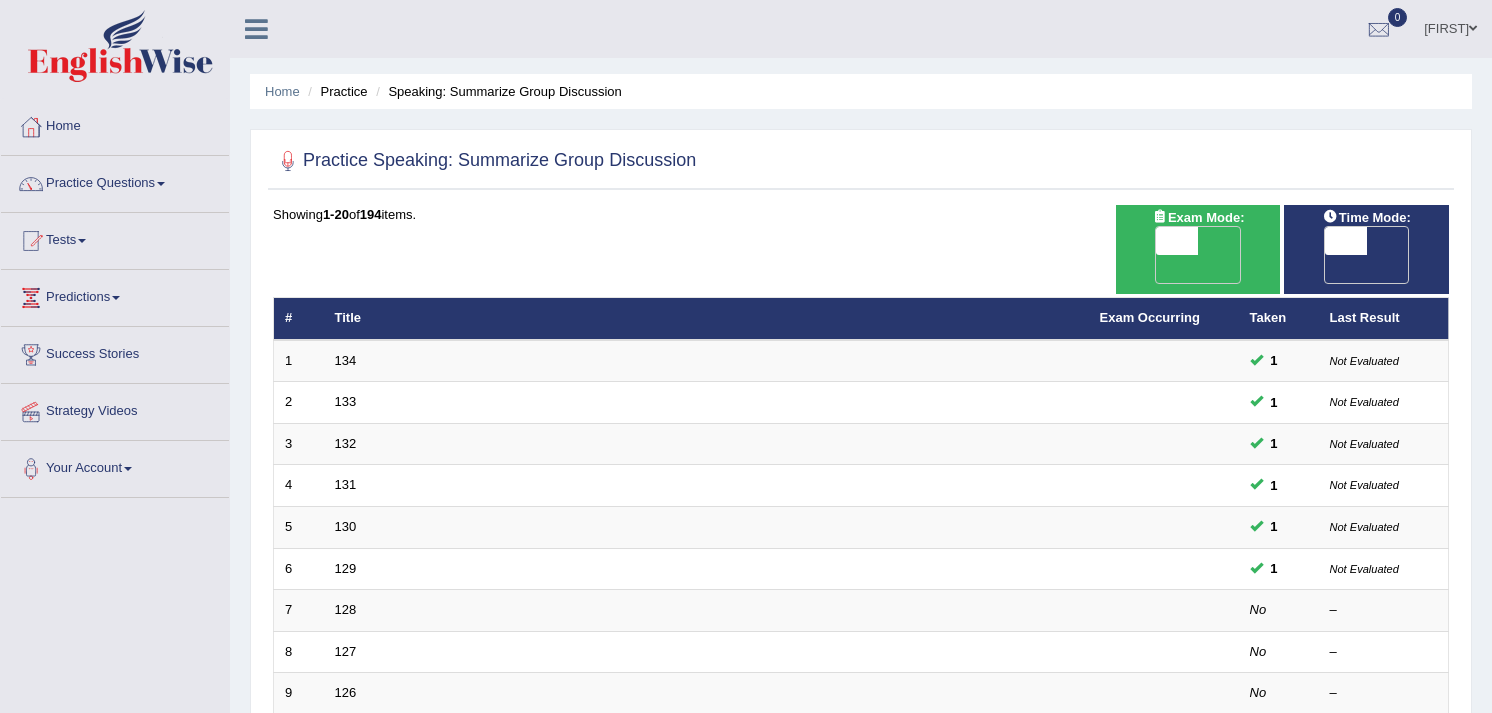 scroll, scrollTop: 0, scrollLeft: 0, axis: both 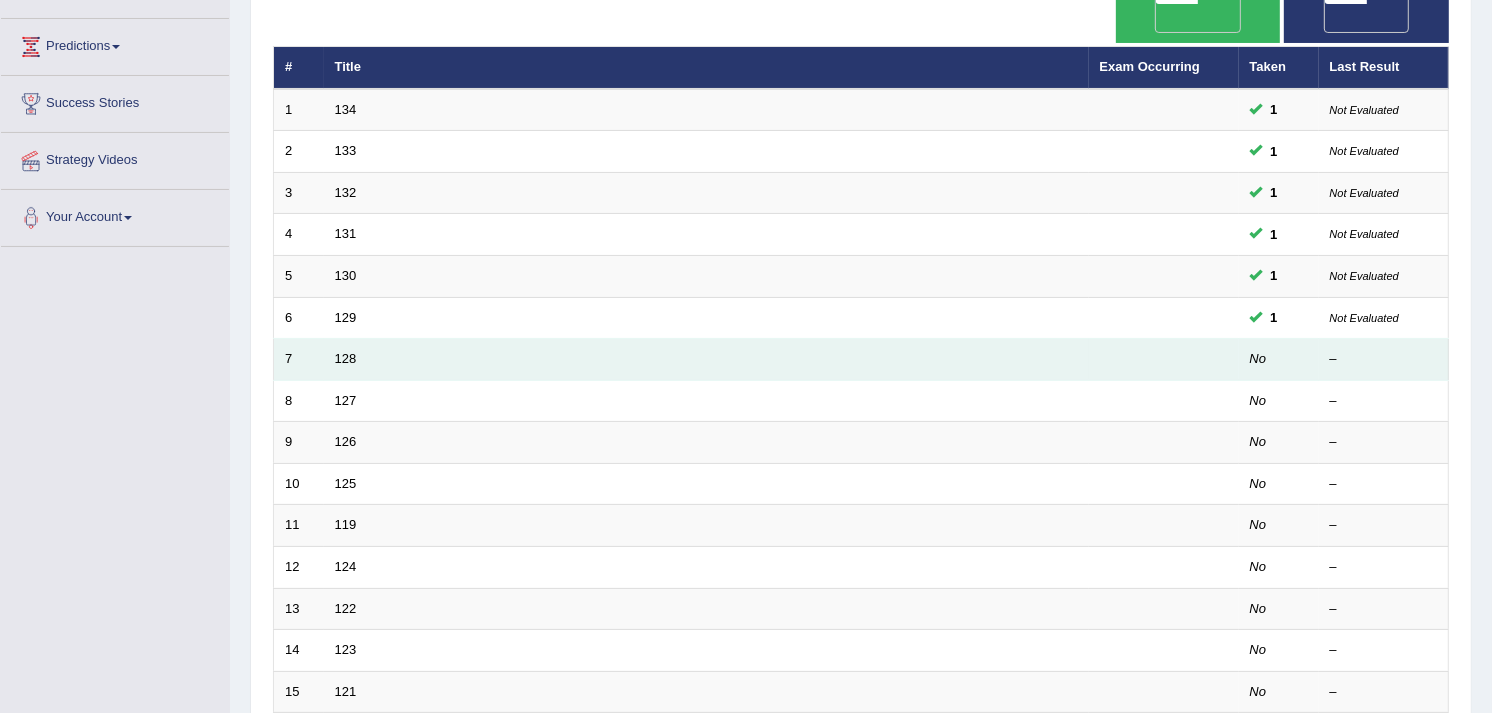 click on "128" at bounding box center (706, 360) 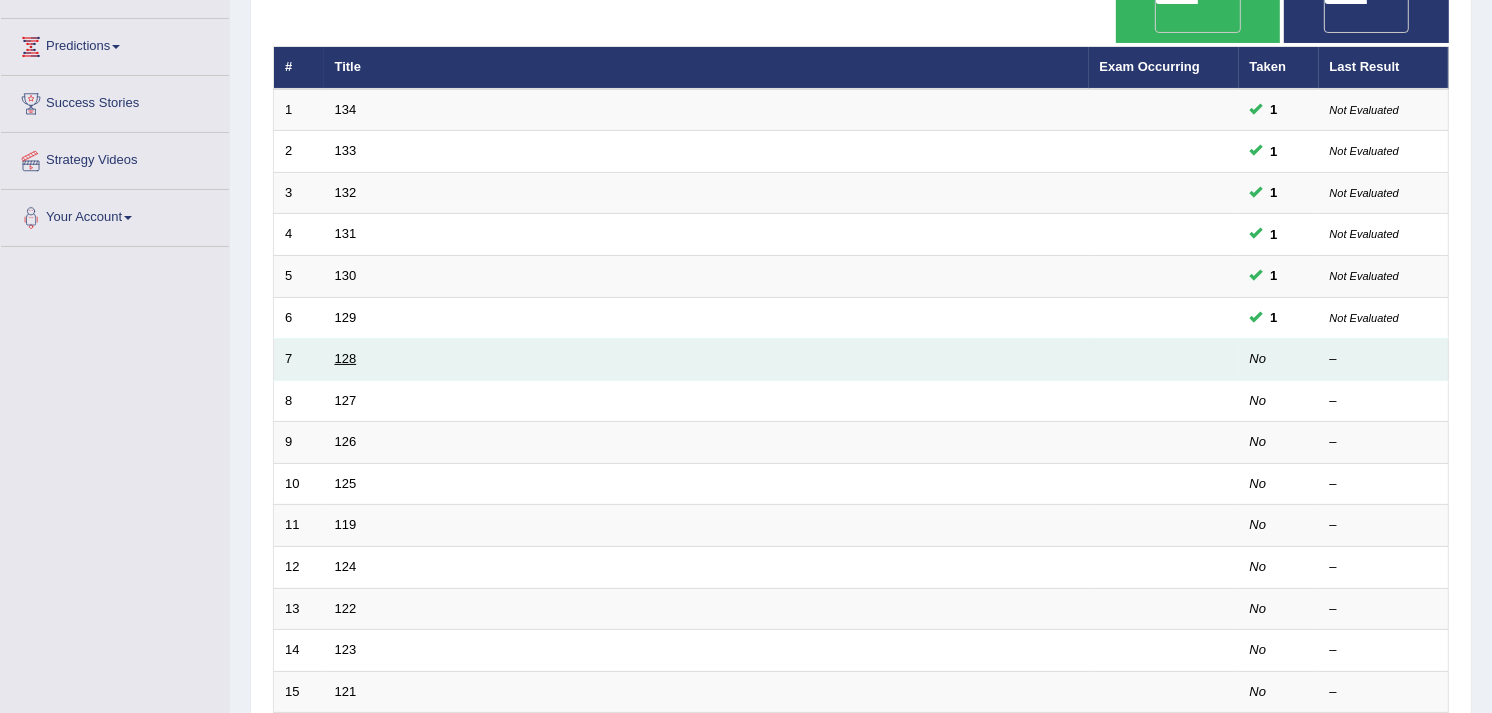 click on "128" at bounding box center [346, 358] 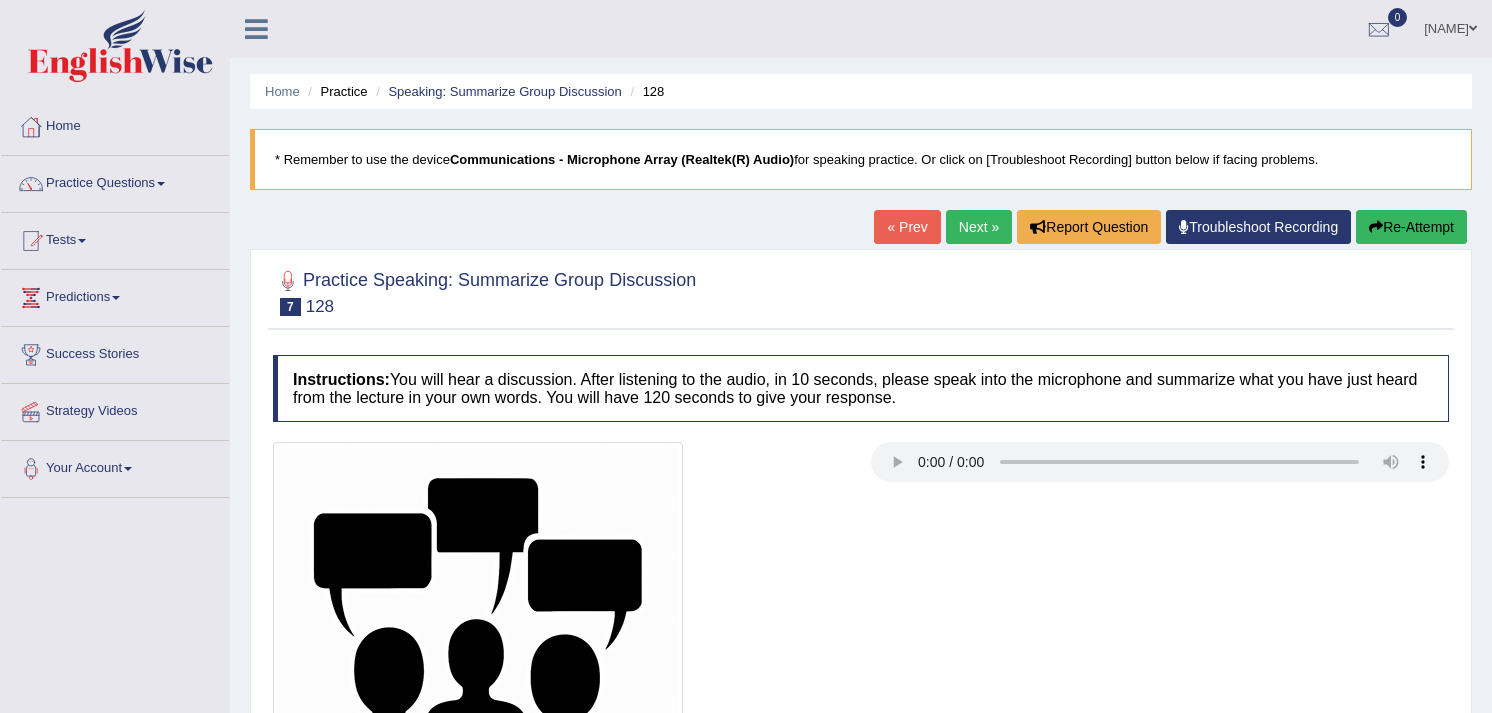 scroll, scrollTop: 206, scrollLeft: 0, axis: vertical 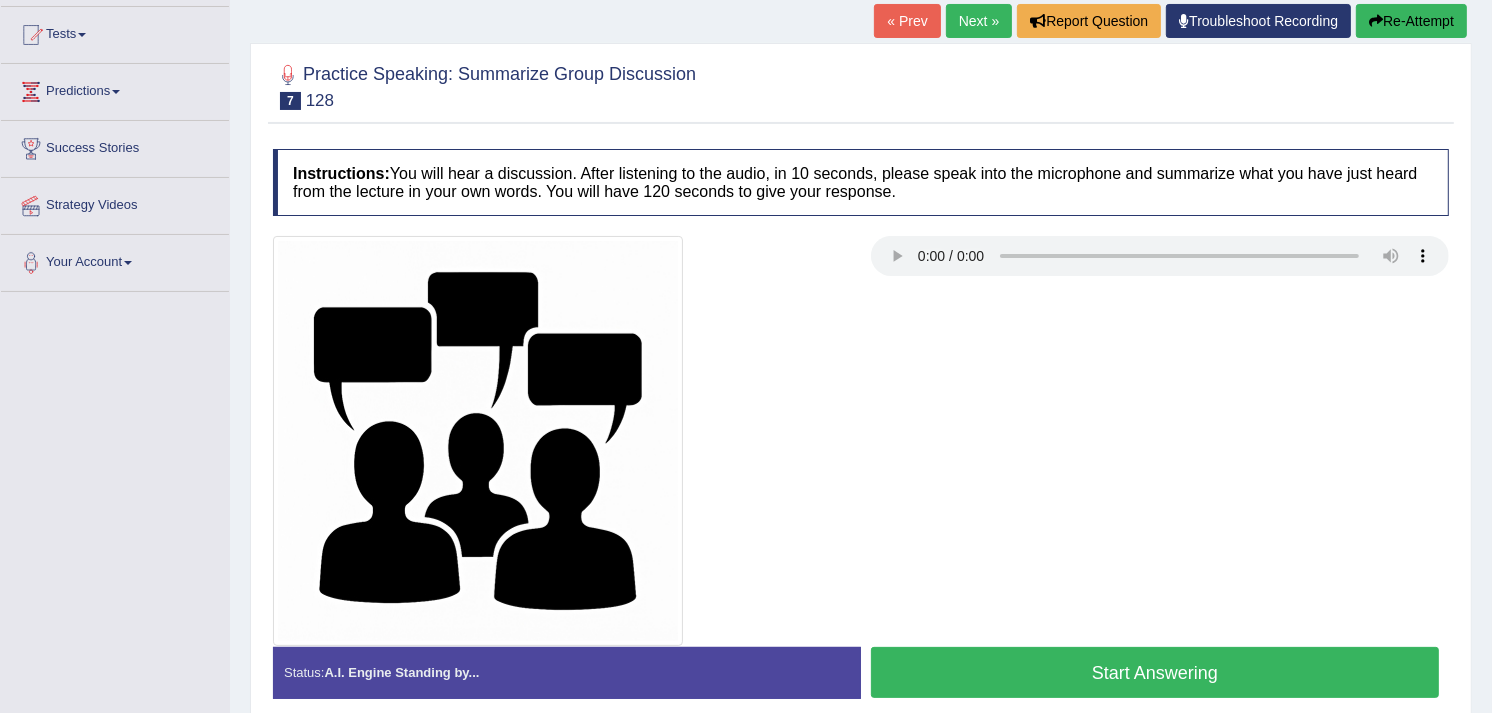 type 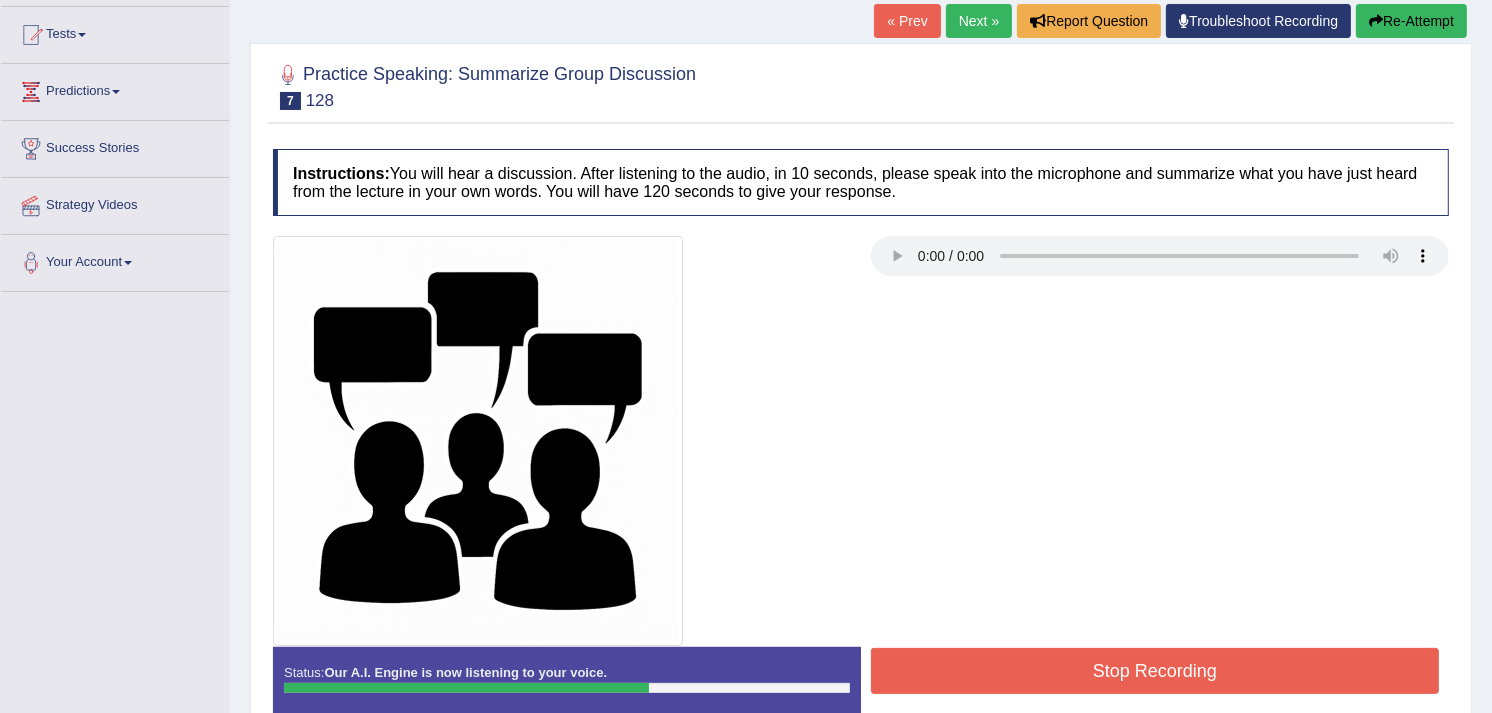 click on "Stop Recording" at bounding box center (1155, 671) 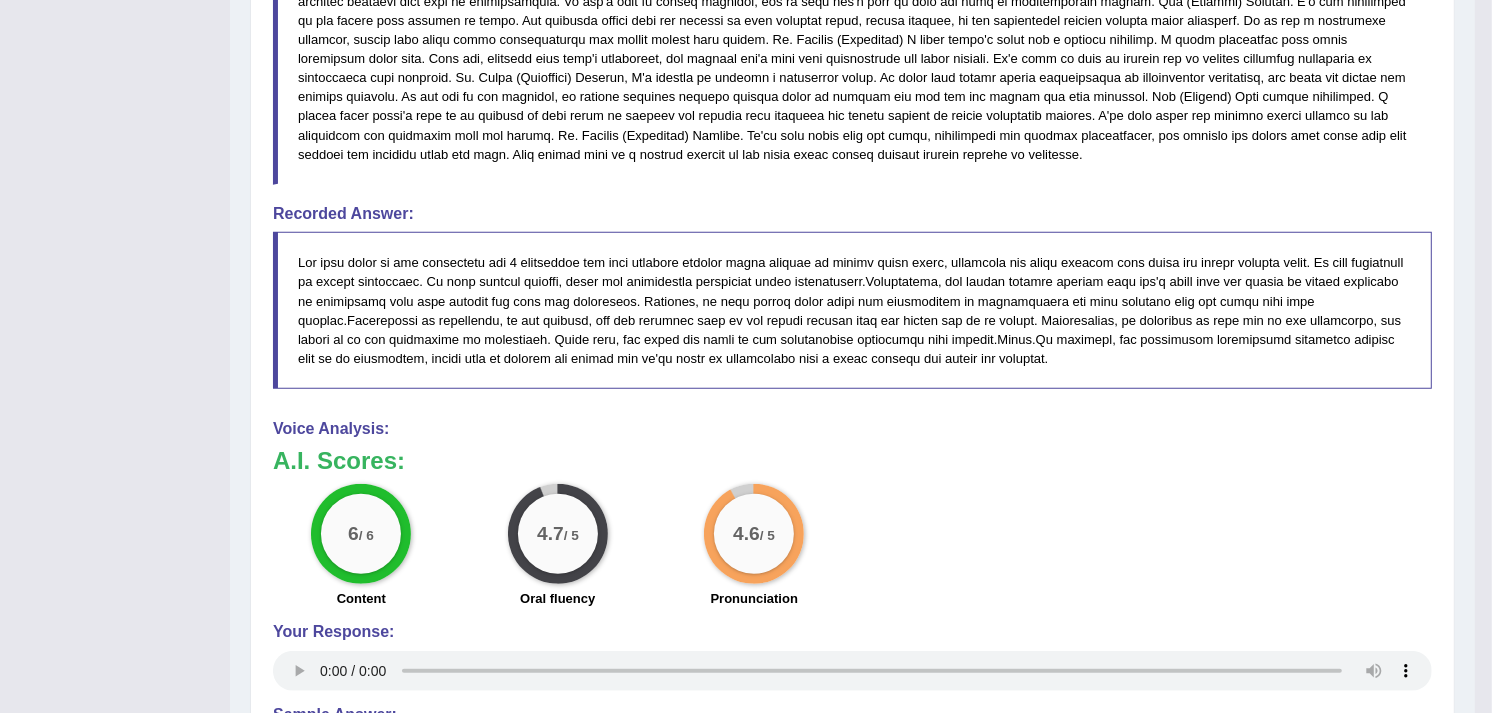 scroll, scrollTop: 1060, scrollLeft: 0, axis: vertical 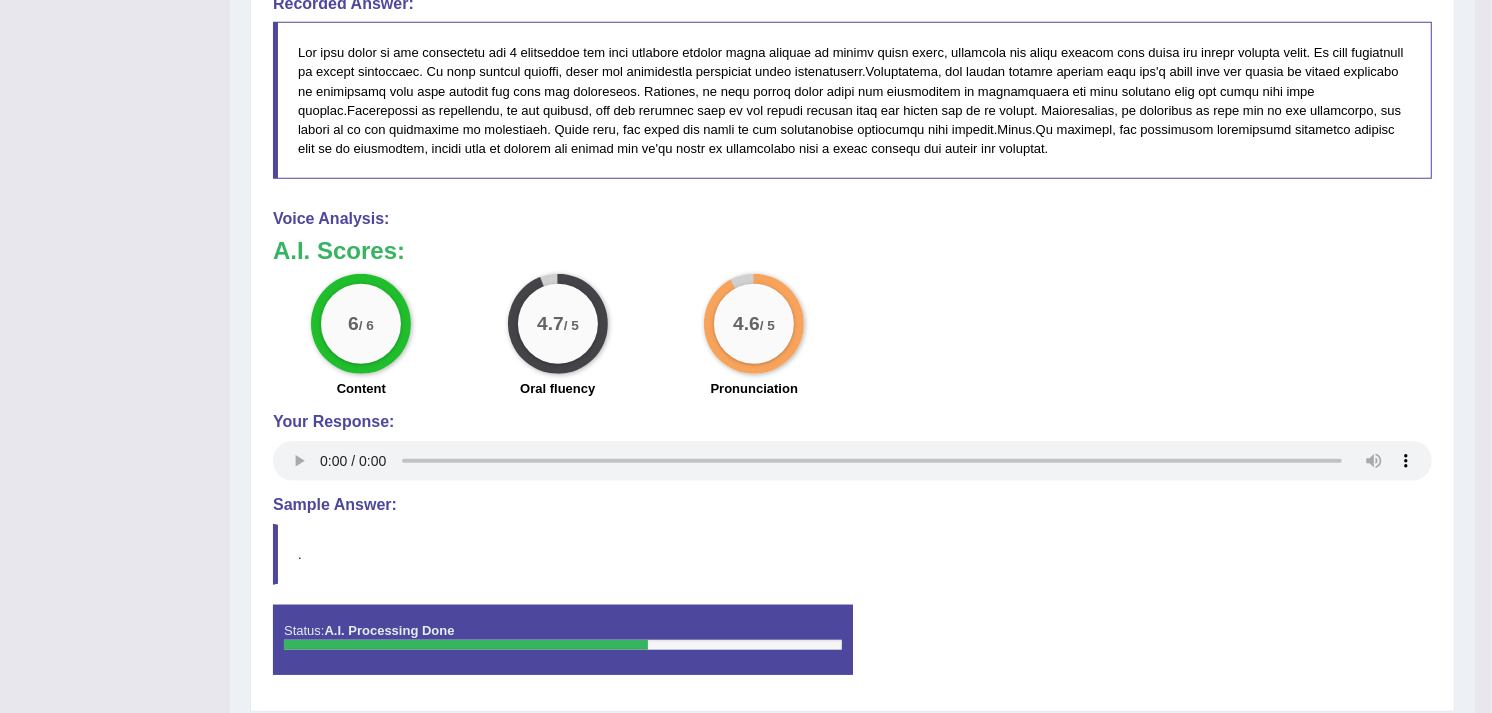 drag, startPoint x: 1485, startPoint y: 482, endPoint x: 1512, endPoint y: 486, distance: 27.294687 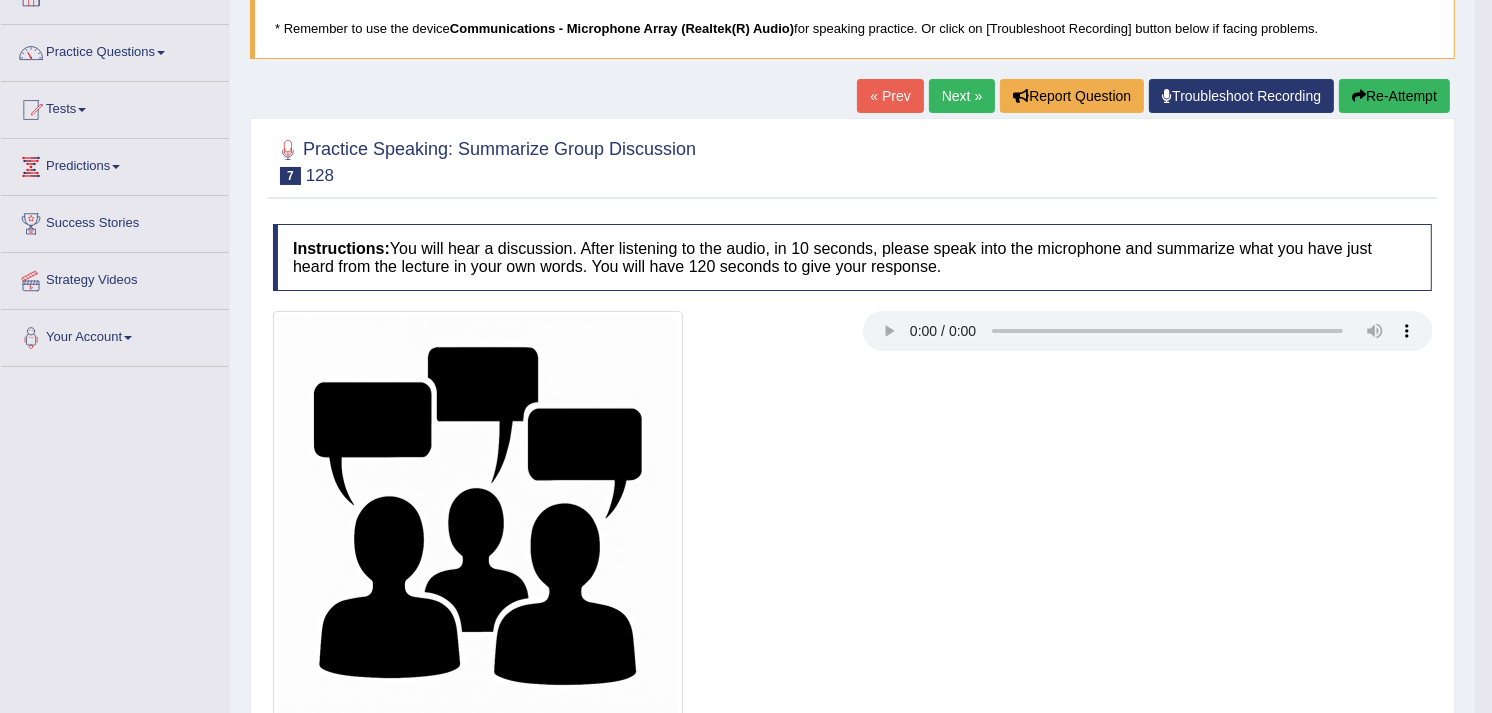 scroll, scrollTop: 90, scrollLeft: 0, axis: vertical 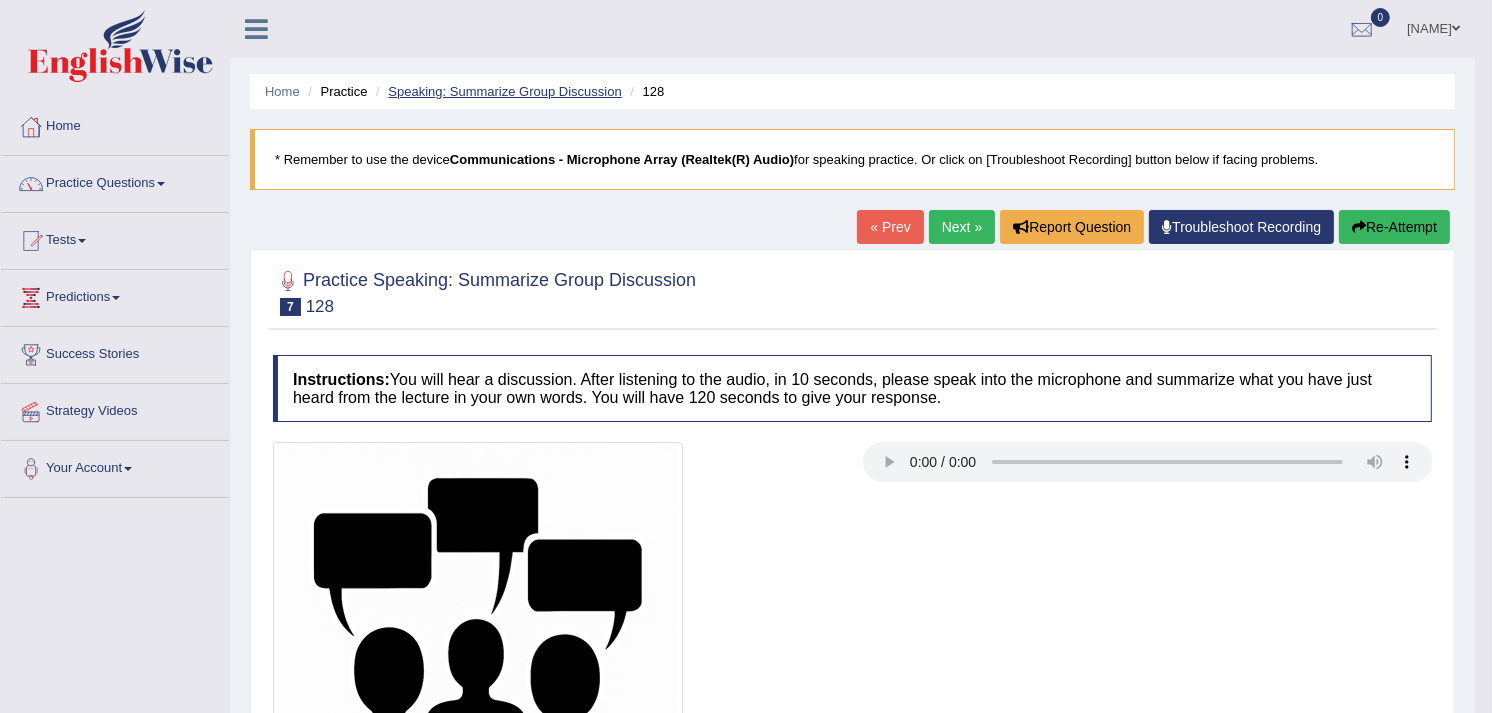 click on "Speaking: Summarize Group Discussion" at bounding box center [504, 91] 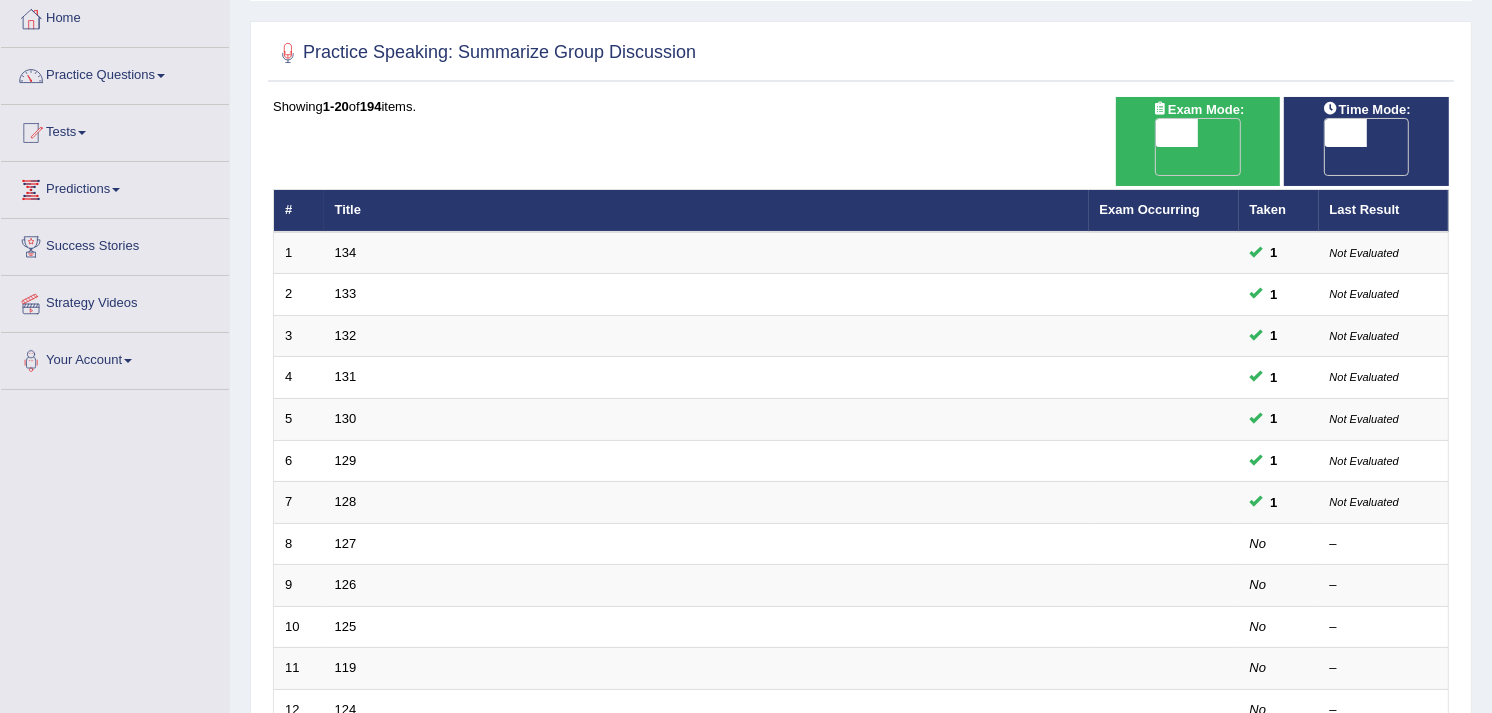 scroll, scrollTop: 0, scrollLeft: 0, axis: both 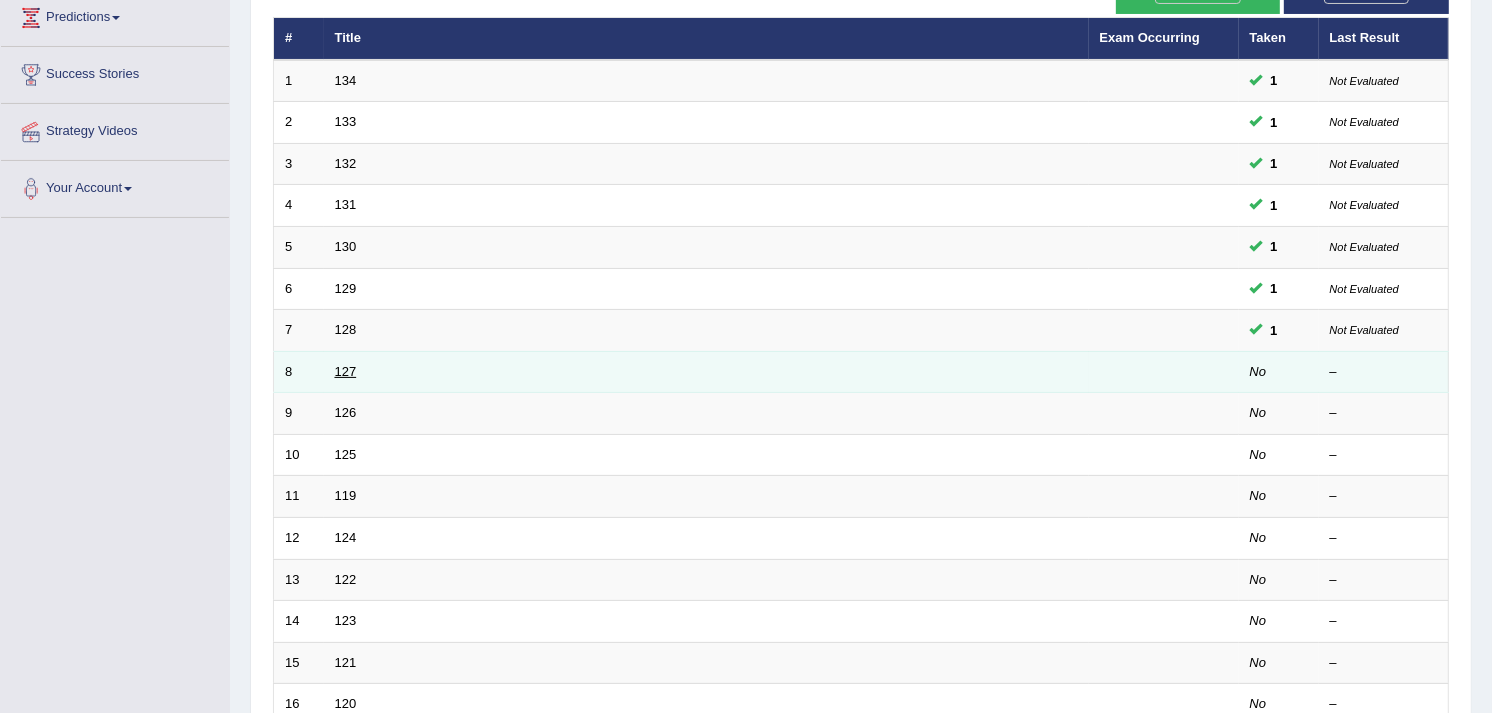 click on "127" at bounding box center (346, 371) 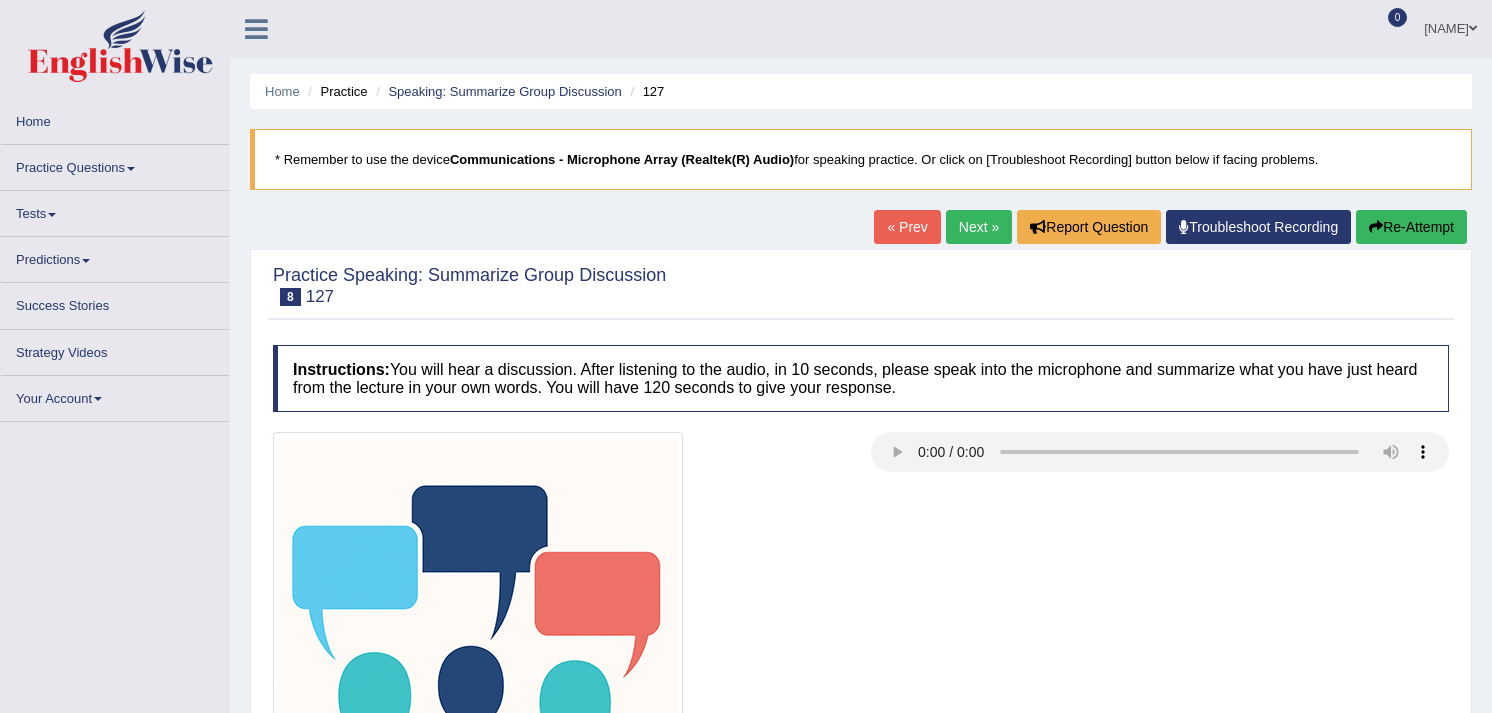 scroll, scrollTop: 0, scrollLeft: 0, axis: both 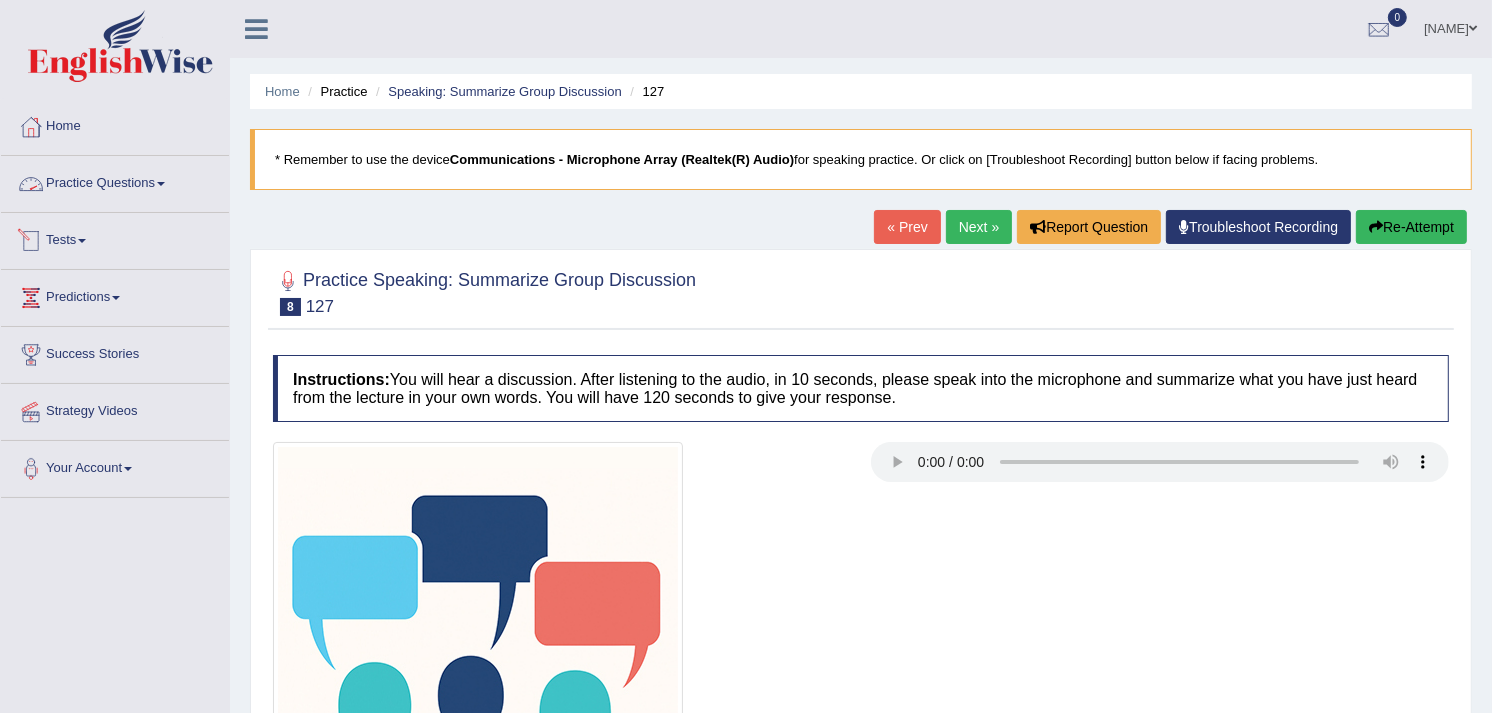 click on "Practice Questions" at bounding box center (115, 181) 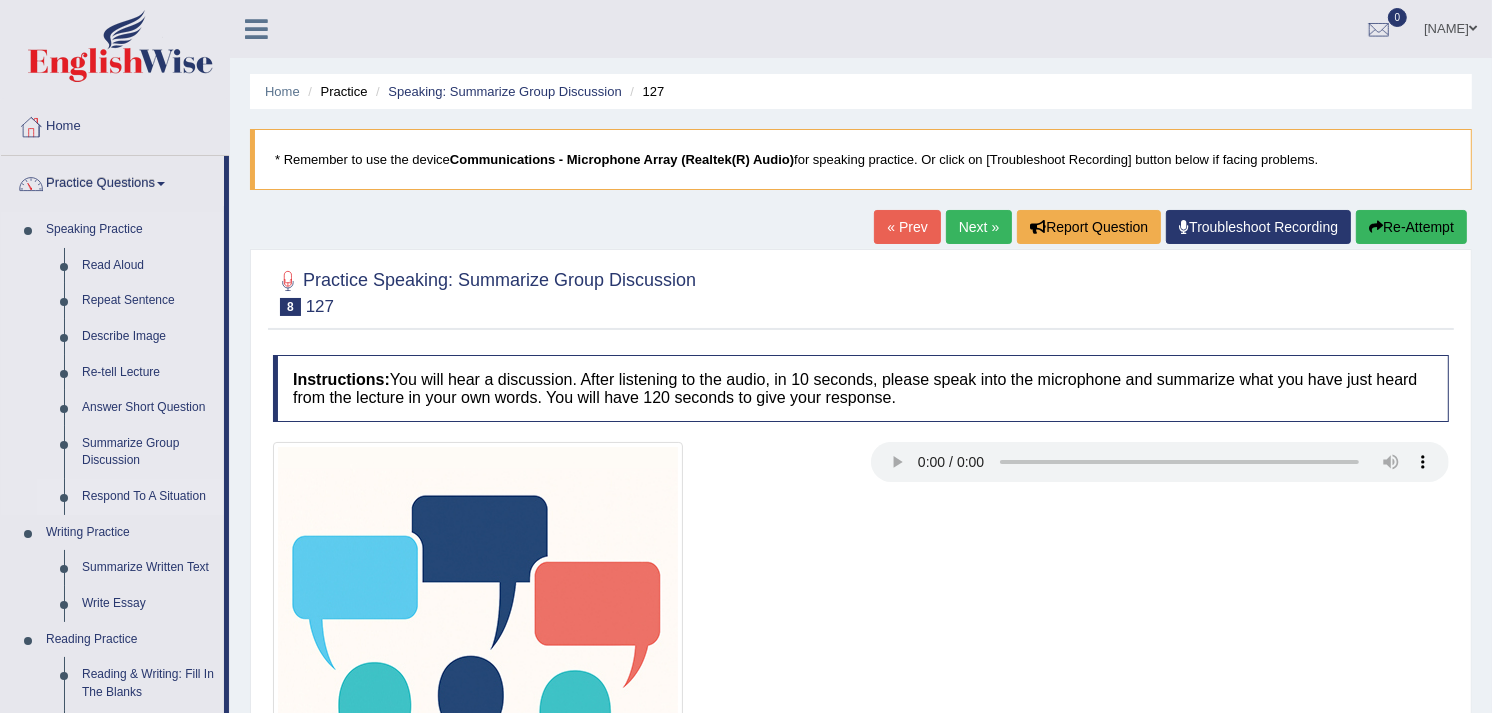 click on "Respond To A Situation" at bounding box center [148, 497] 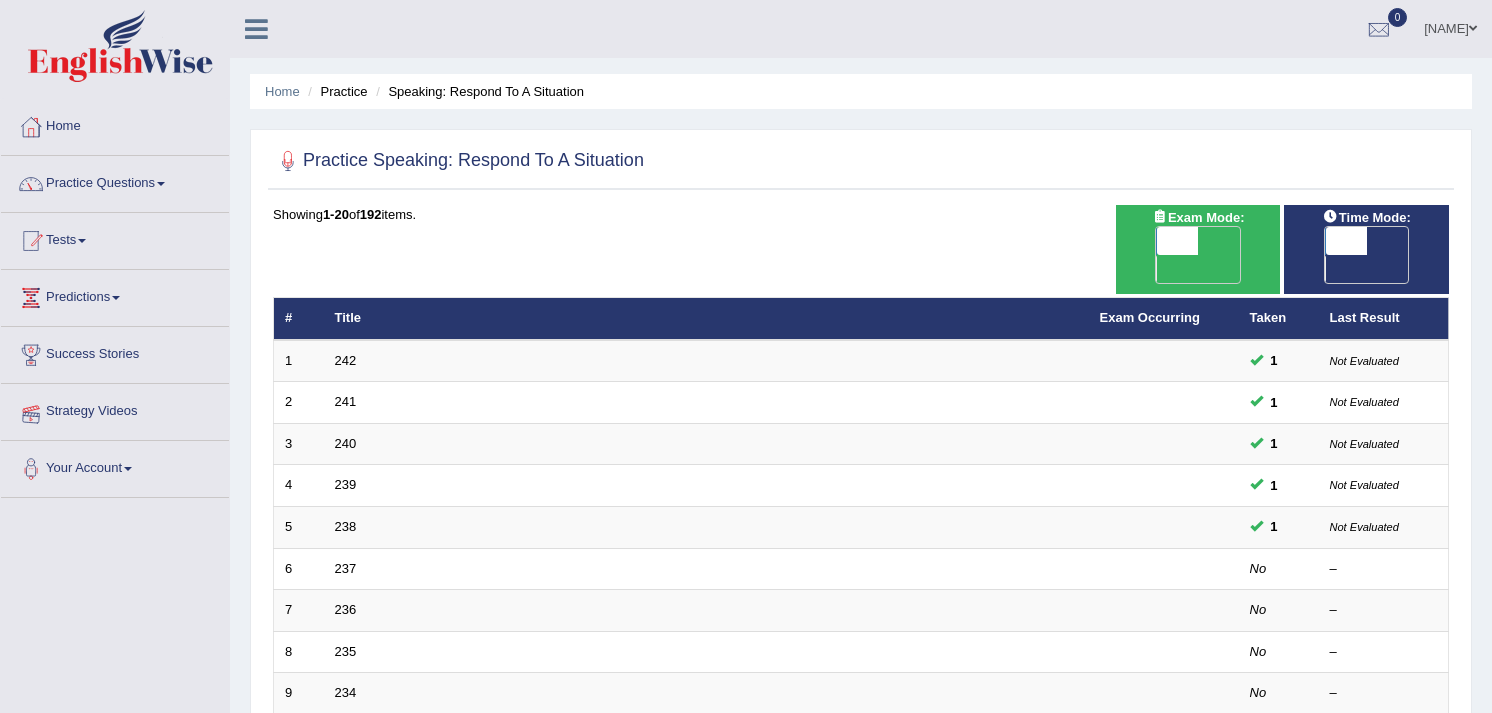 scroll, scrollTop: 0, scrollLeft: 0, axis: both 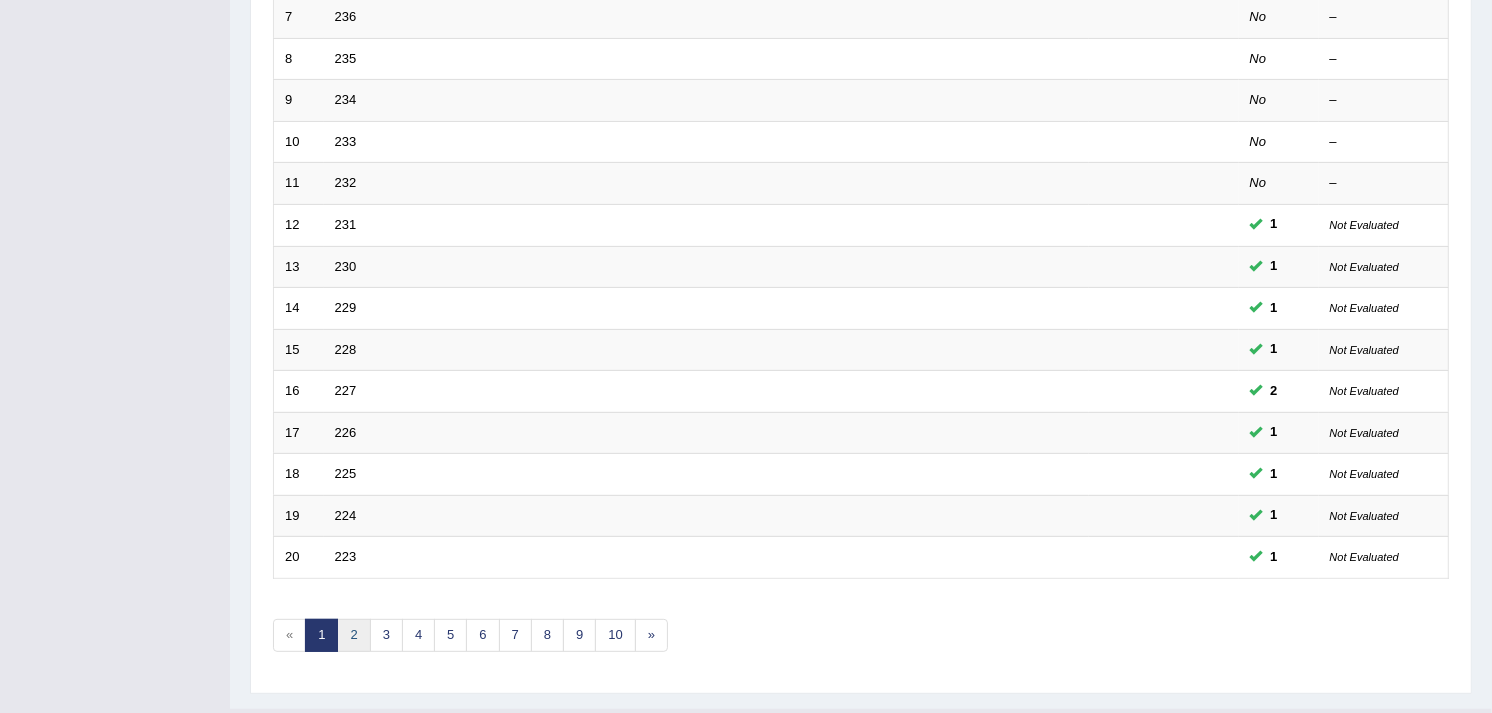 click on "2" at bounding box center (353, 635) 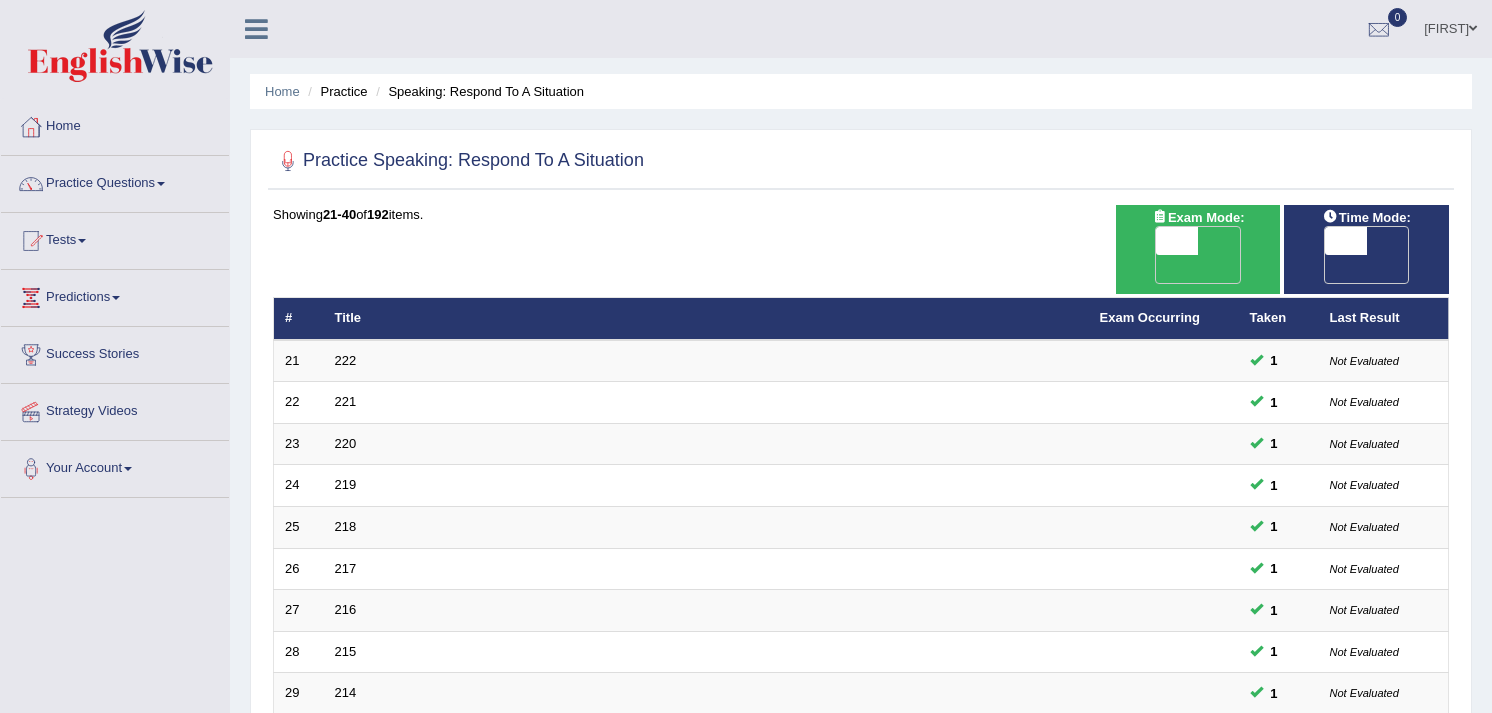 scroll, scrollTop: 0, scrollLeft: 0, axis: both 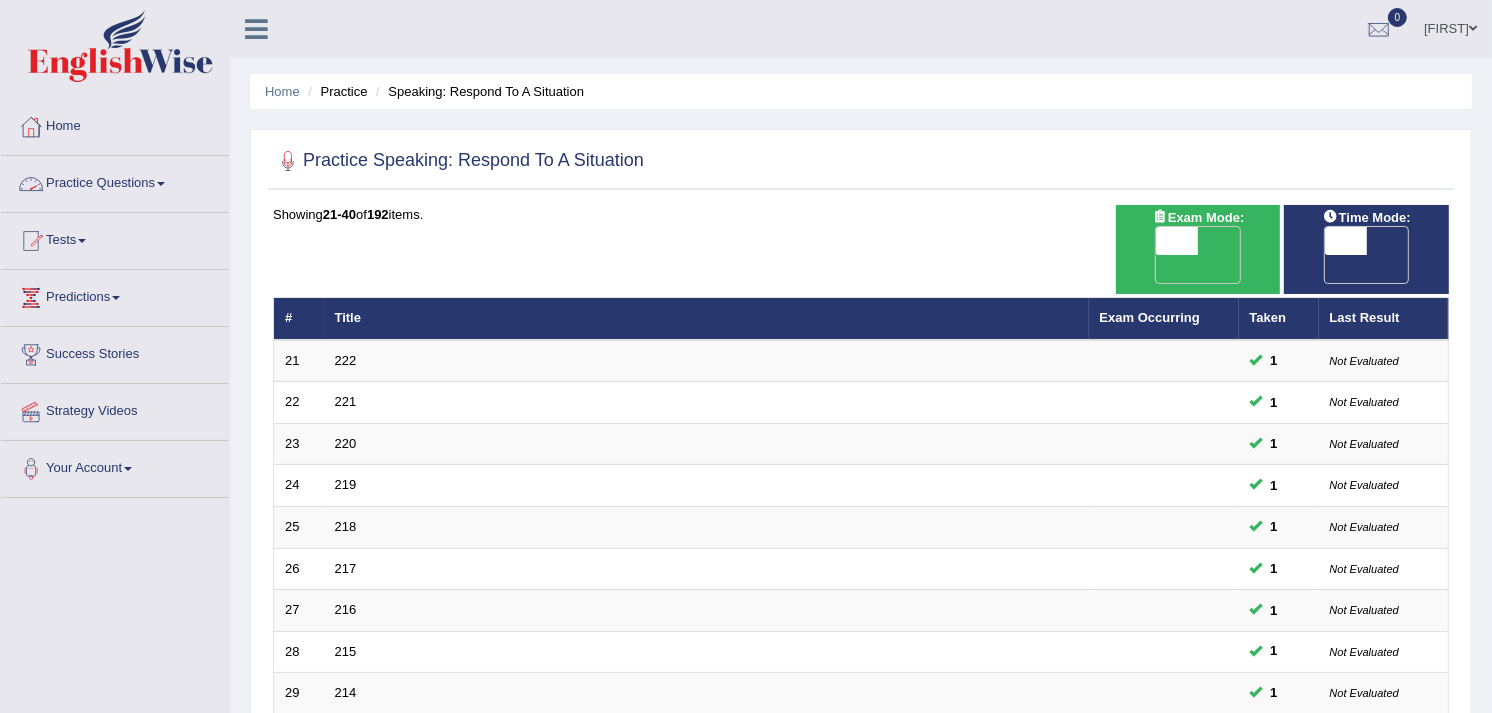 click on "Practice Questions" at bounding box center (115, 181) 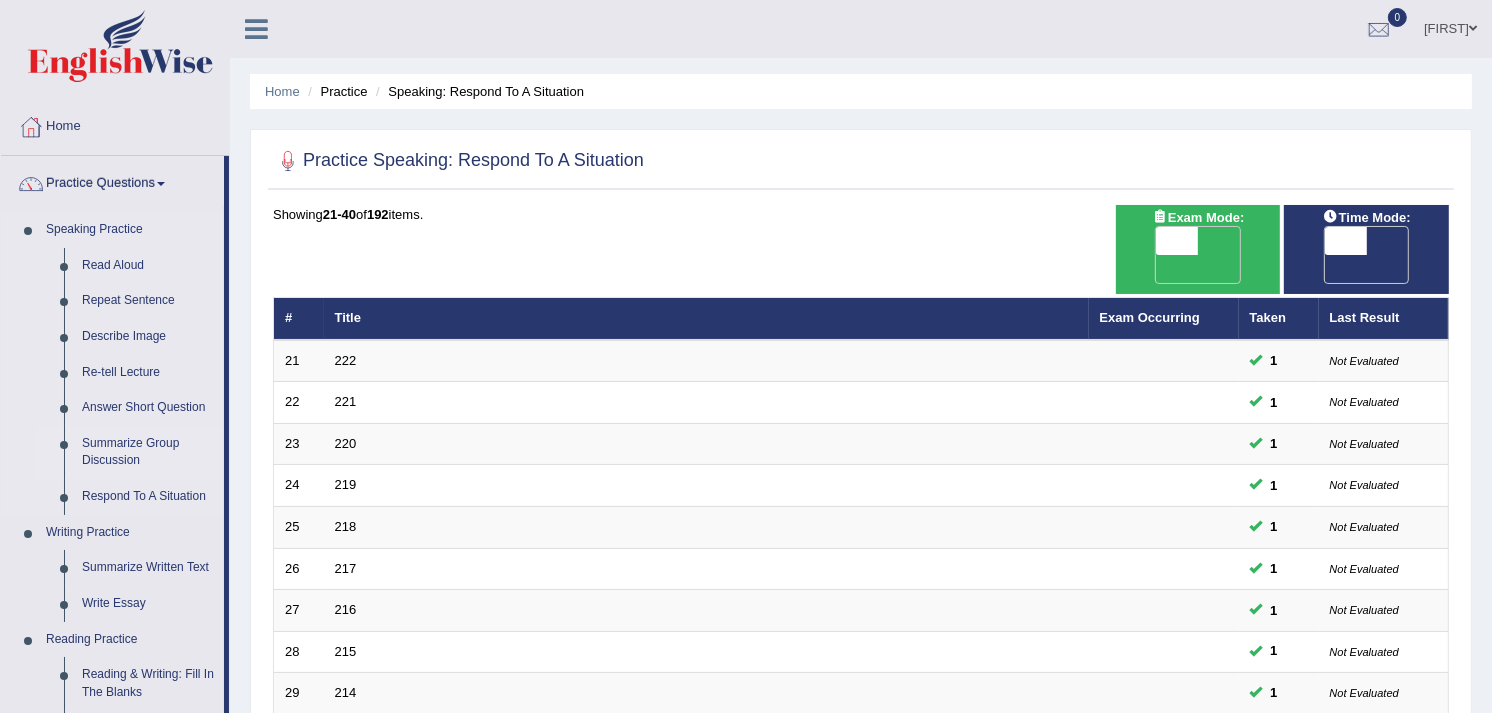 click on "Summarize Group Discussion" at bounding box center [148, 452] 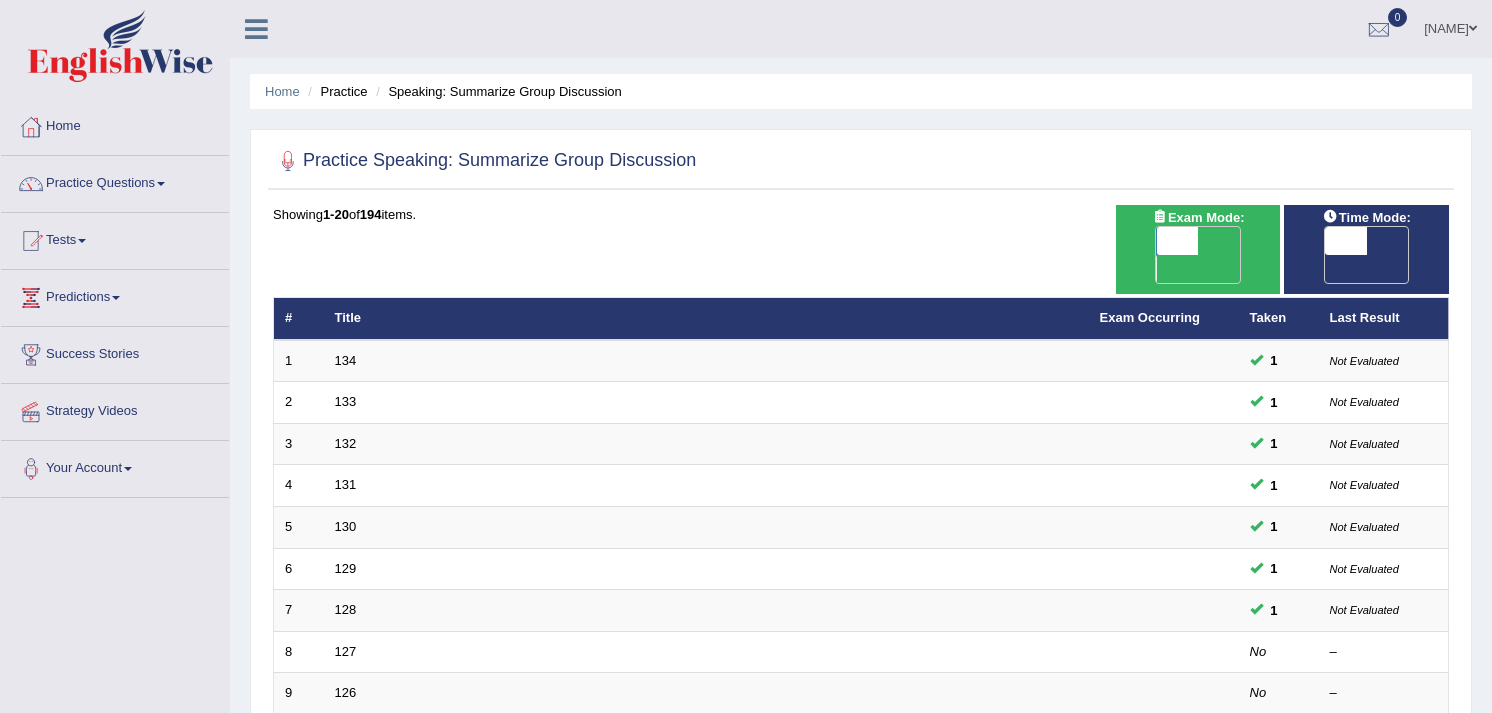 scroll, scrollTop: 0, scrollLeft: 0, axis: both 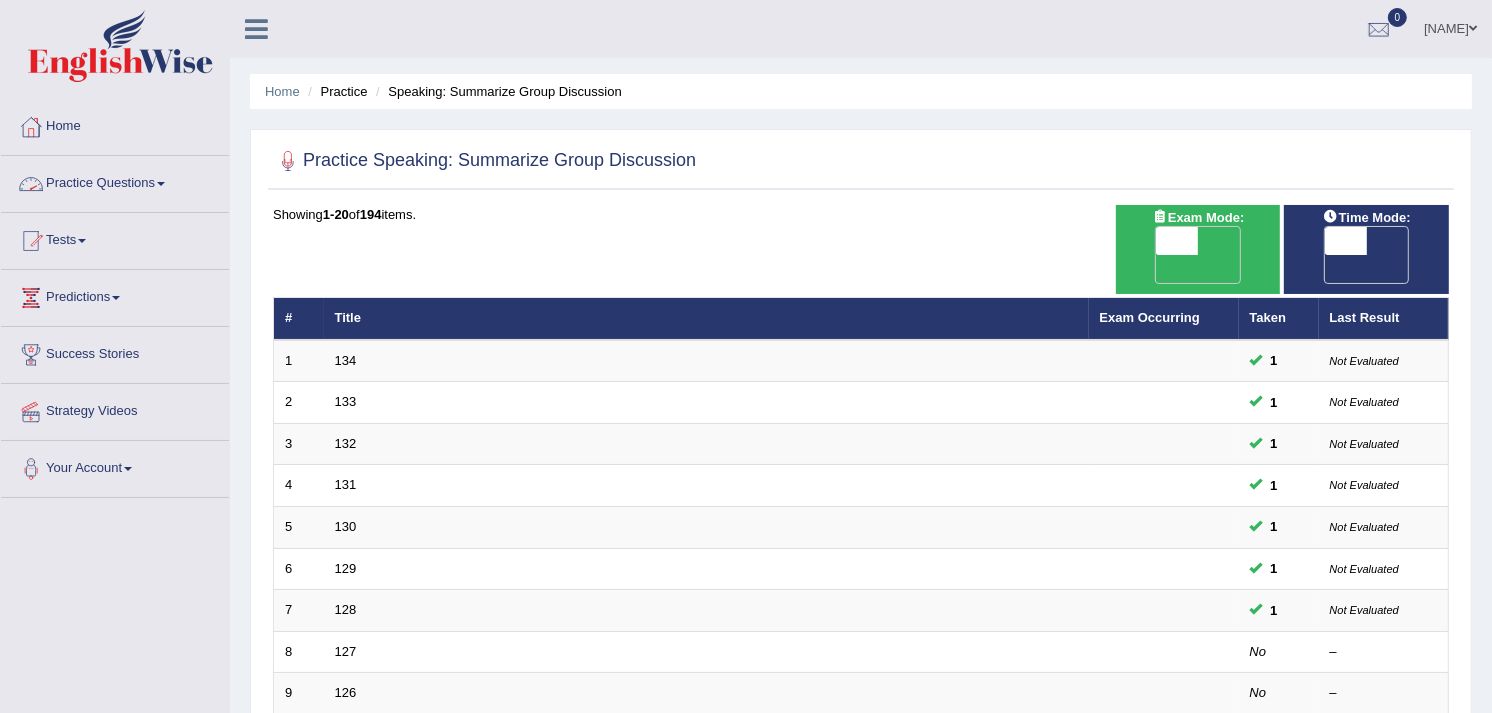 click on "Practice Questions" at bounding box center (115, 181) 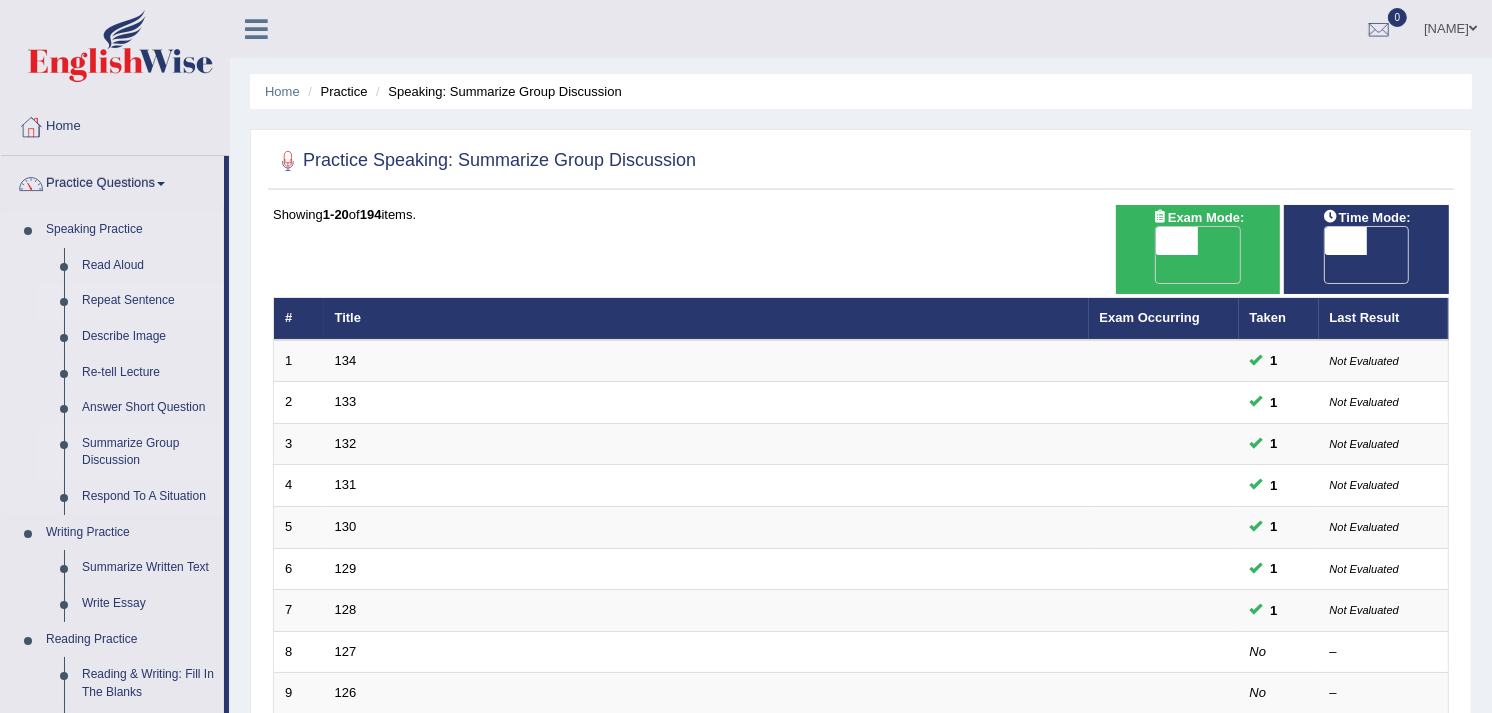 click on "Repeat Sentence" at bounding box center [148, 301] 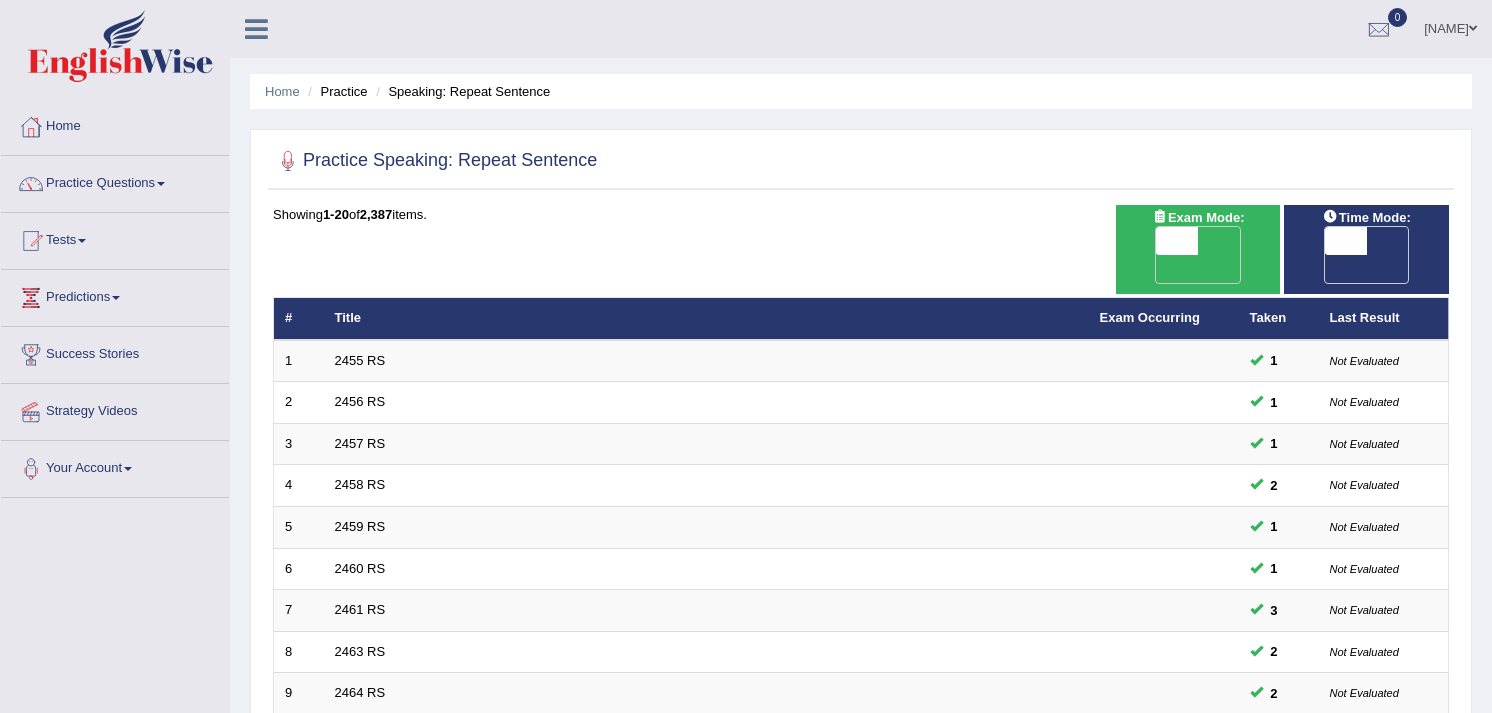 scroll, scrollTop: 0, scrollLeft: 0, axis: both 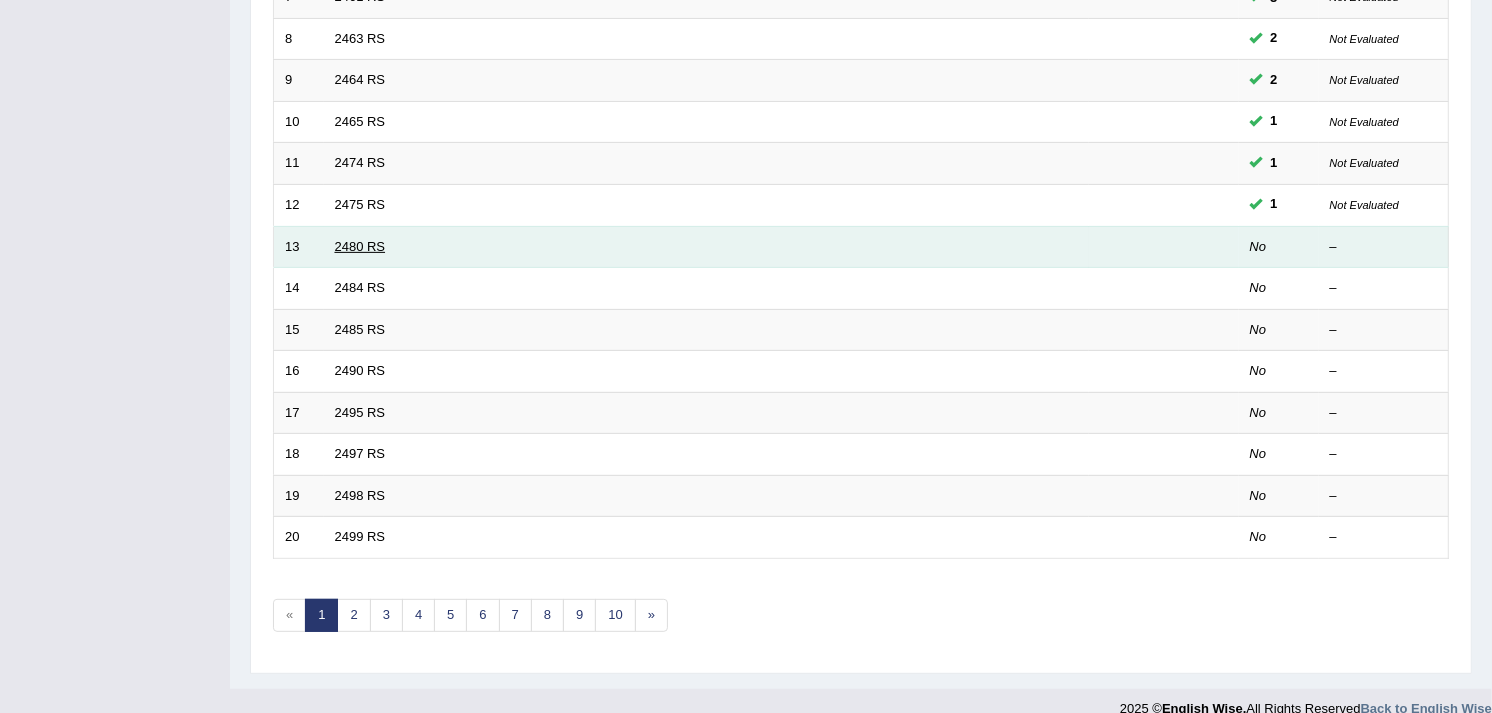click on "2480 RS" at bounding box center [360, 246] 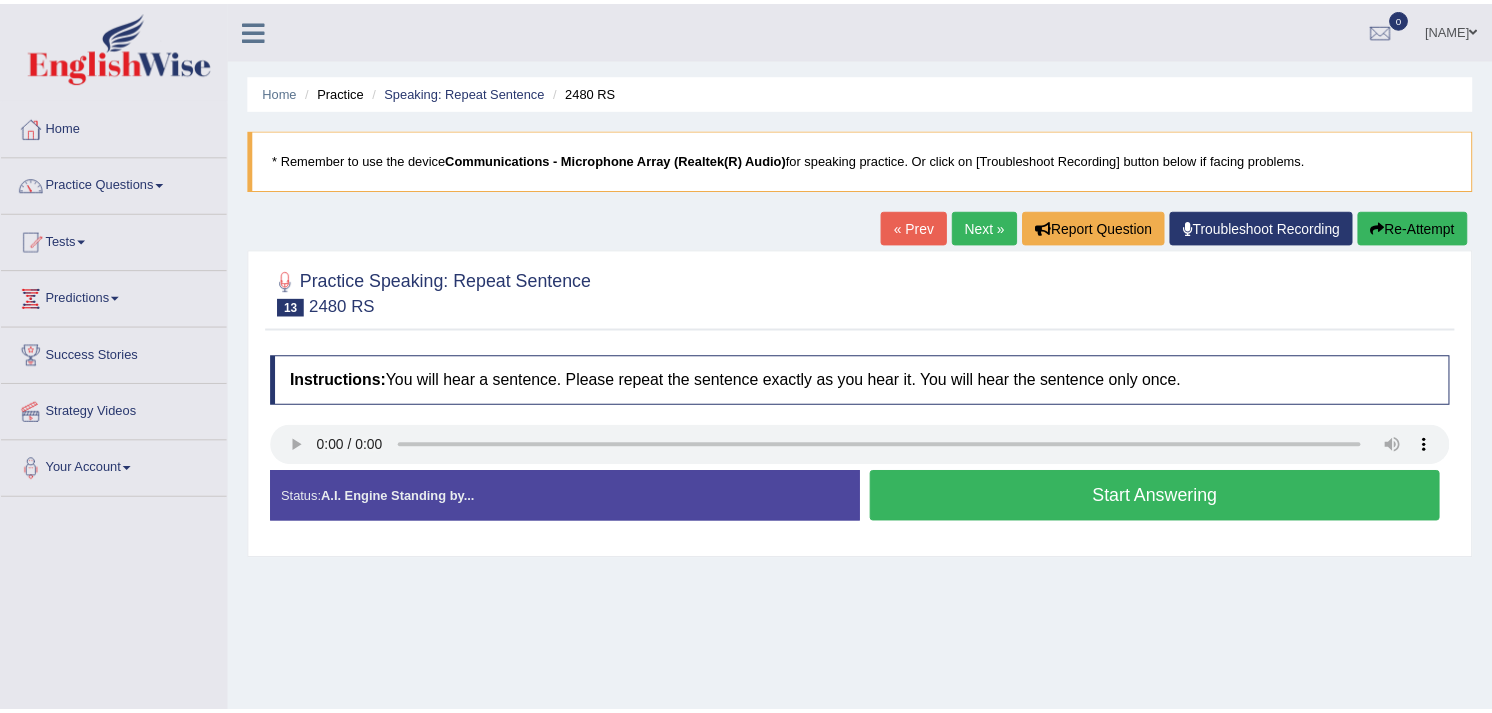 scroll, scrollTop: 0, scrollLeft: 0, axis: both 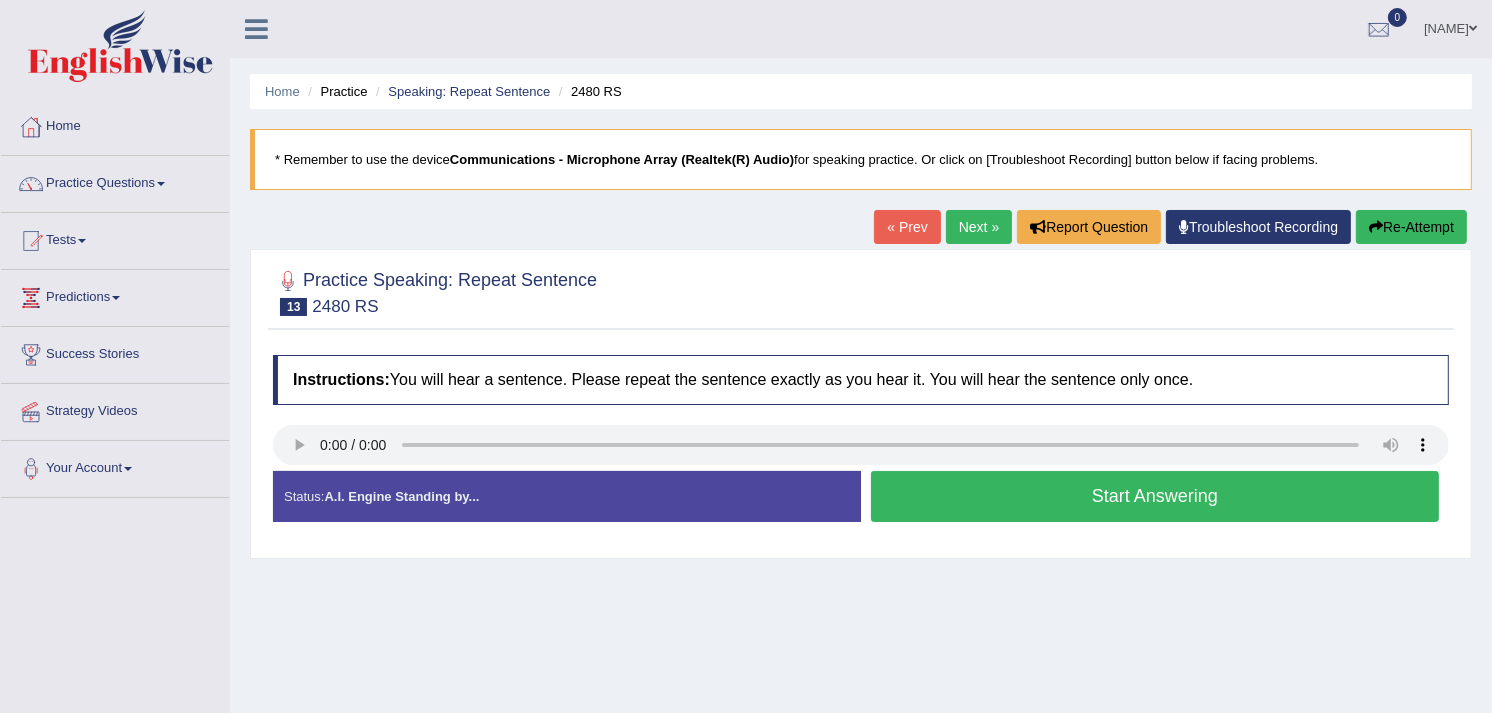 click on "Start Answering" at bounding box center (1155, 496) 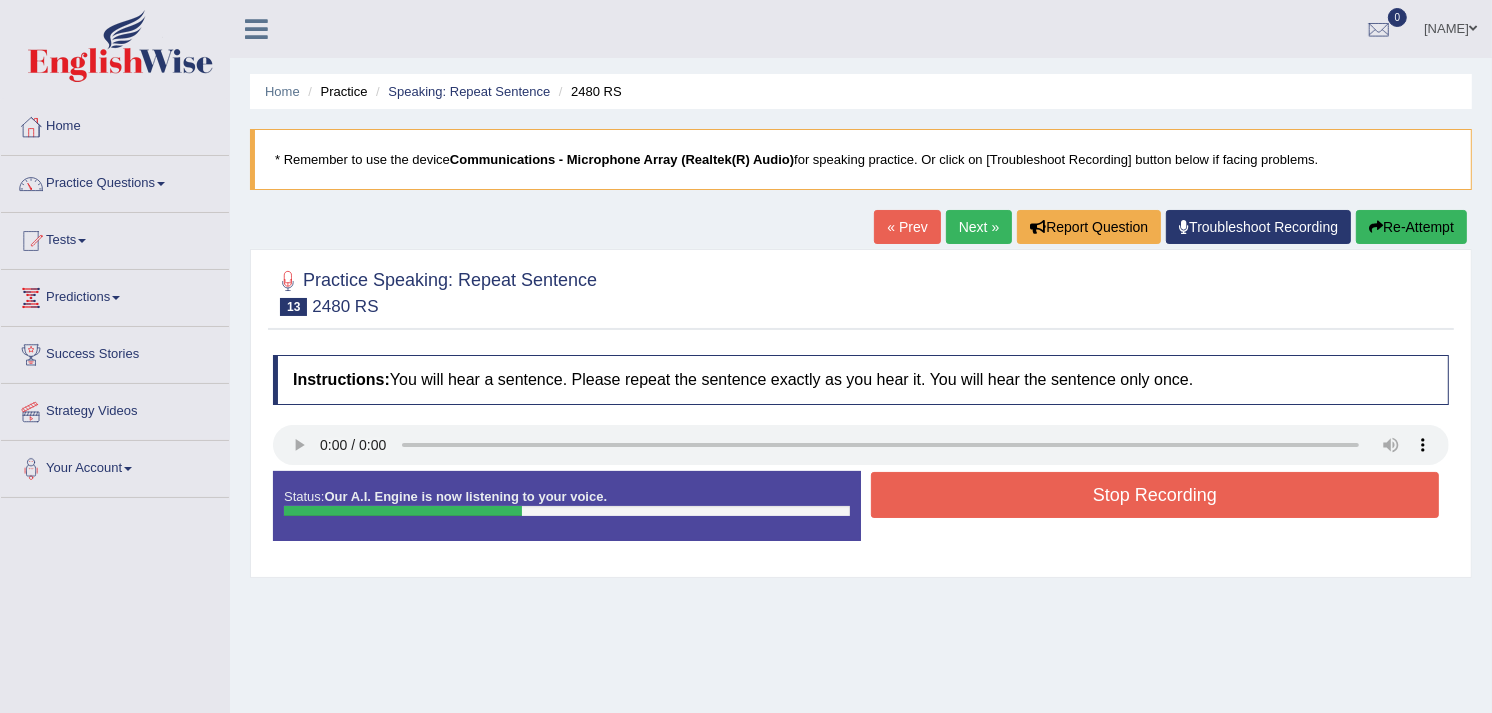 click on "Stop Recording" at bounding box center [1155, 495] 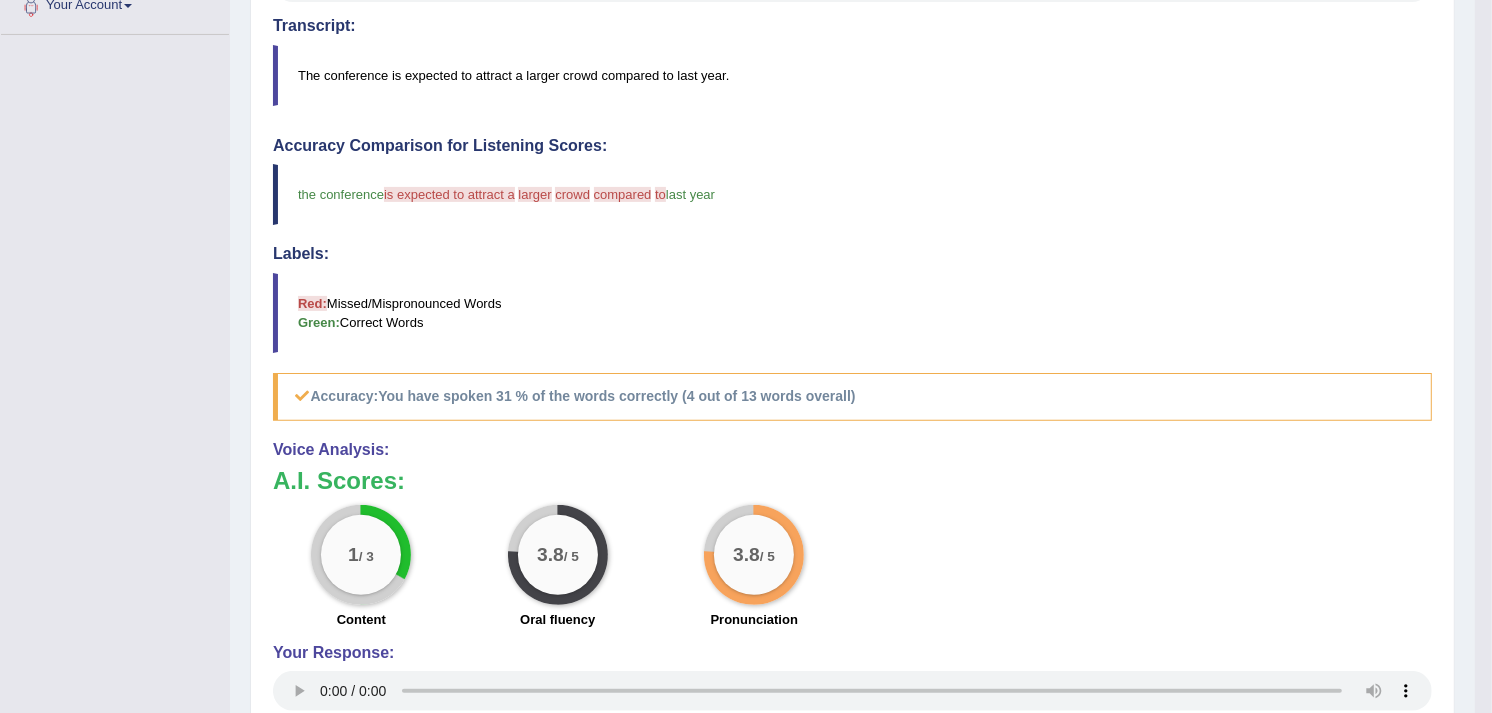 scroll, scrollTop: 187, scrollLeft: 0, axis: vertical 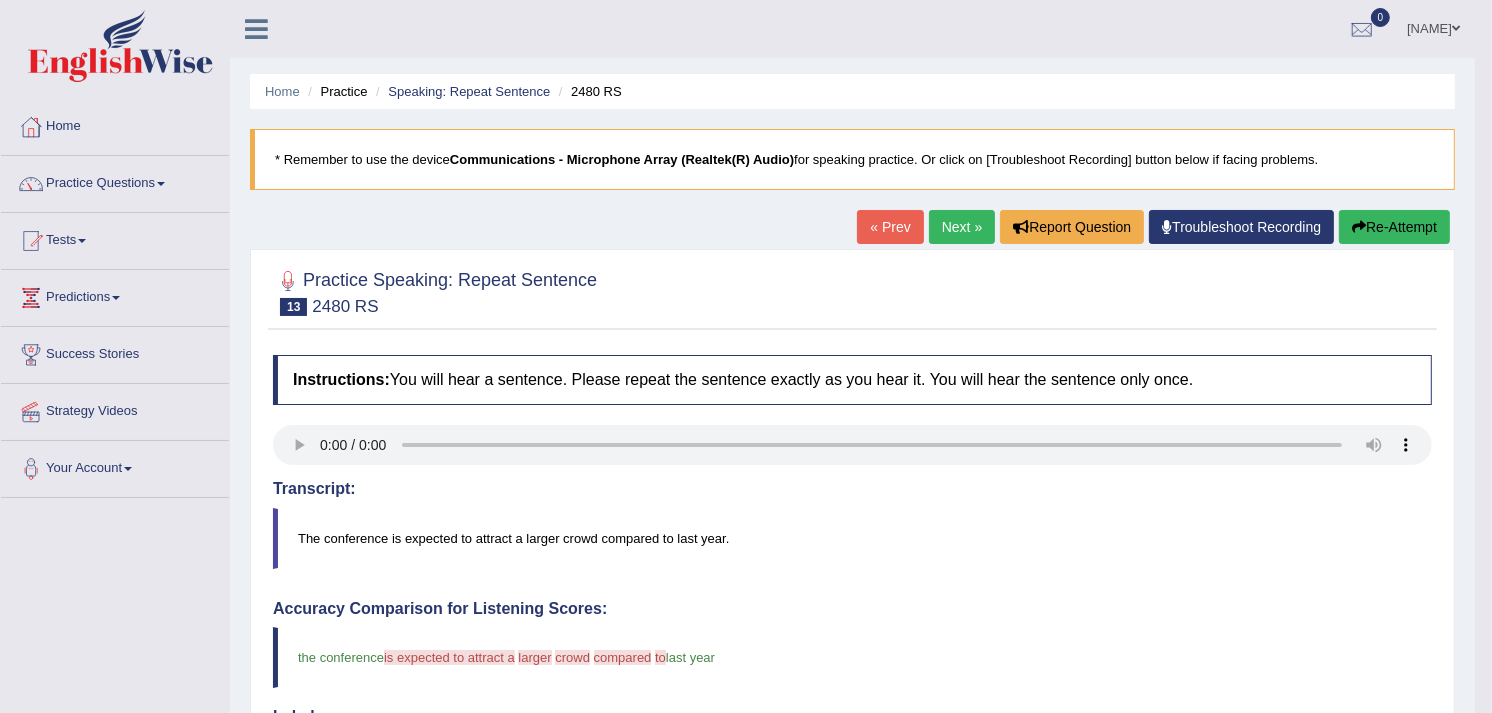 click on "Next »" at bounding box center [962, 227] 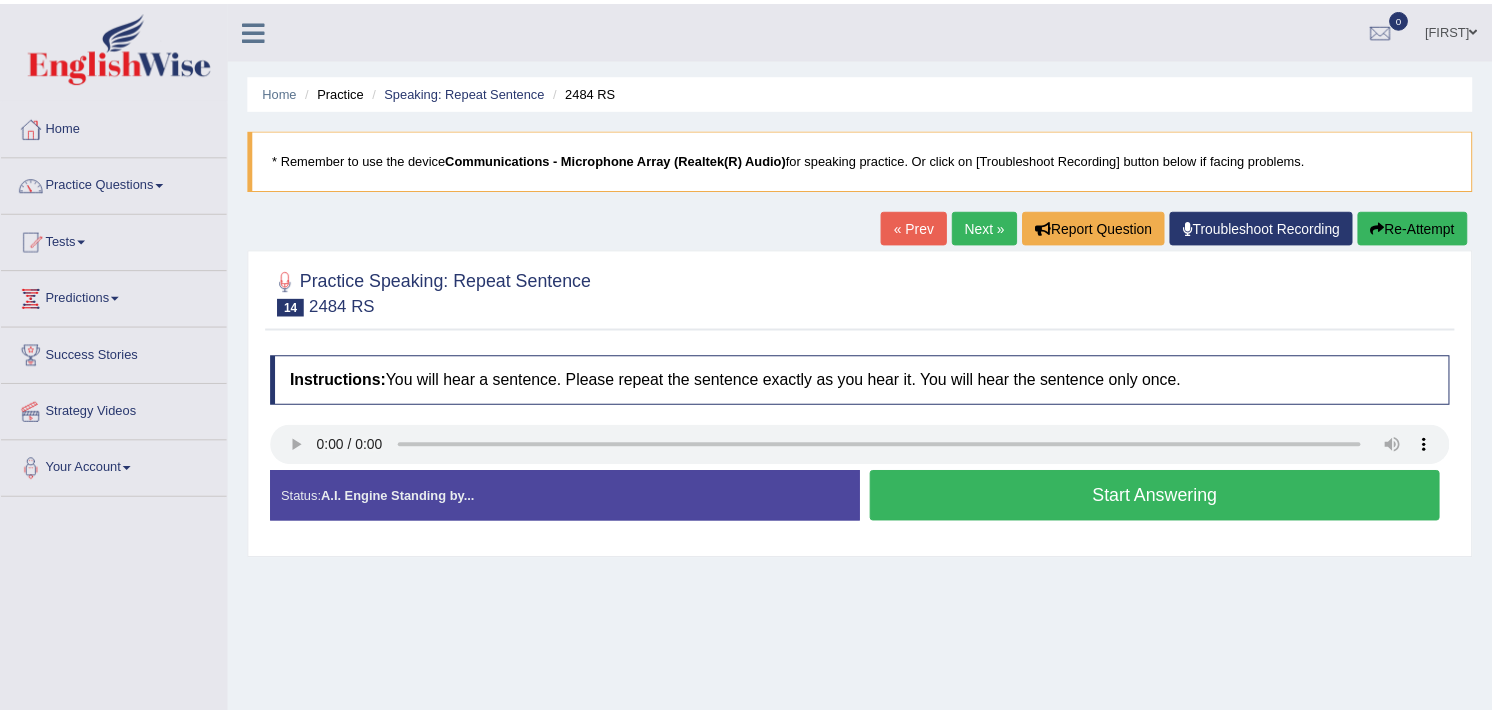 scroll, scrollTop: 0, scrollLeft: 0, axis: both 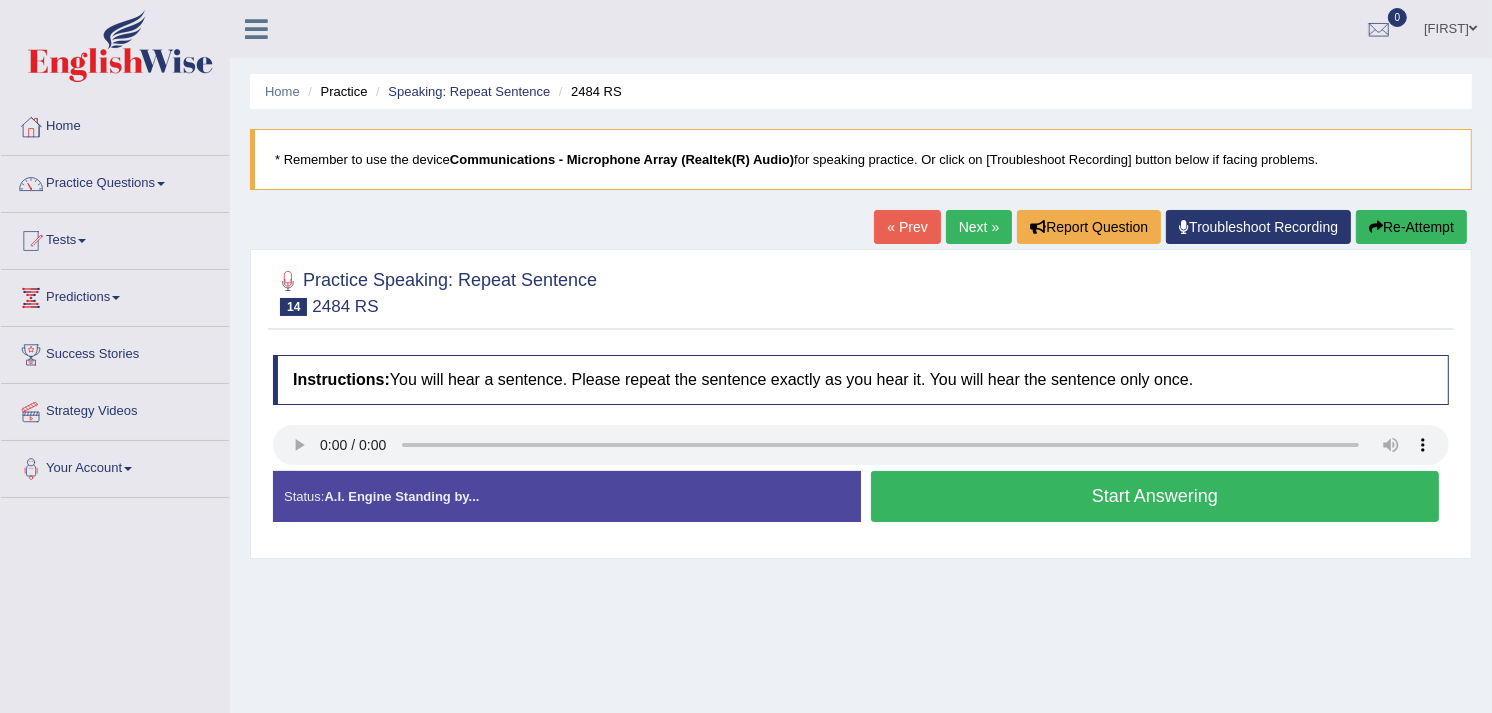 click on "Start Answering" at bounding box center [1155, 496] 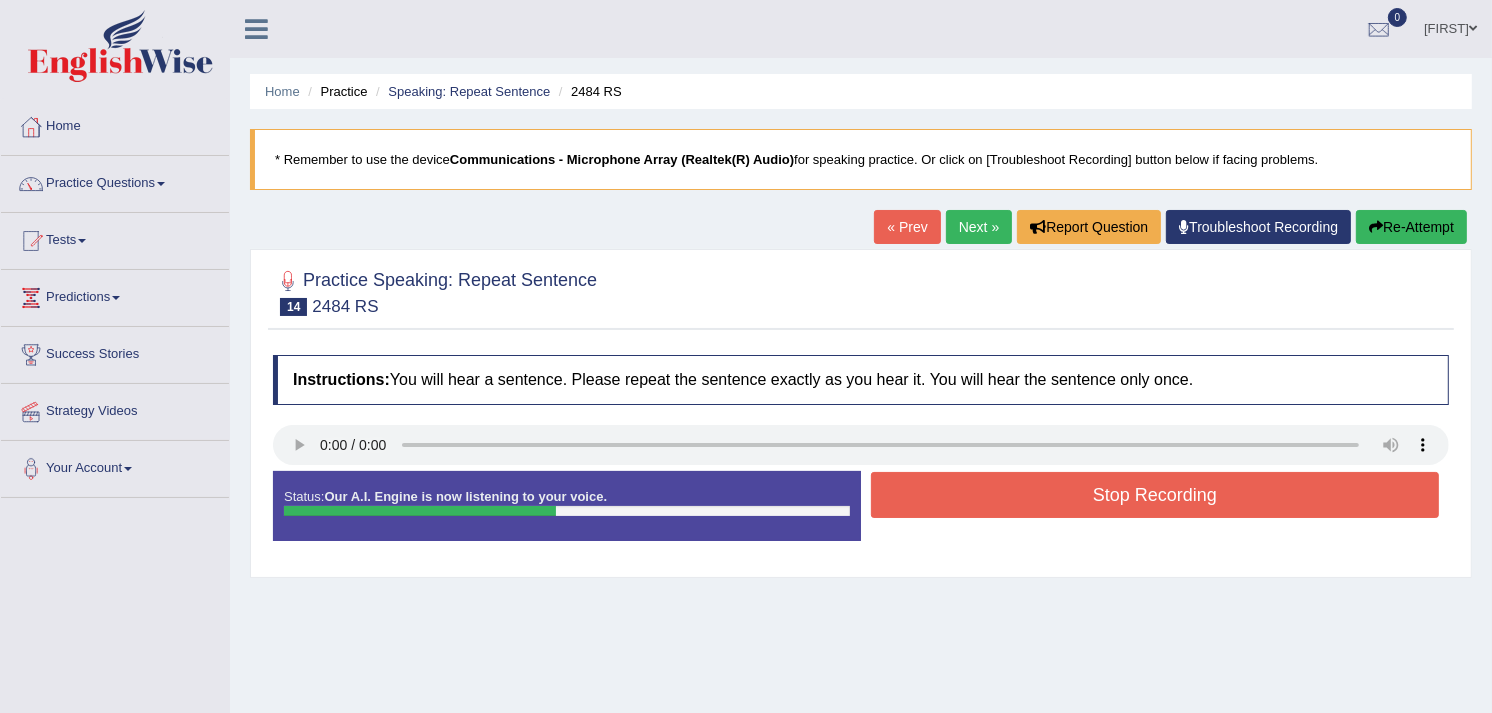 click on "Stop Recording" at bounding box center [1155, 495] 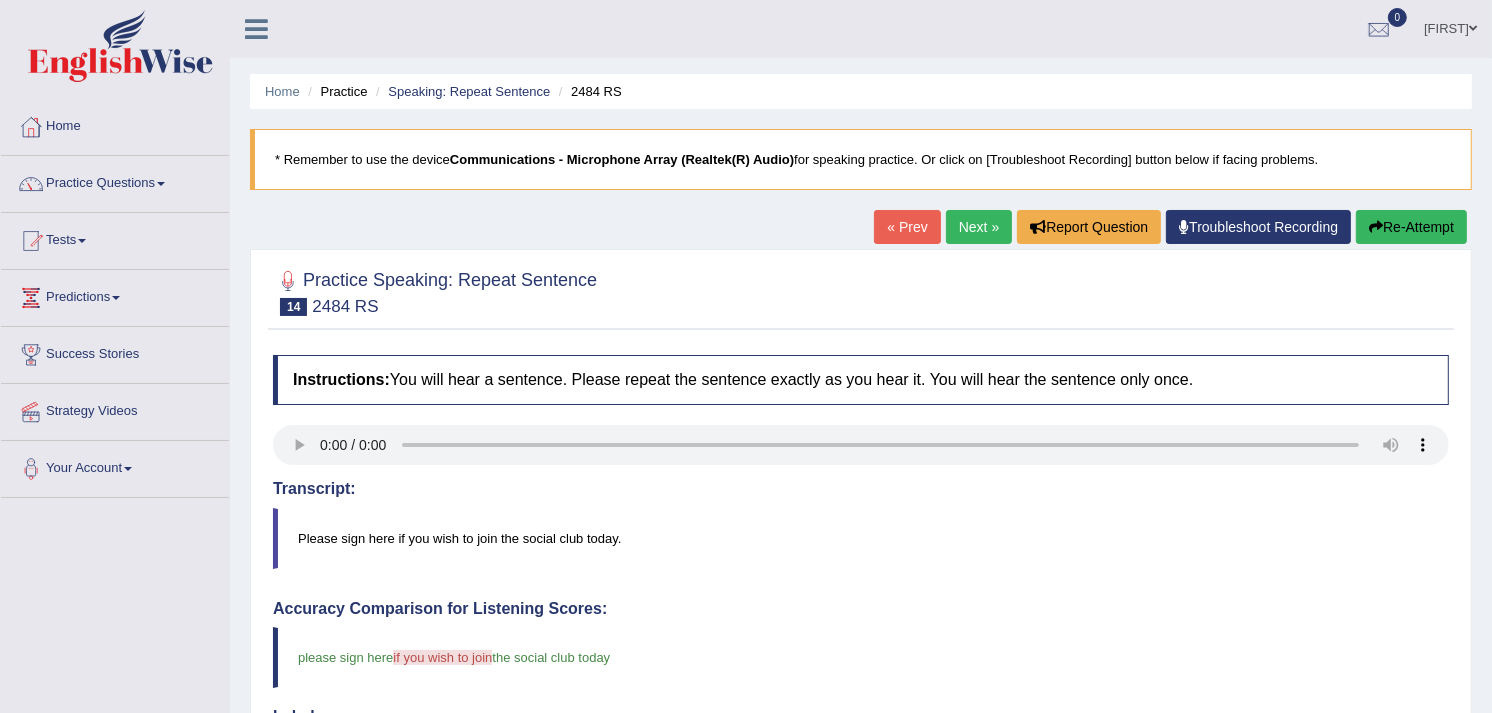 drag, startPoint x: 1507, startPoint y: 276, endPoint x: 1507, endPoint y: 442, distance: 166 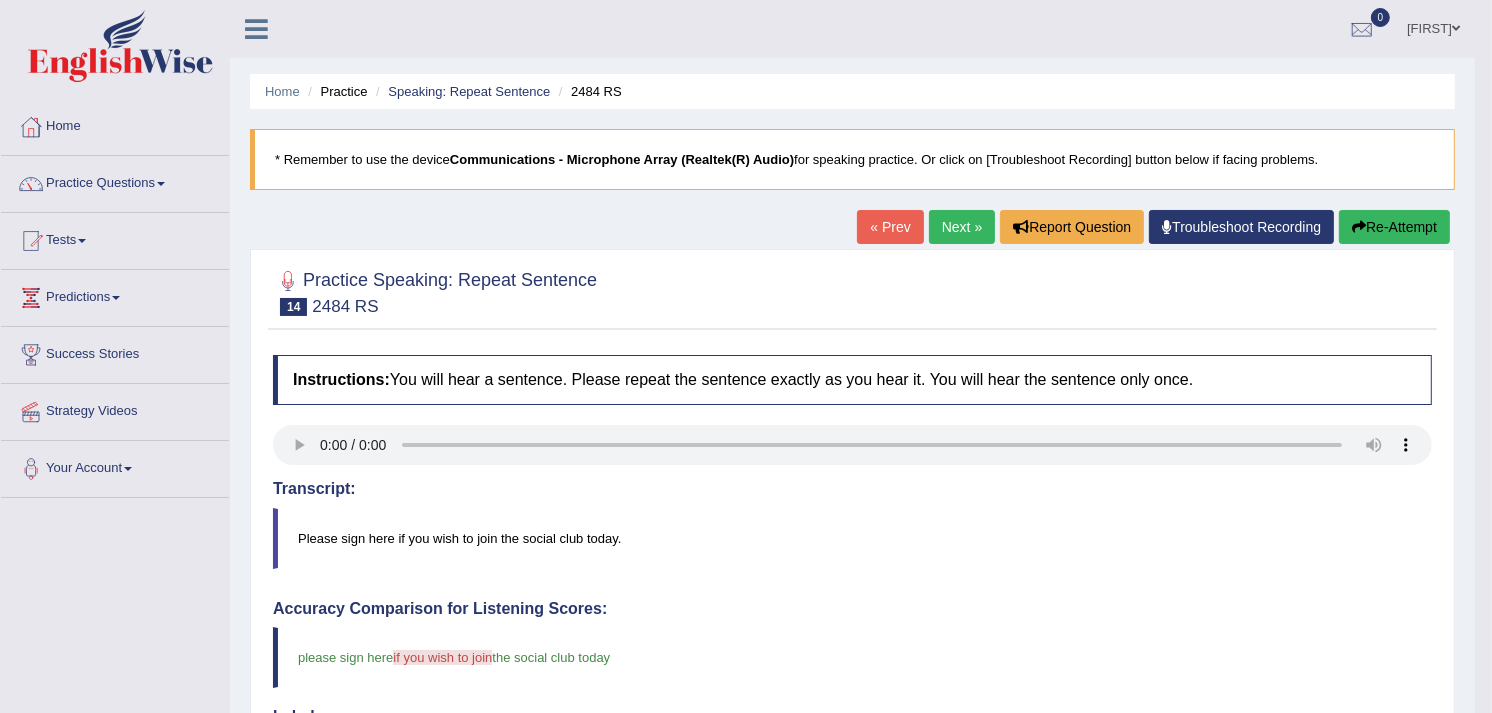 scroll, scrollTop: 623, scrollLeft: 0, axis: vertical 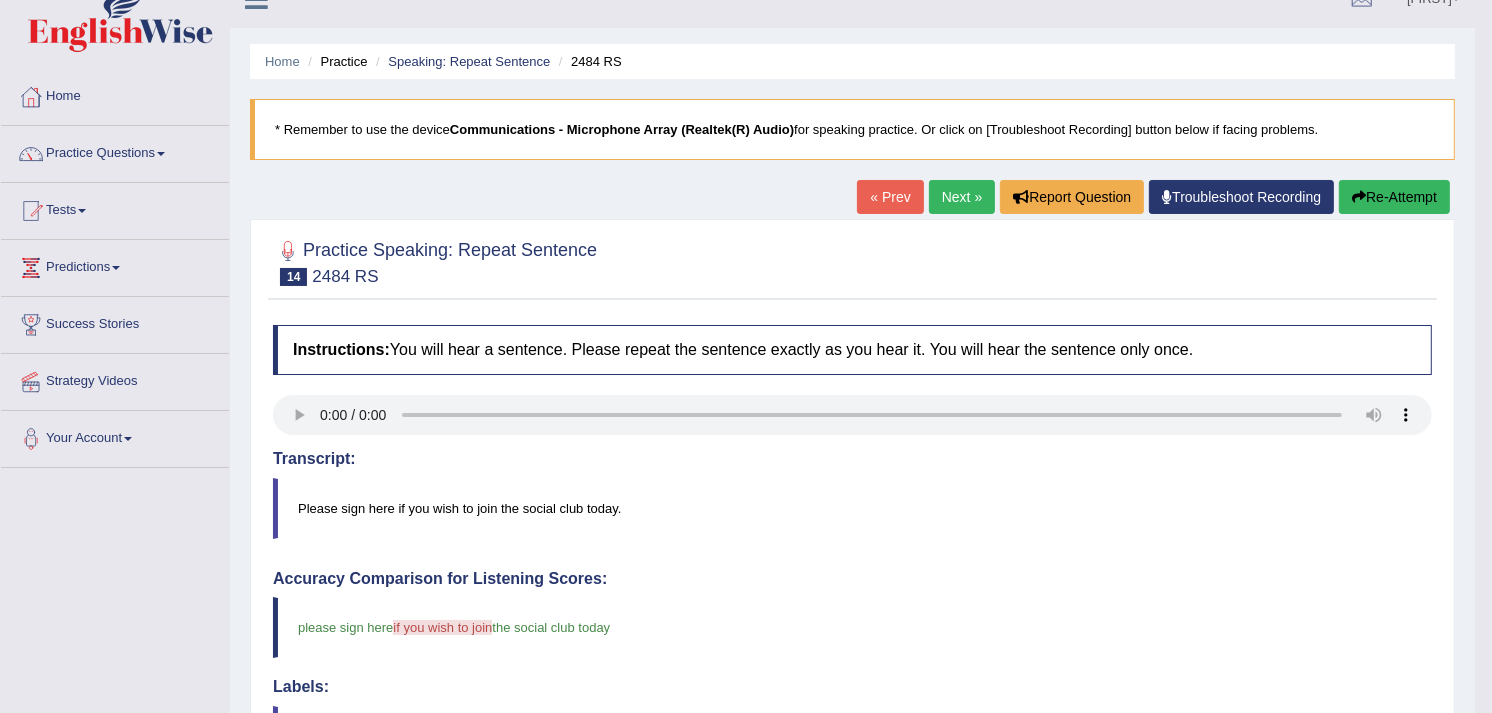 click on "Re-Attempt" at bounding box center [1394, 197] 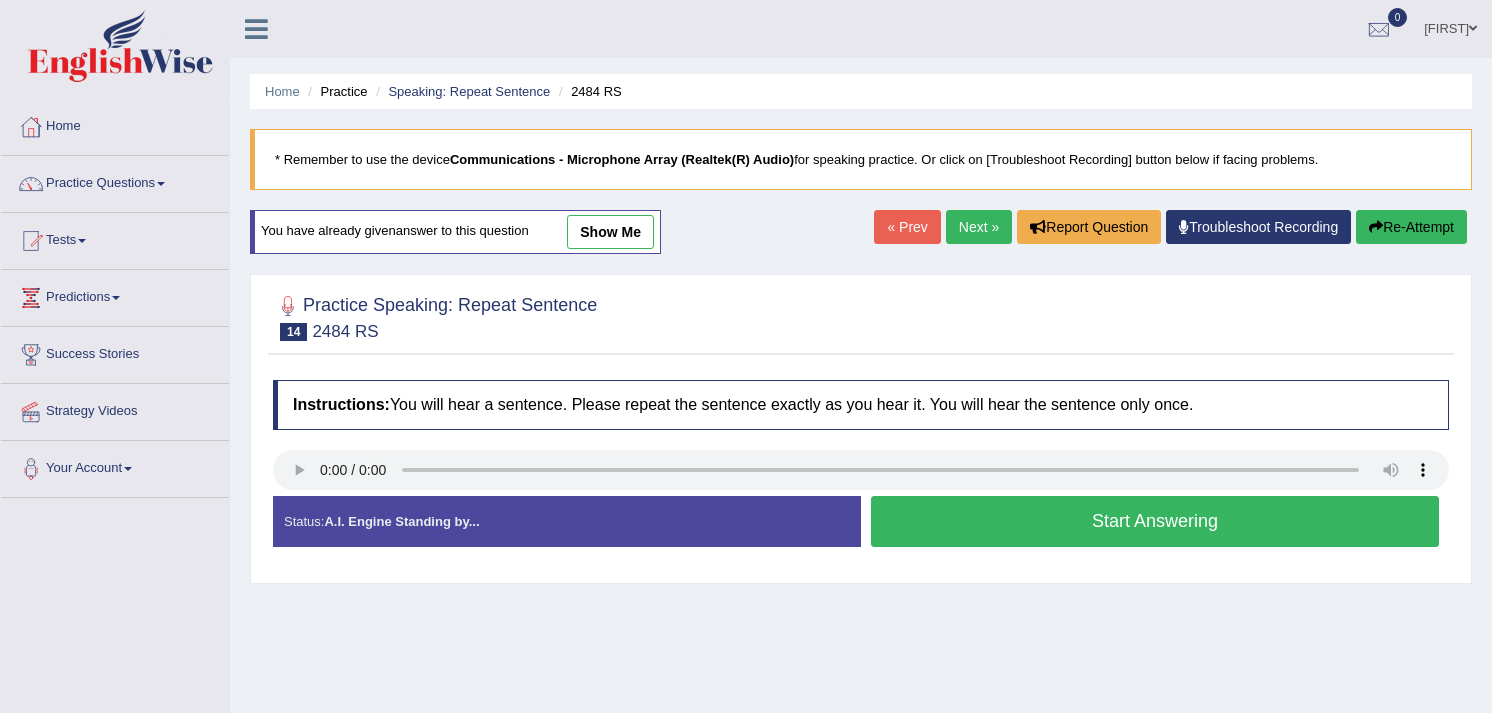 scroll, scrollTop: 30, scrollLeft: 0, axis: vertical 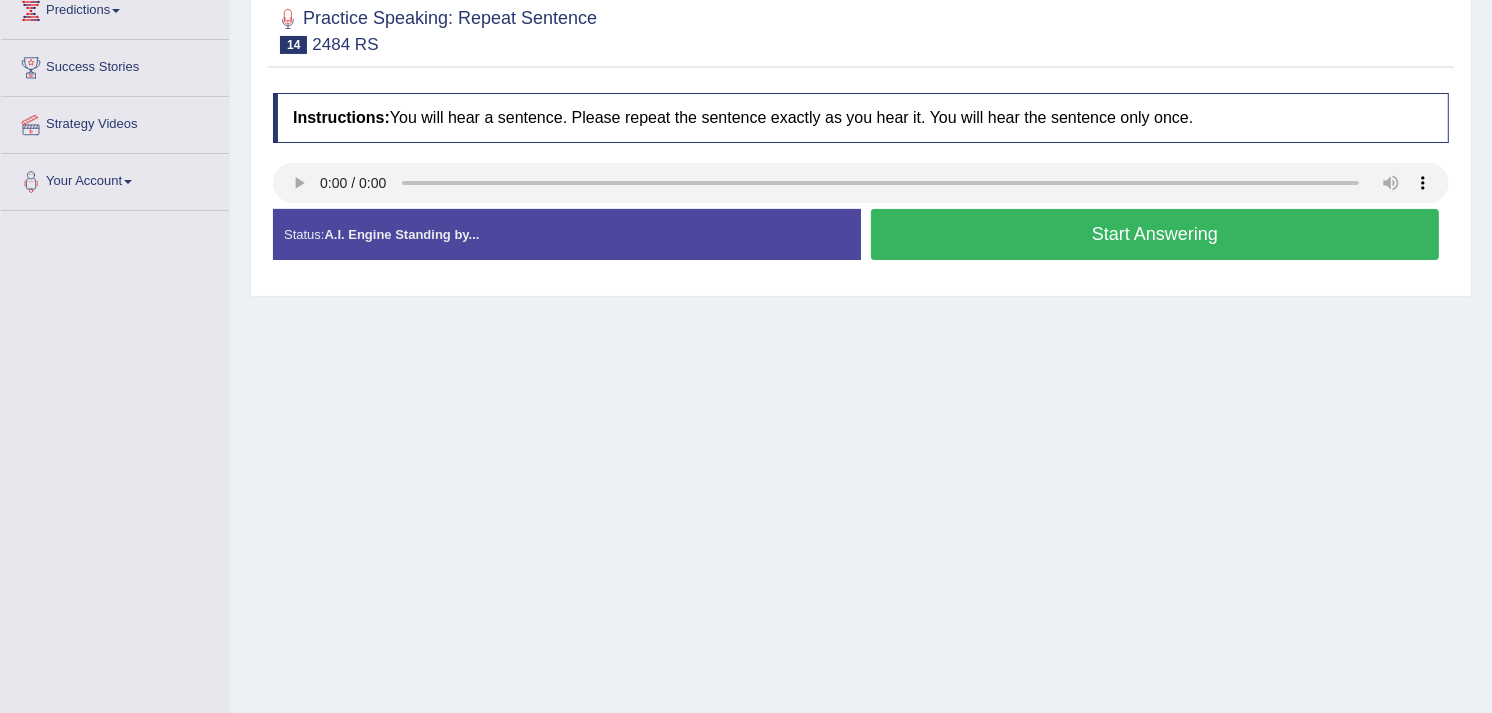 click on "Start Answering" at bounding box center (1155, 234) 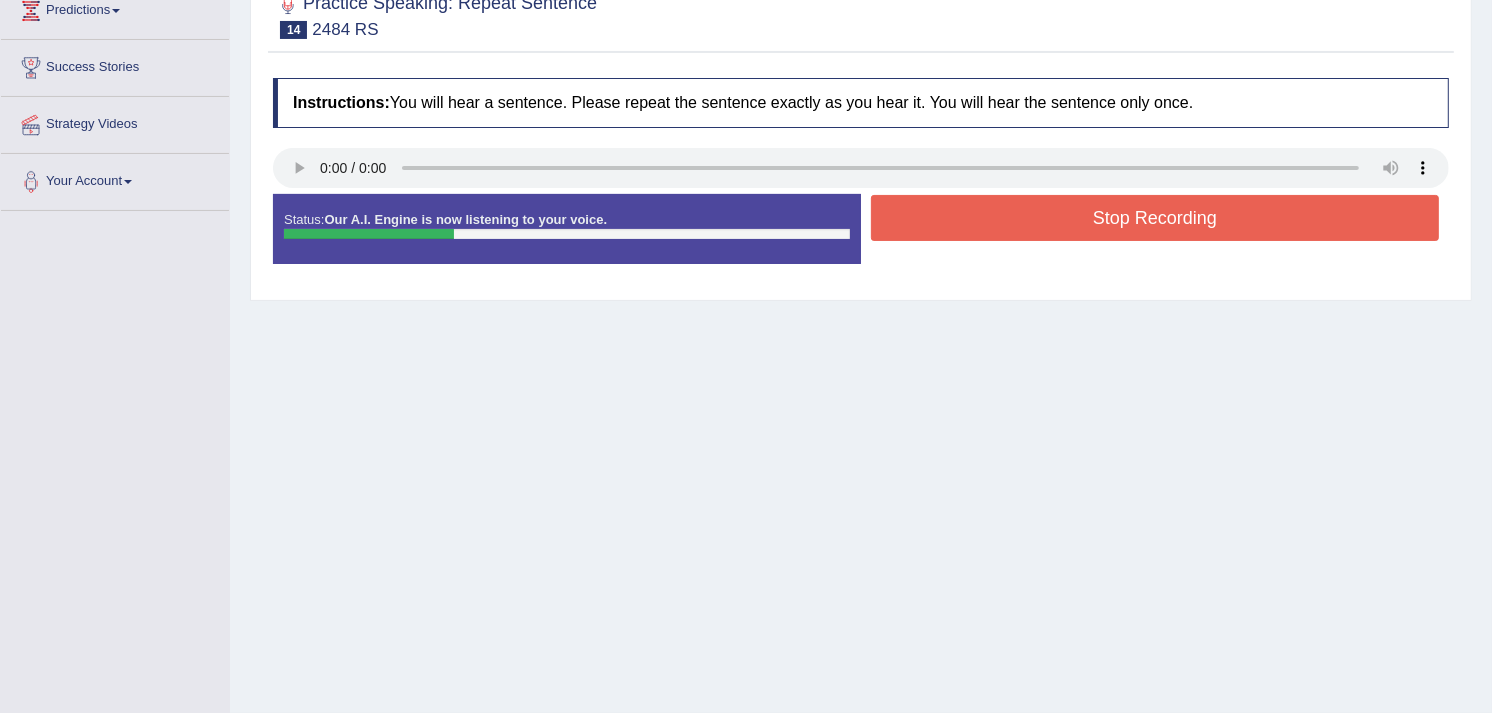click on "Stop Recording" at bounding box center (1155, 218) 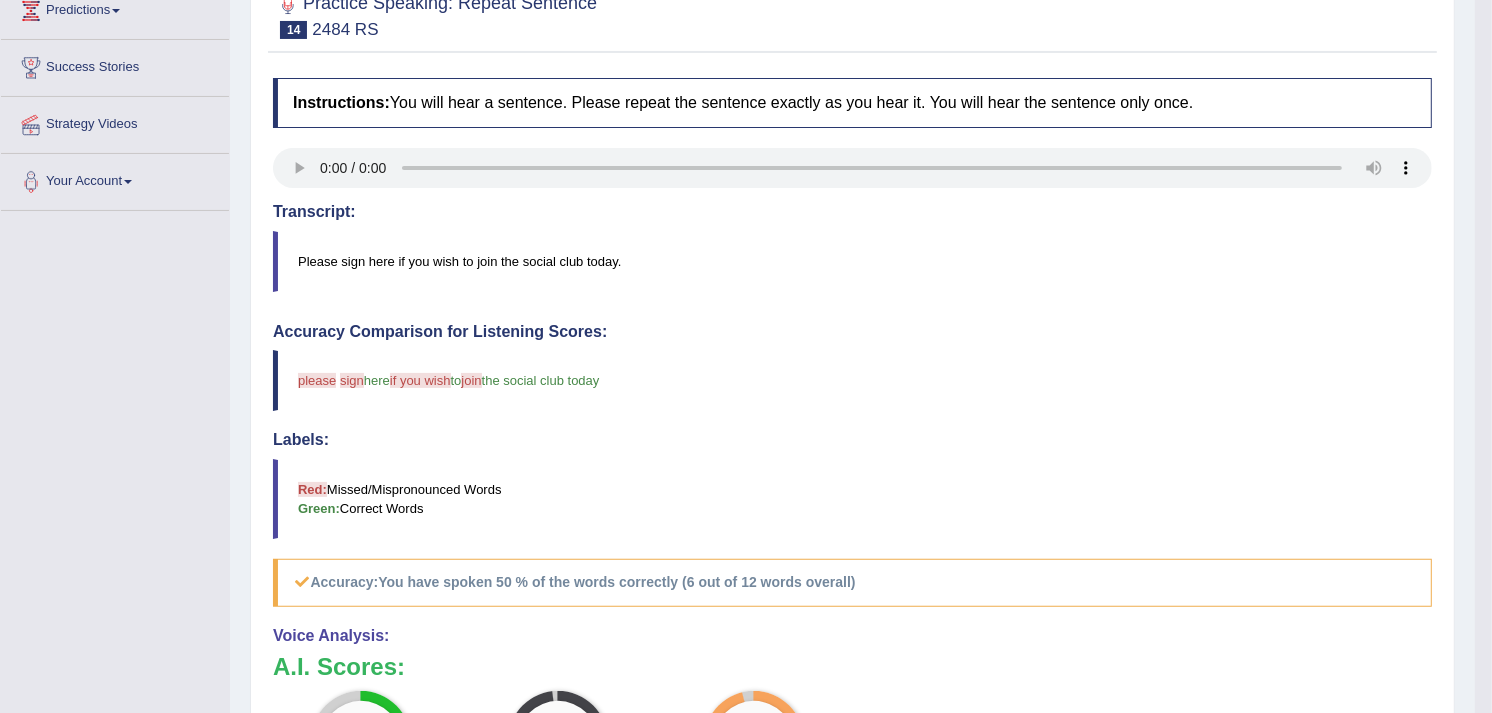 drag, startPoint x: 1507, startPoint y: 274, endPoint x: 1512, endPoint y: 311, distance: 37.336308 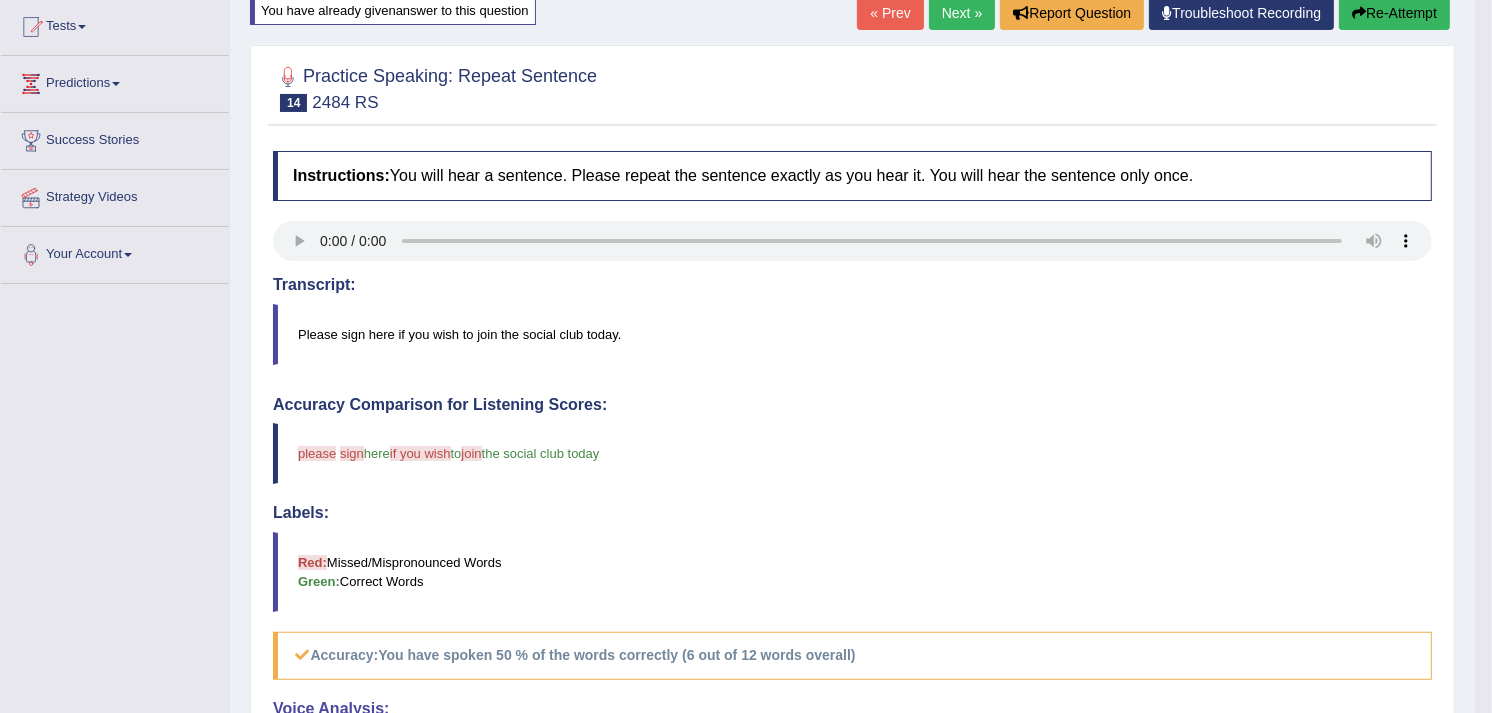 scroll, scrollTop: 120, scrollLeft: 0, axis: vertical 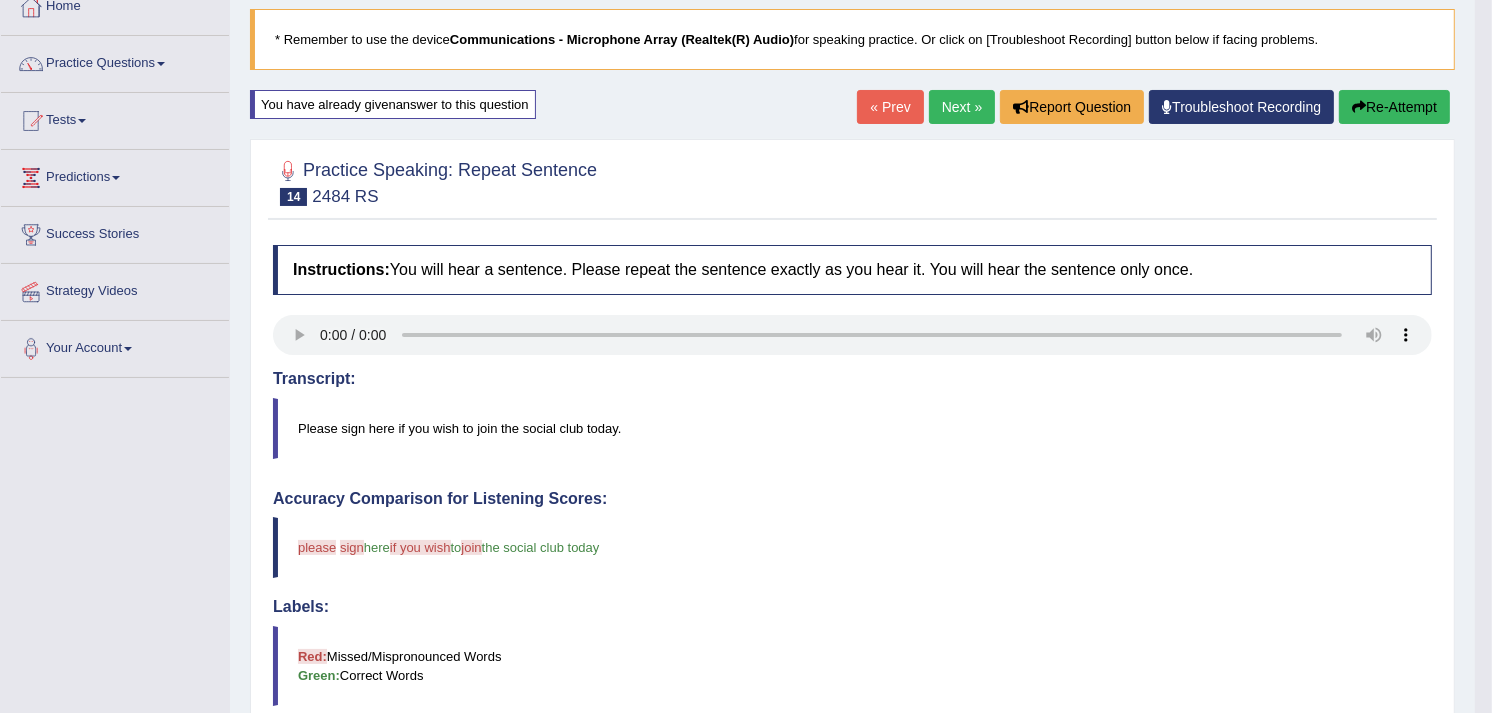 click on "Next »" at bounding box center (962, 107) 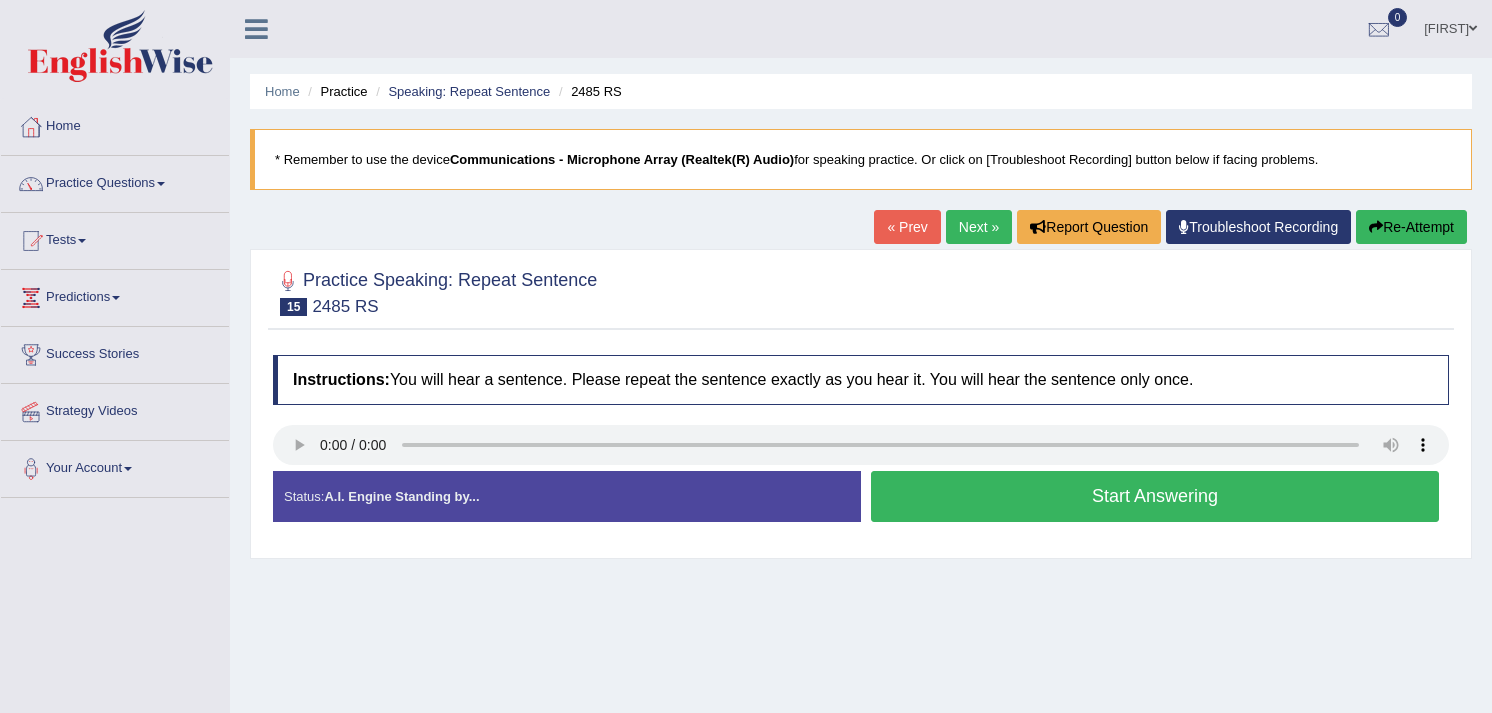 scroll, scrollTop: 0, scrollLeft: 0, axis: both 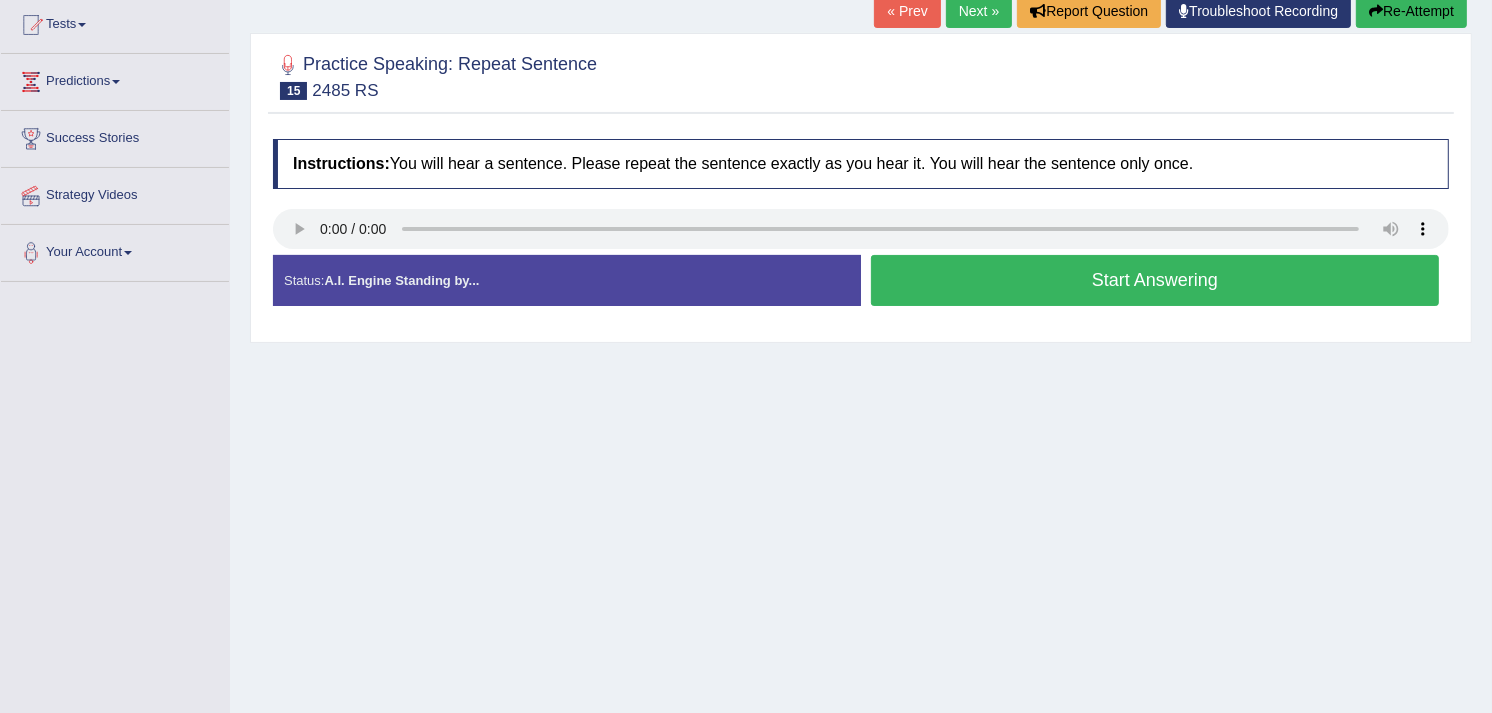 click on "Start Answering" at bounding box center (1155, 280) 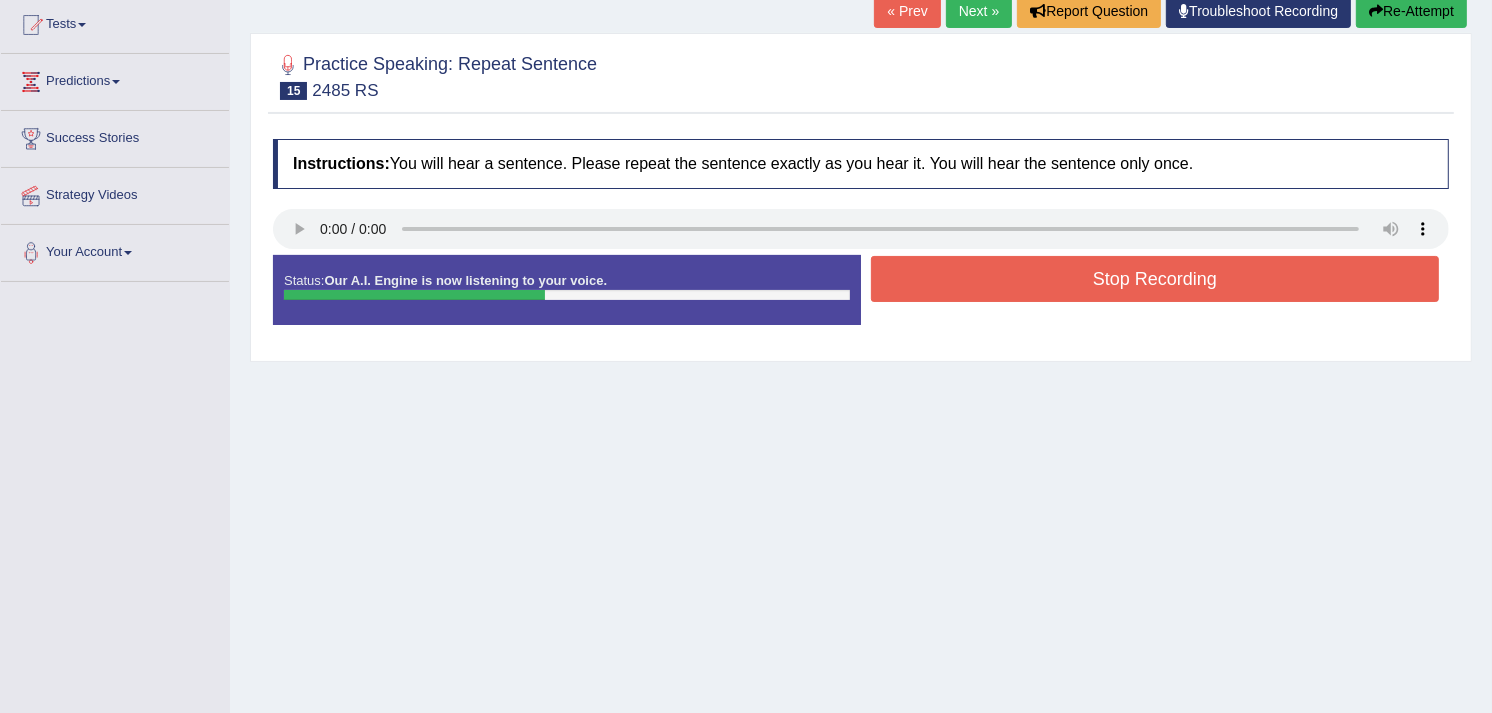 click on "Re-Attempt" at bounding box center [1411, 11] 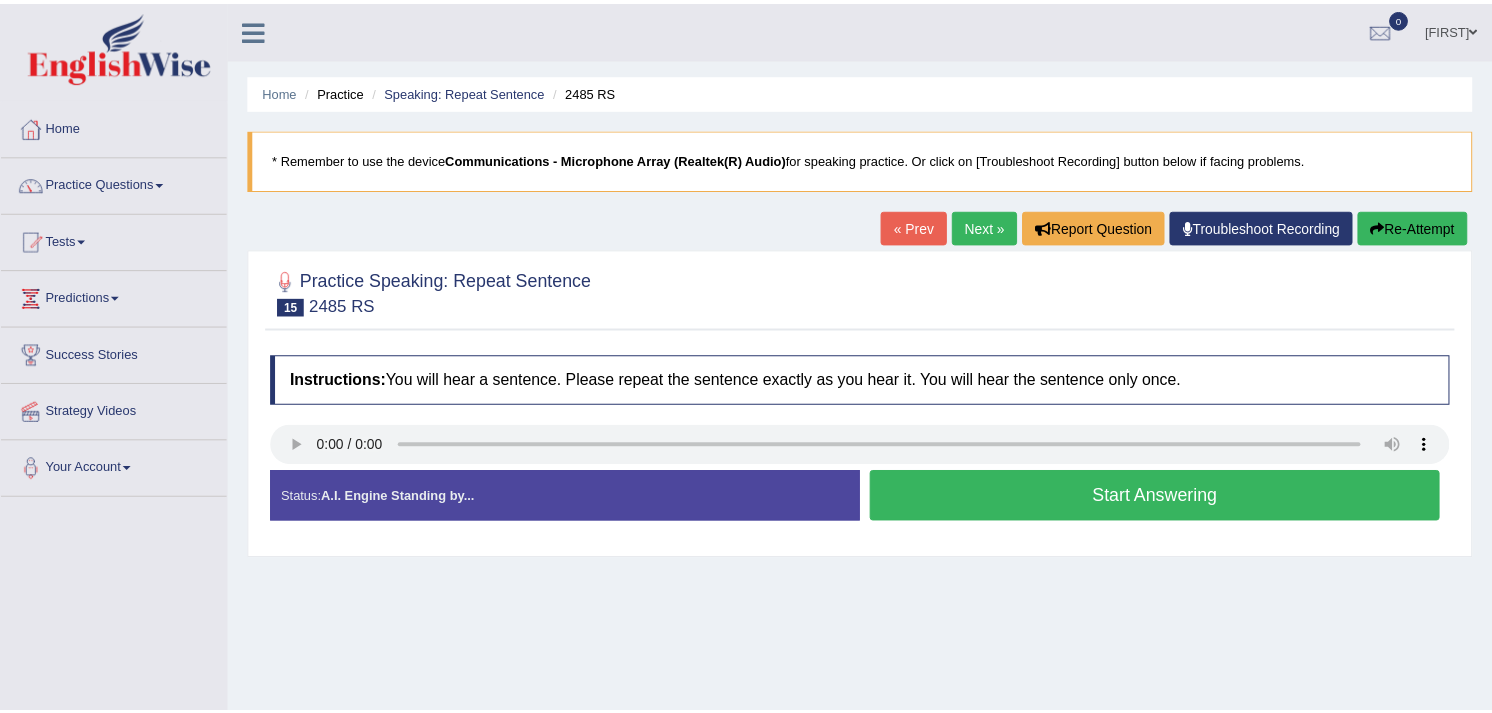 scroll, scrollTop: 222, scrollLeft: 0, axis: vertical 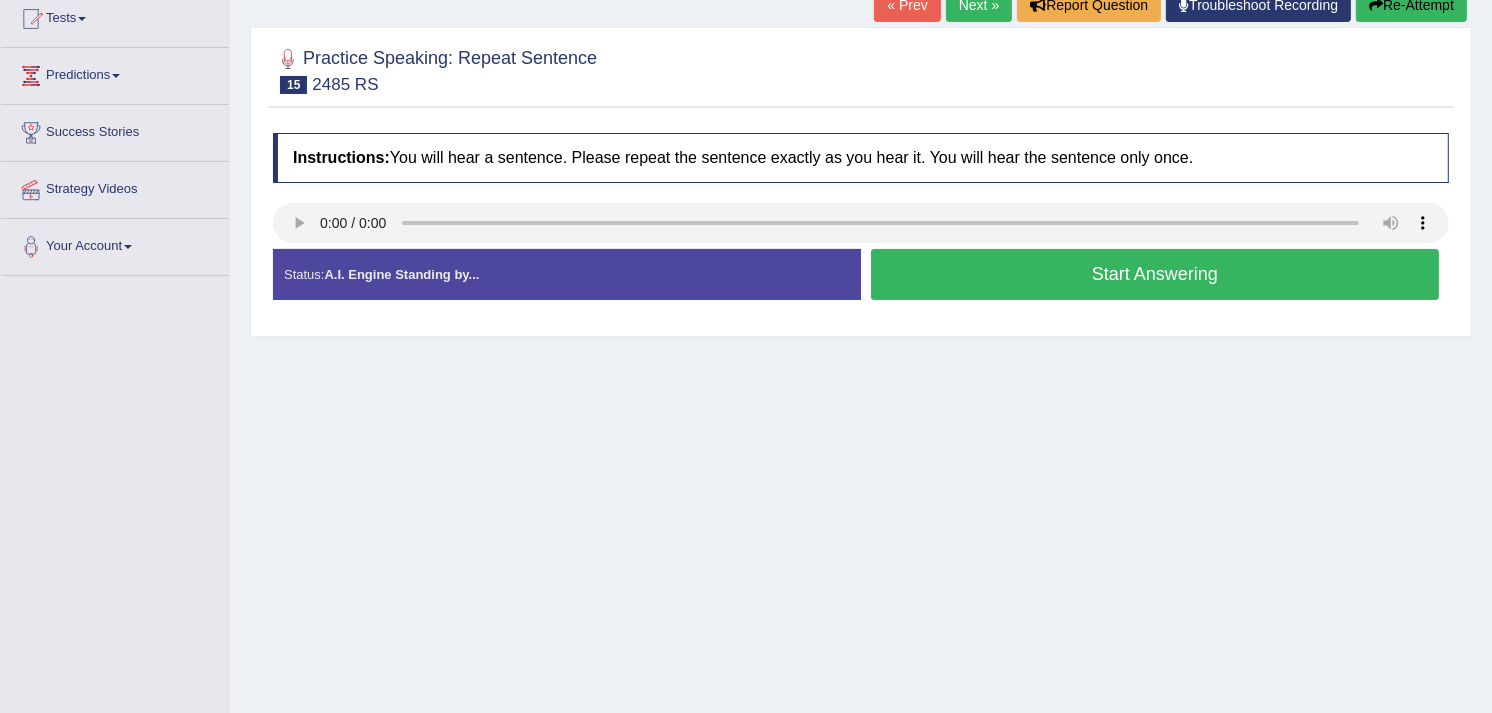 click on "Start Answering" at bounding box center [1155, 274] 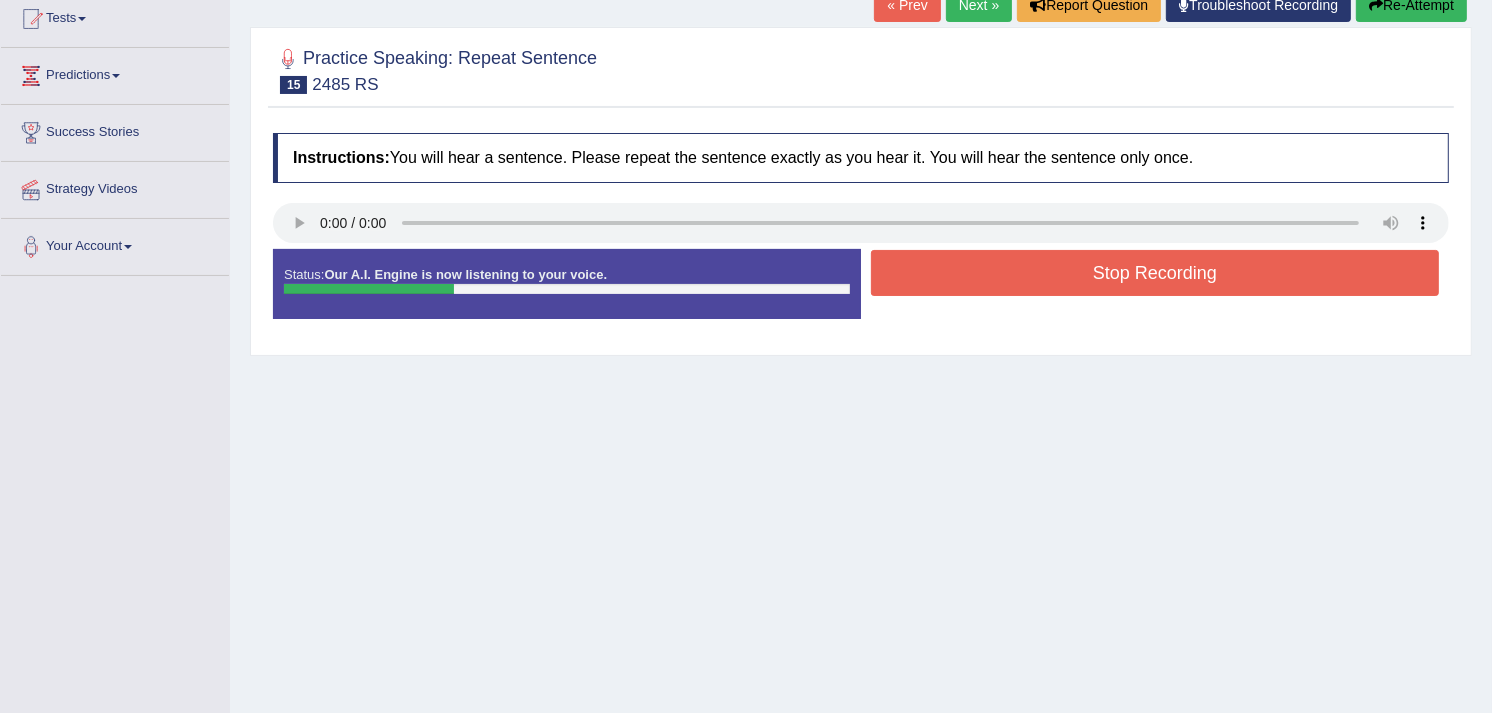 click on "Stop Recording" at bounding box center (1155, 273) 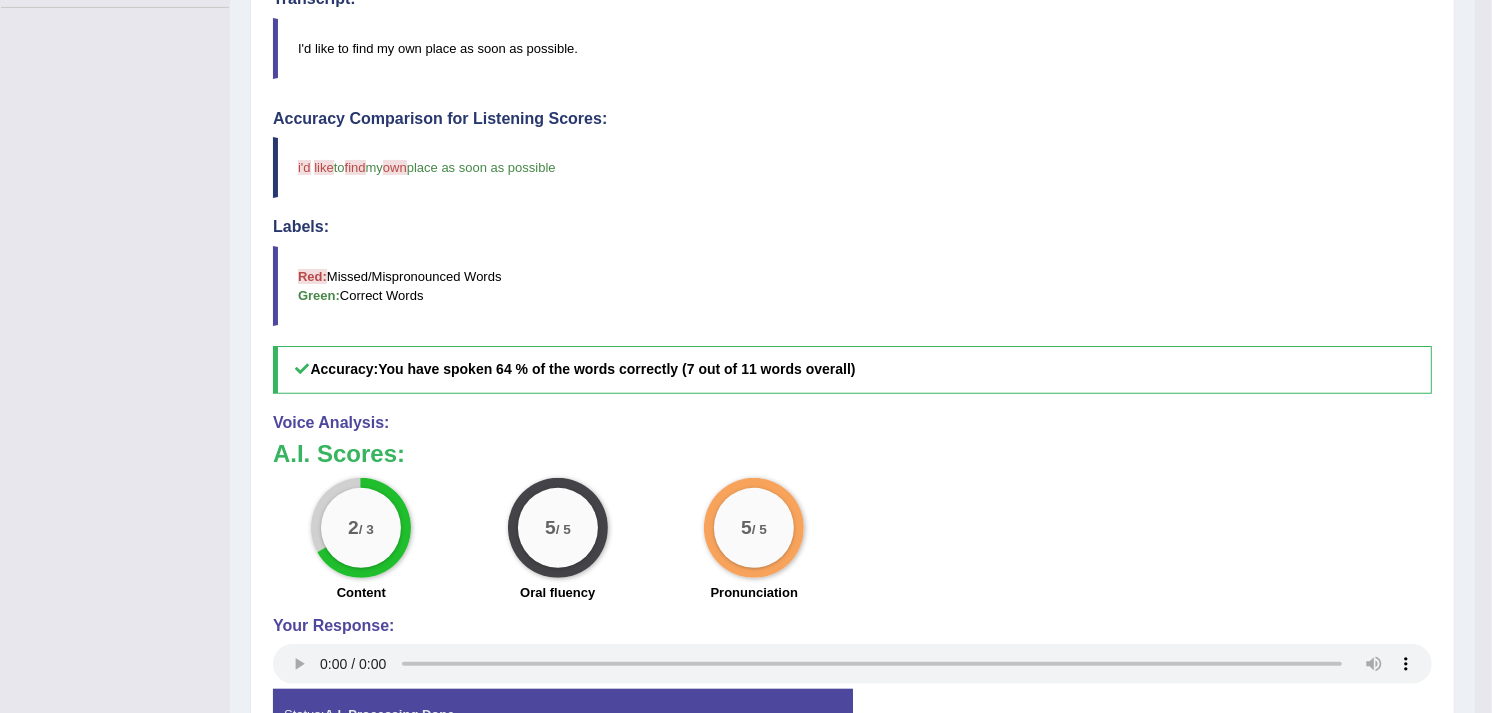 scroll, scrollTop: 476, scrollLeft: 0, axis: vertical 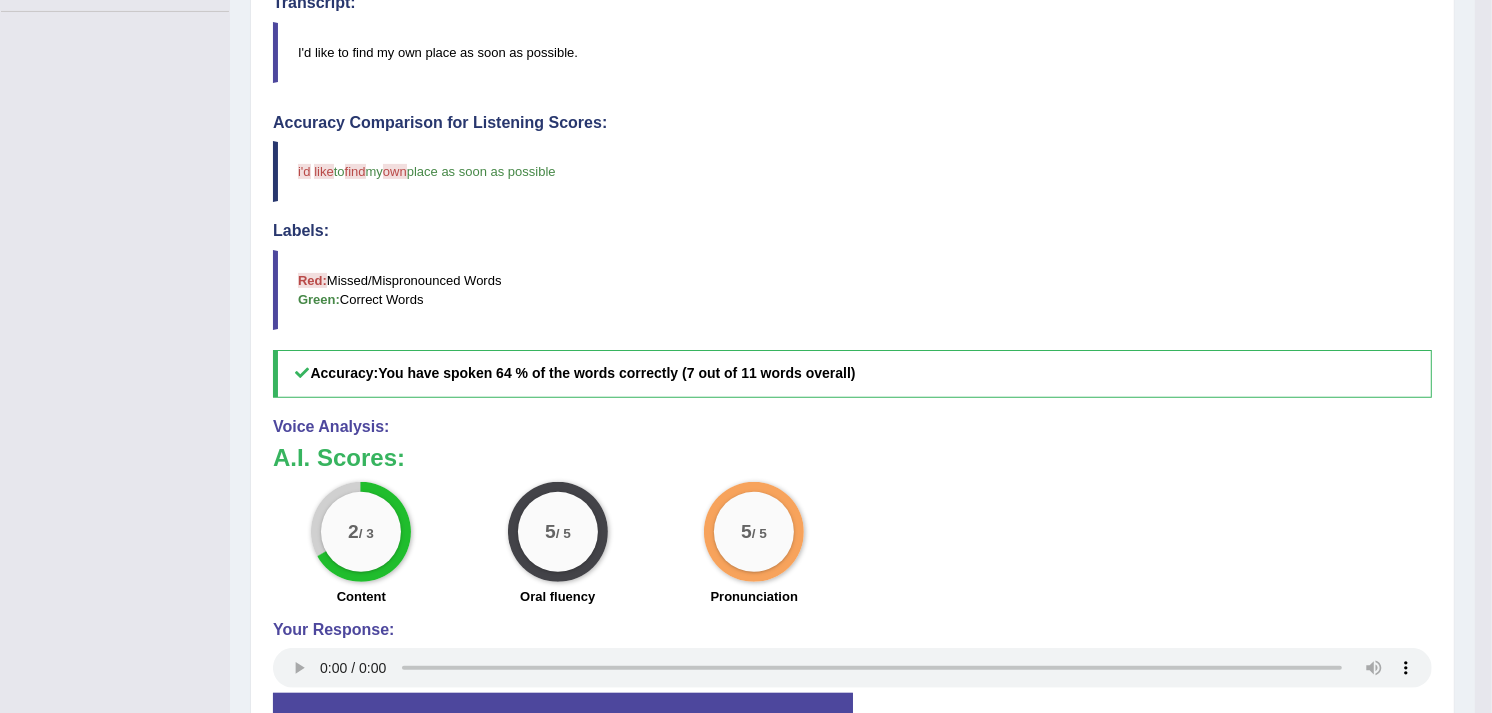 drag, startPoint x: 1507, startPoint y: 228, endPoint x: 1507, endPoint y: 372, distance: 144 